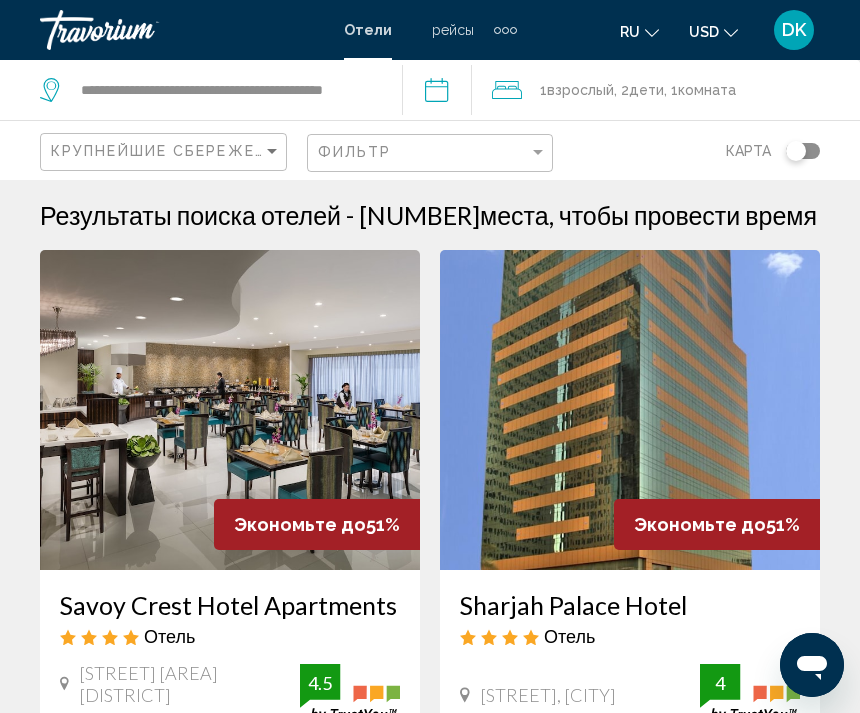 scroll, scrollTop: 0, scrollLeft: 0, axis: both 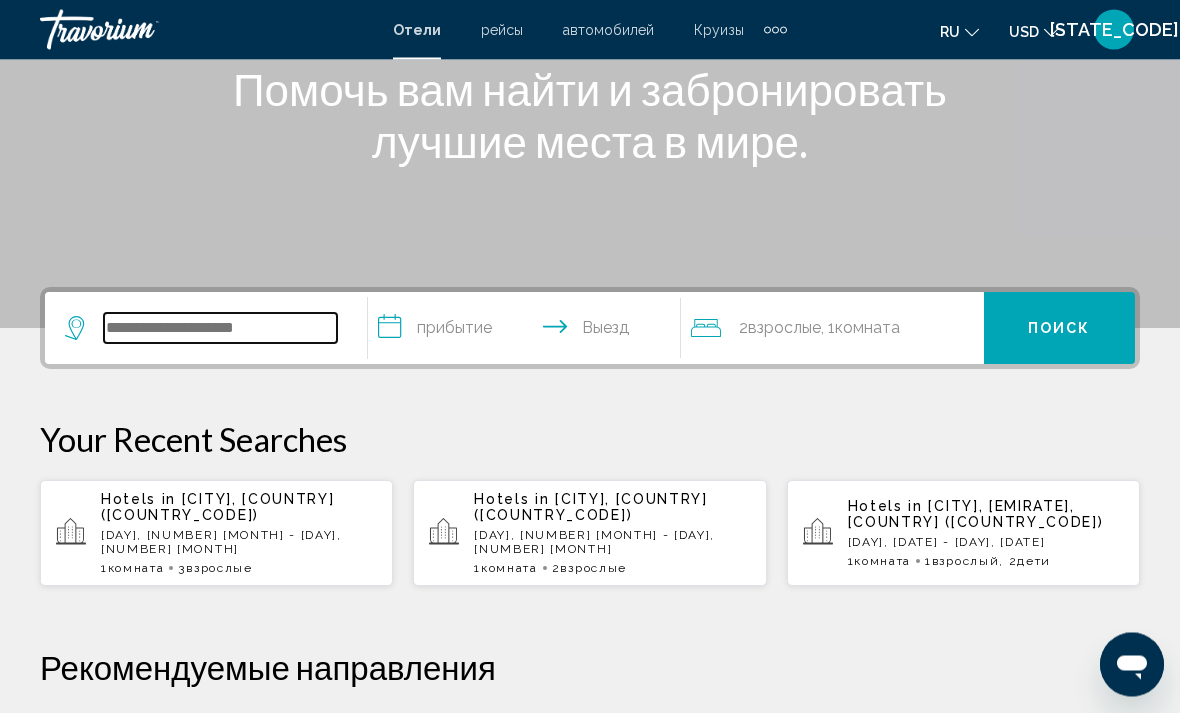 click at bounding box center [220, 329] 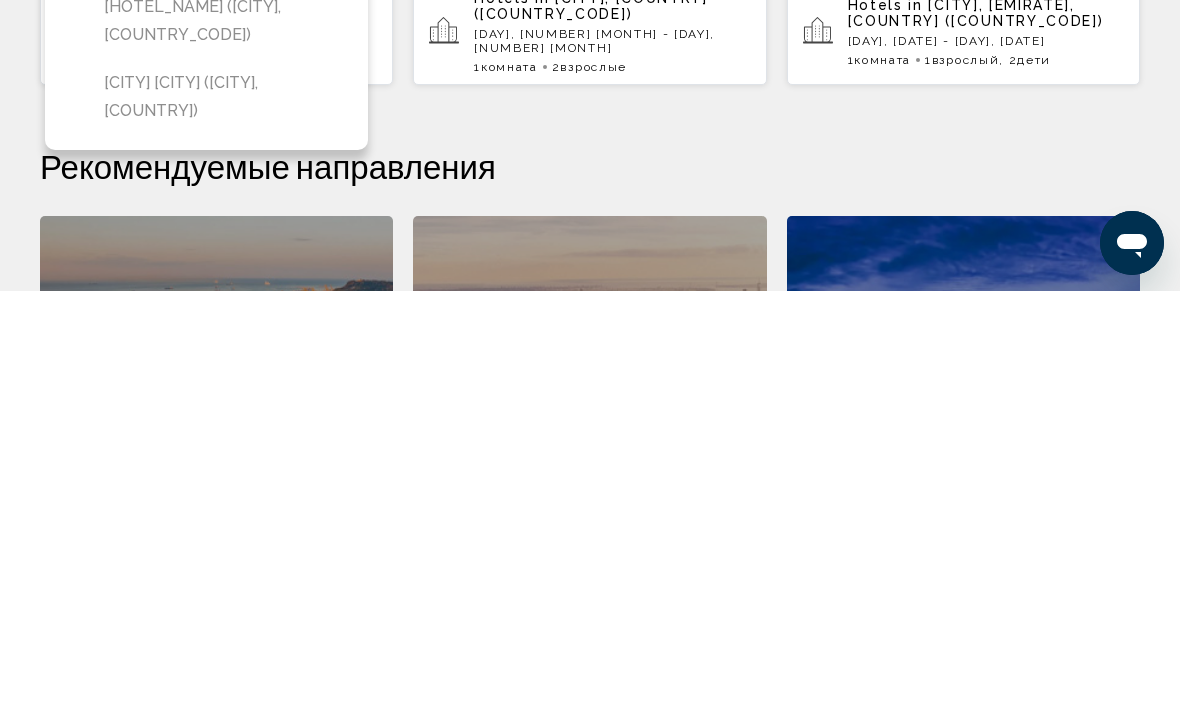 scroll, scrollTop: 355, scrollLeft: 0, axis: vertical 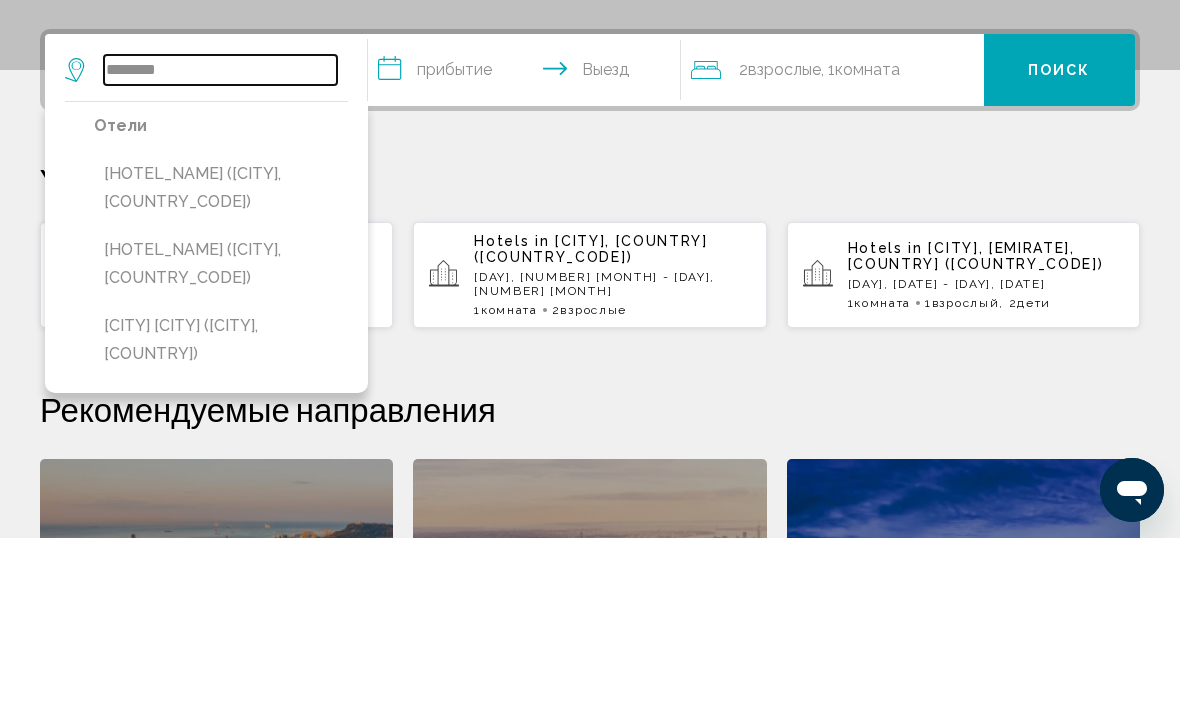 type on "********" 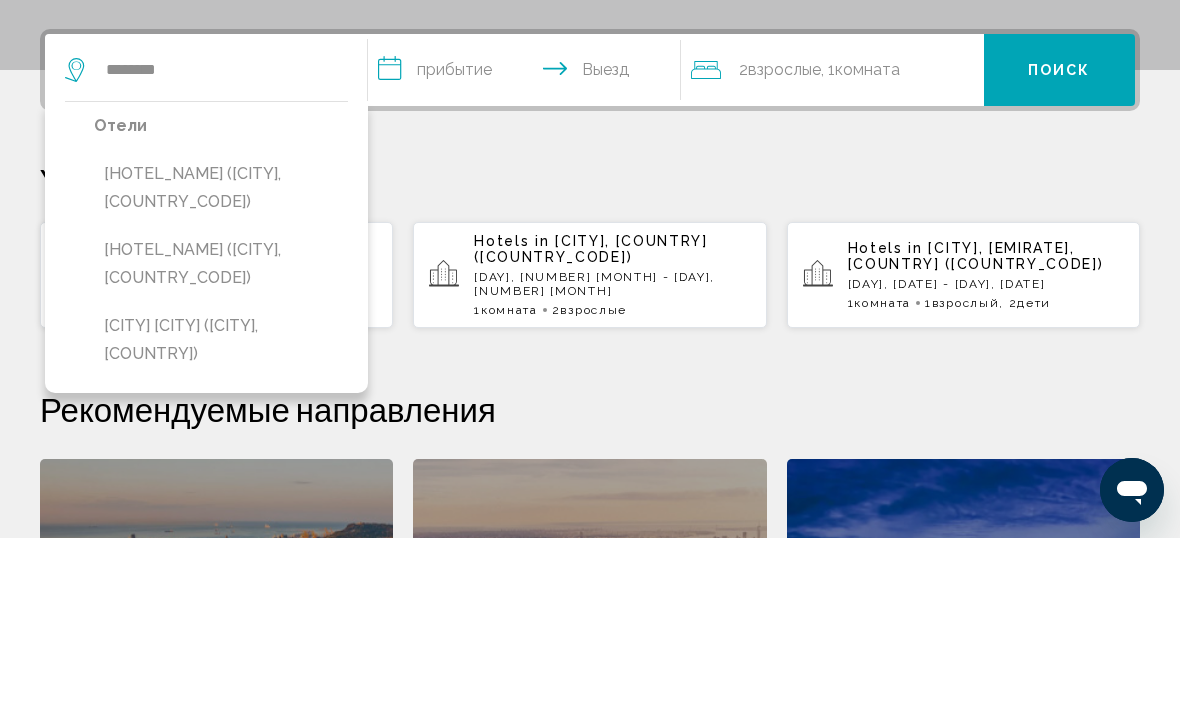 click on "[HOTEL_NAME] ([CITY], [COUNTRY_CODE])" at bounding box center [221, 363] 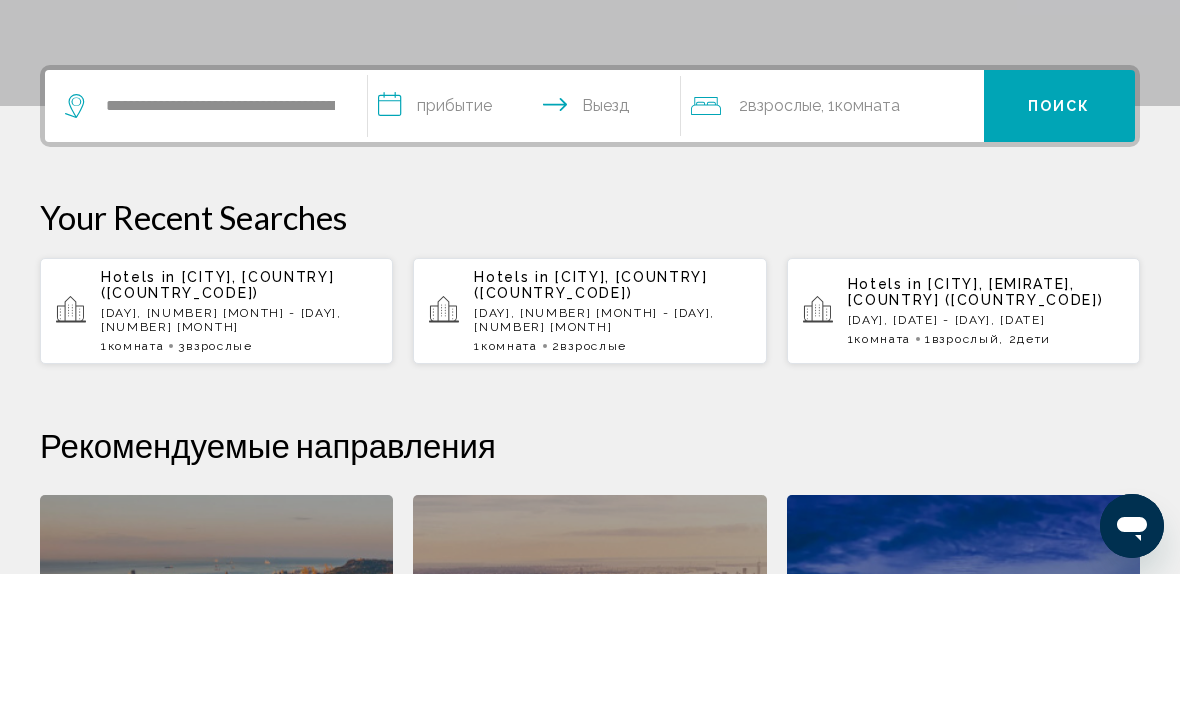 click on "**********" at bounding box center [528, 248] 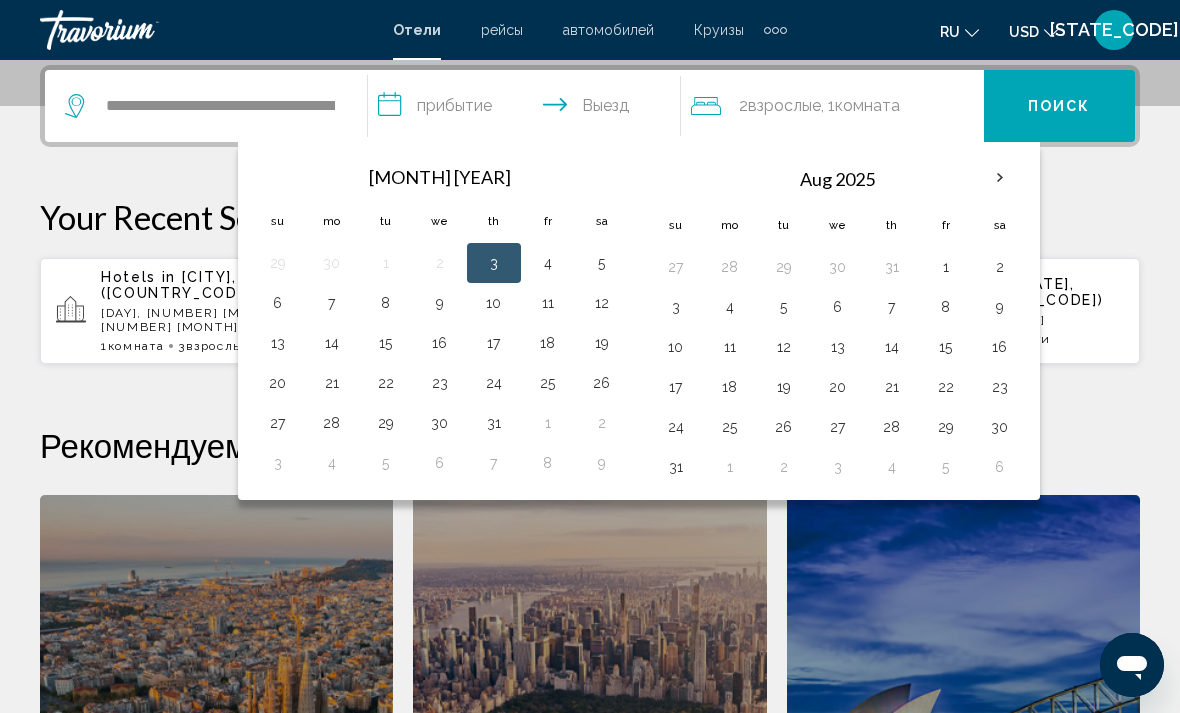 click on "7" at bounding box center [892, 307] 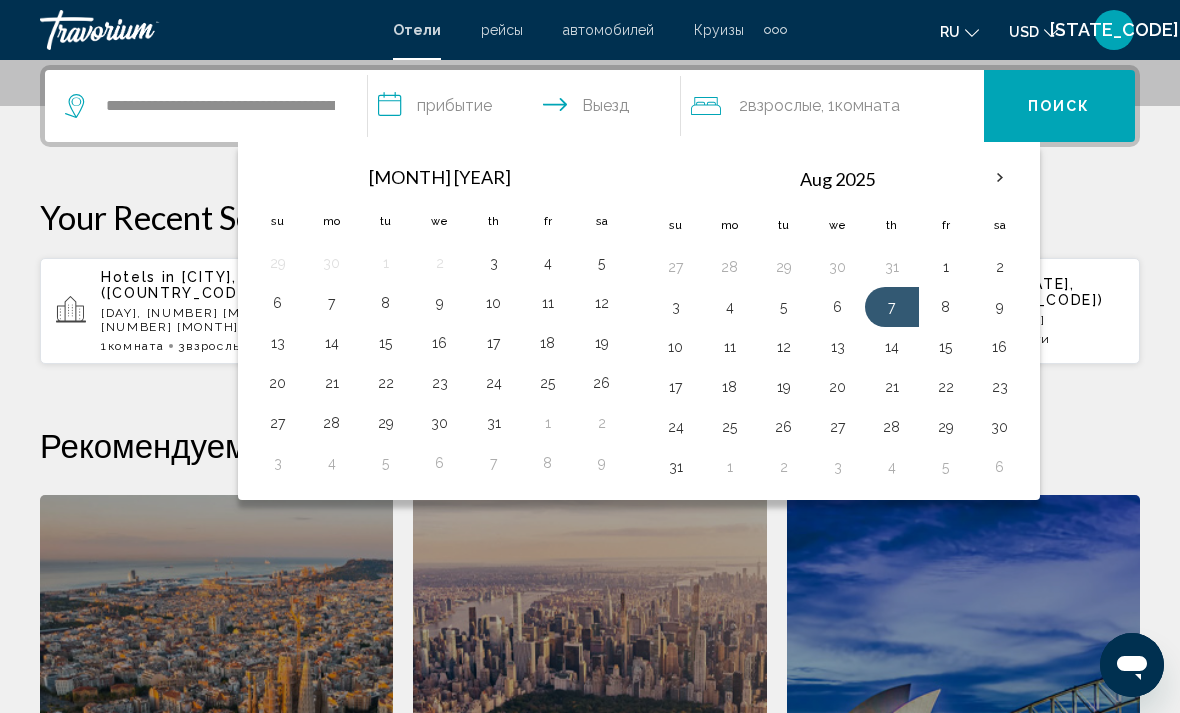 click on "14" at bounding box center [892, 347] 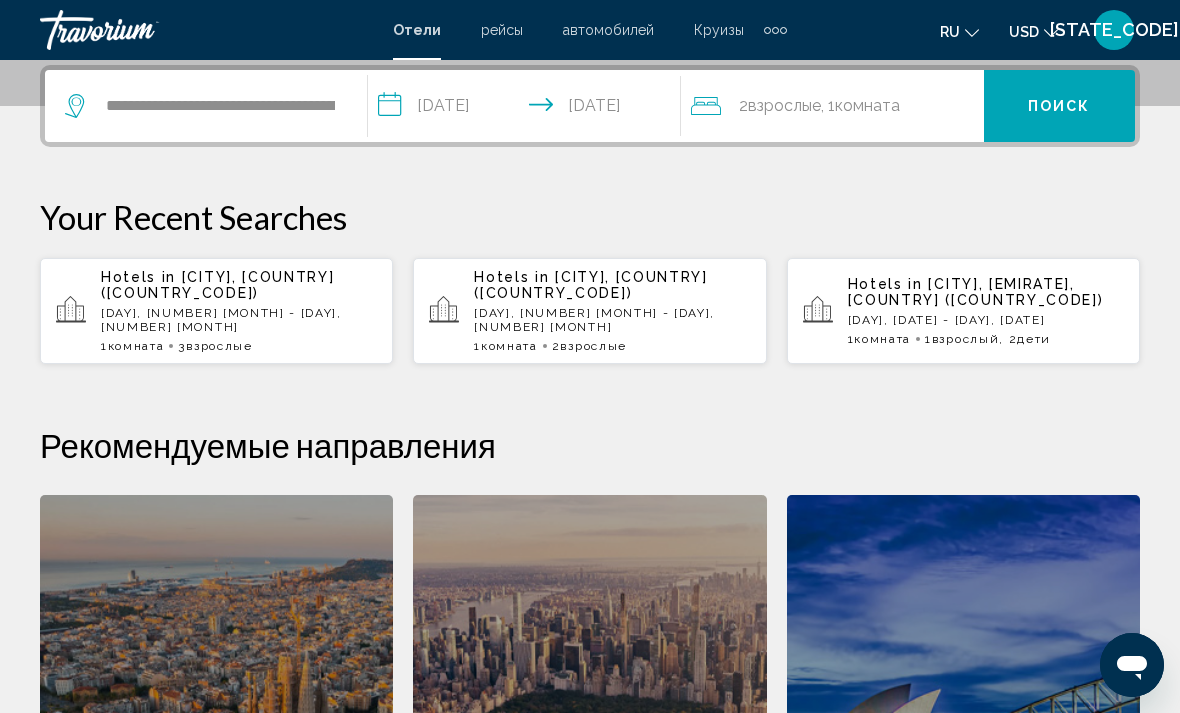 click on ", 1  Комната номера" at bounding box center [860, 106] 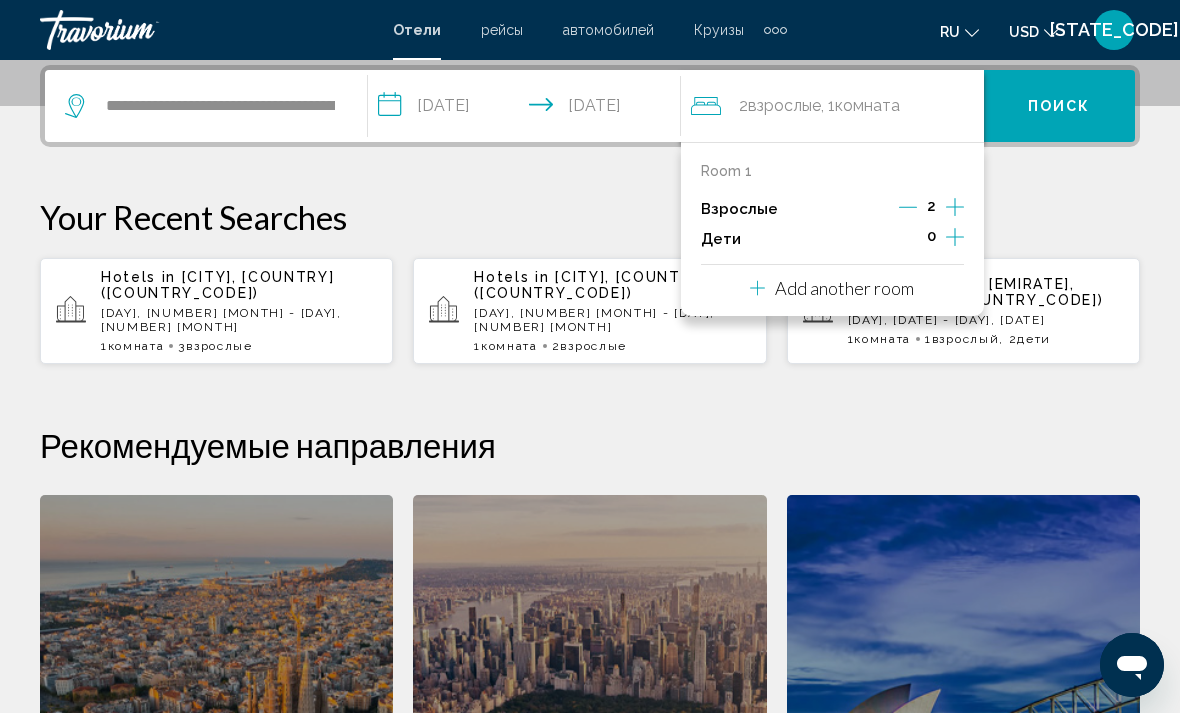 click at bounding box center (955, 207) 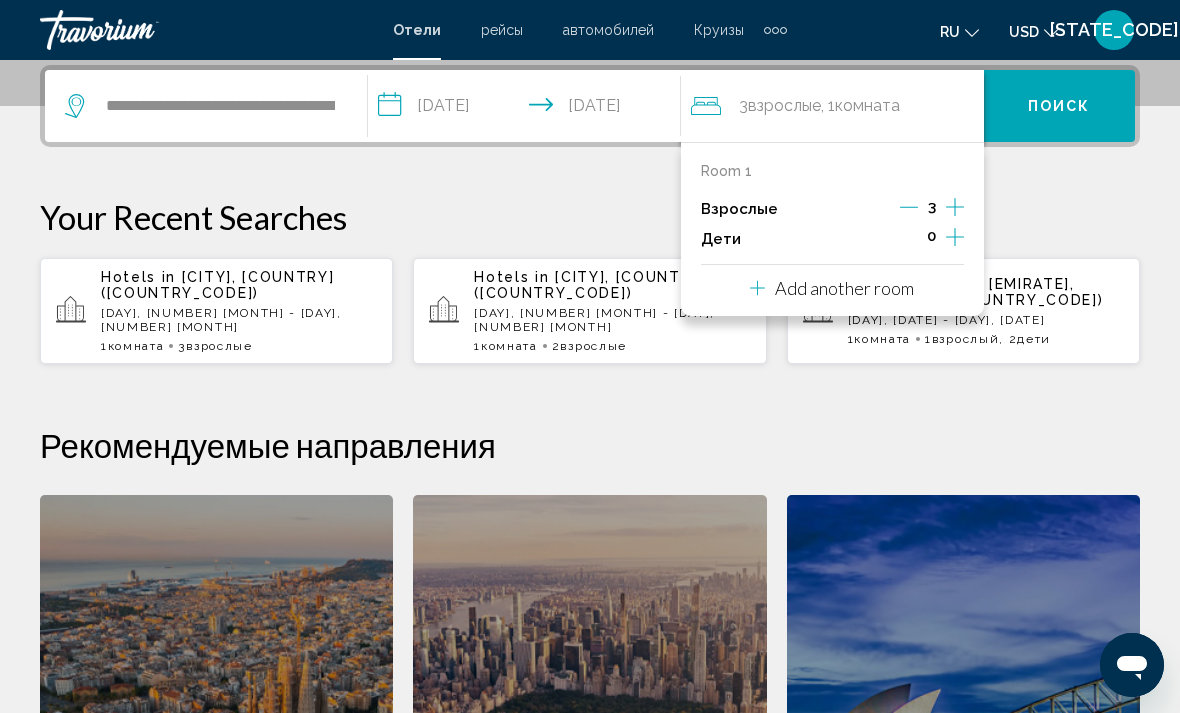 click on "**********" at bounding box center [590, 522] 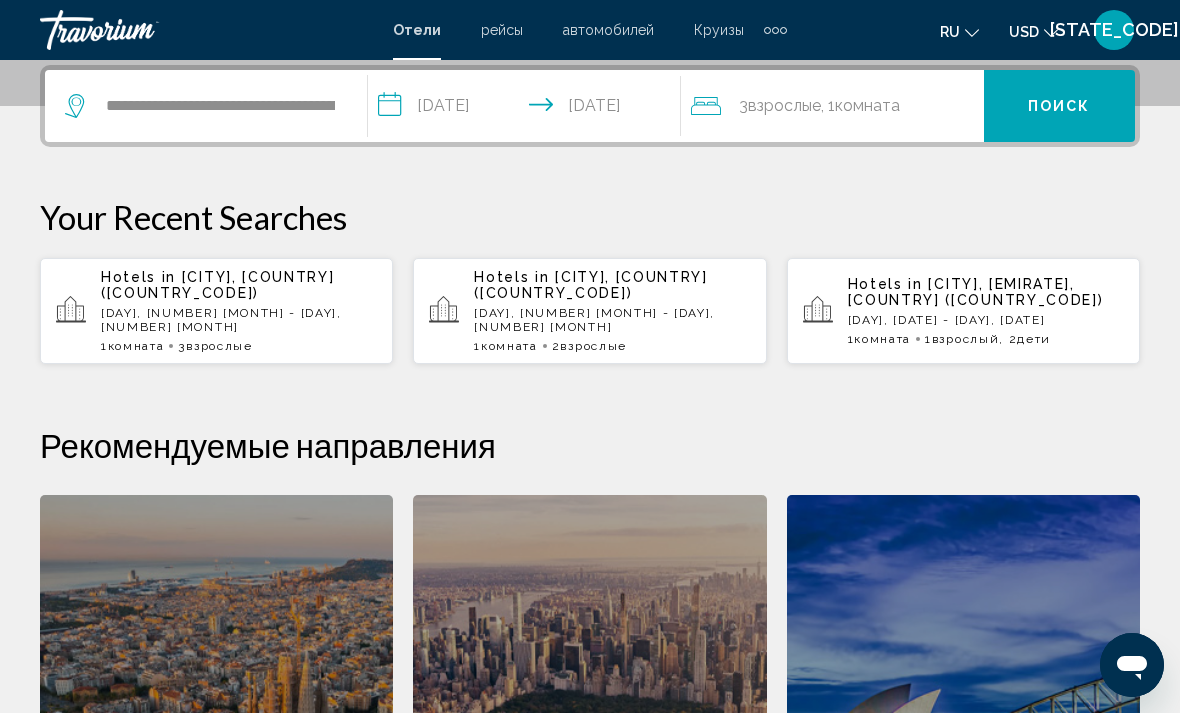 click on "Поиск" at bounding box center (1059, 106) 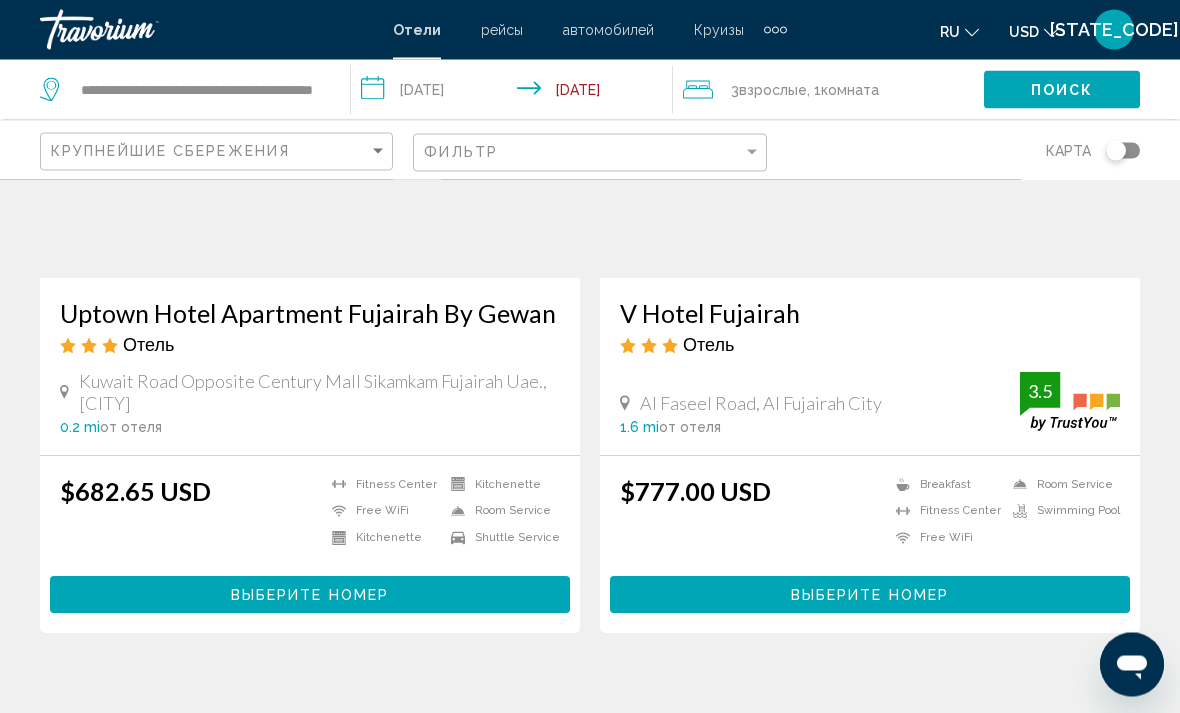scroll, scrollTop: 288, scrollLeft: 0, axis: vertical 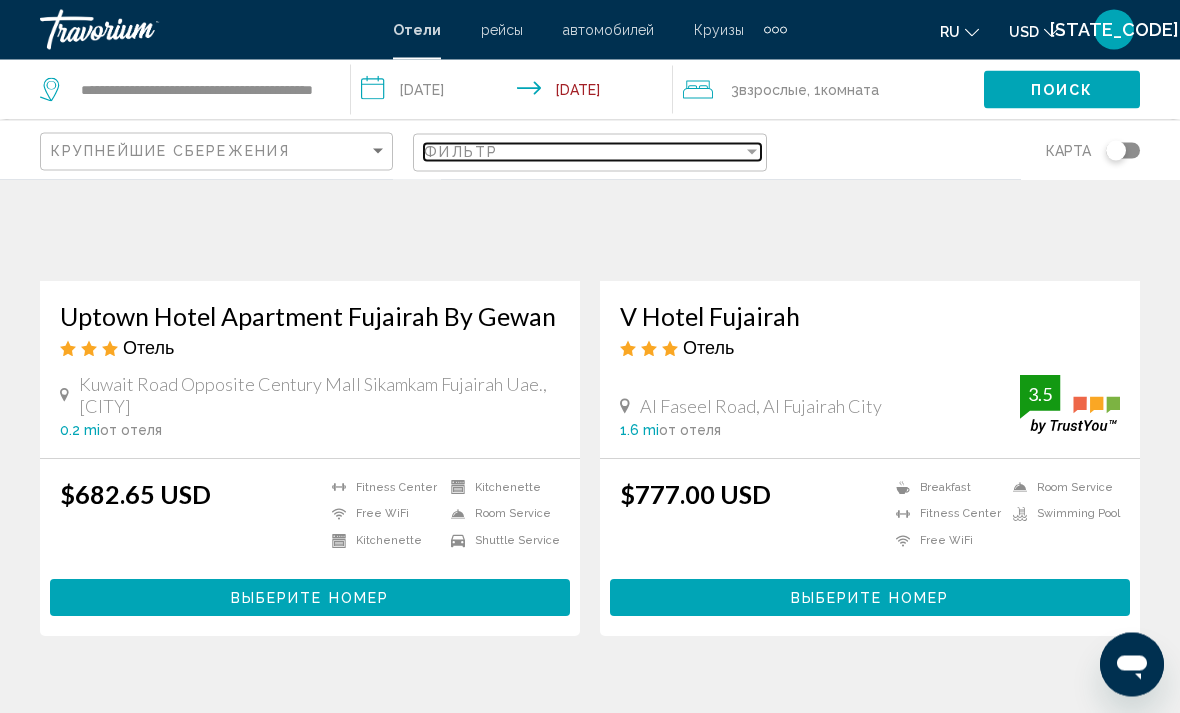 click on "Фильтр" at bounding box center (583, 152) 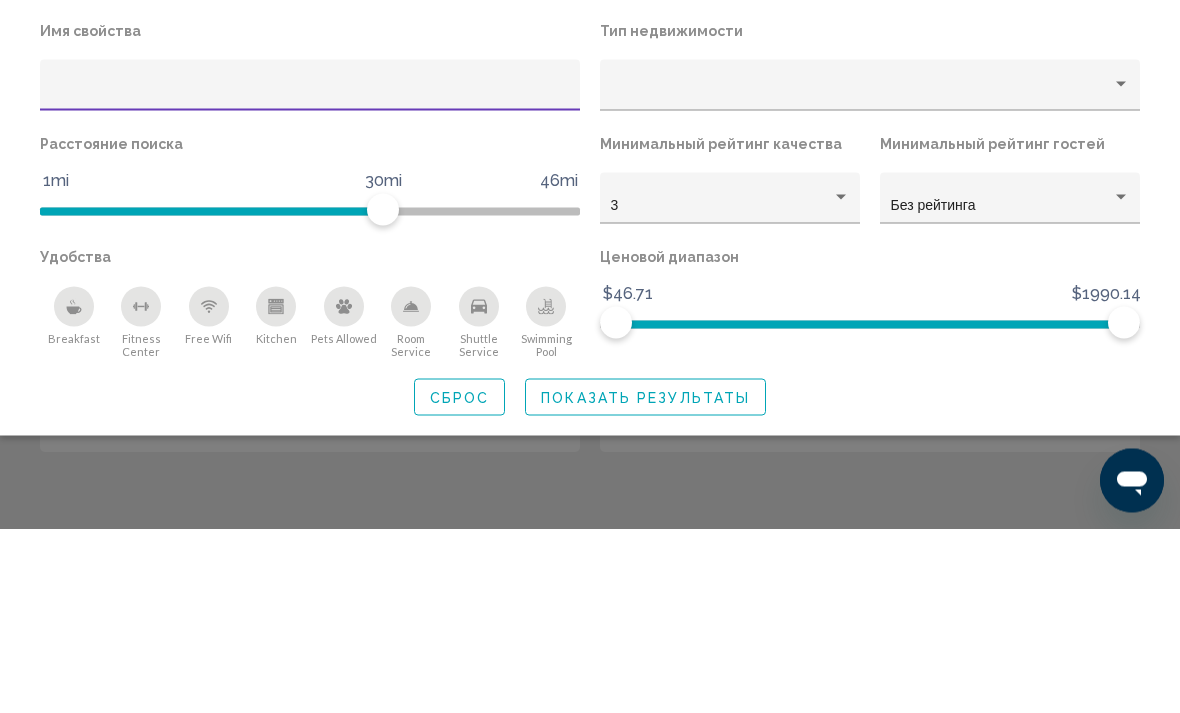 click at bounding box center [841, 381] 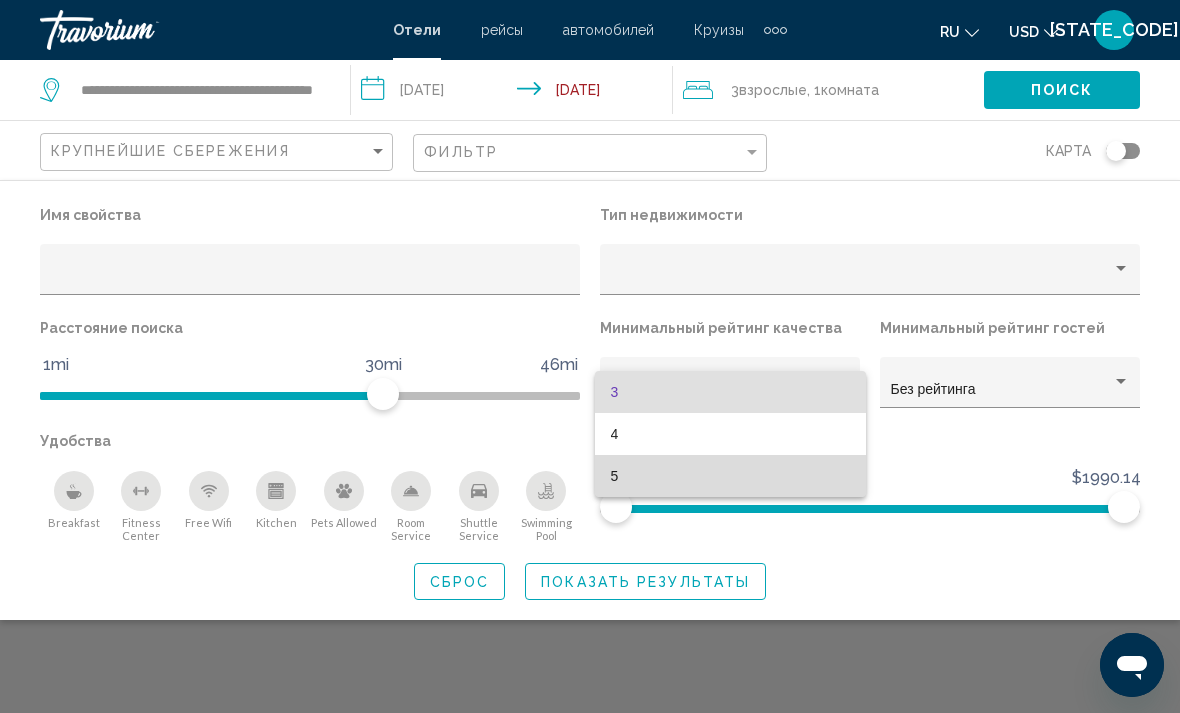 click on "5" at bounding box center [730, 476] 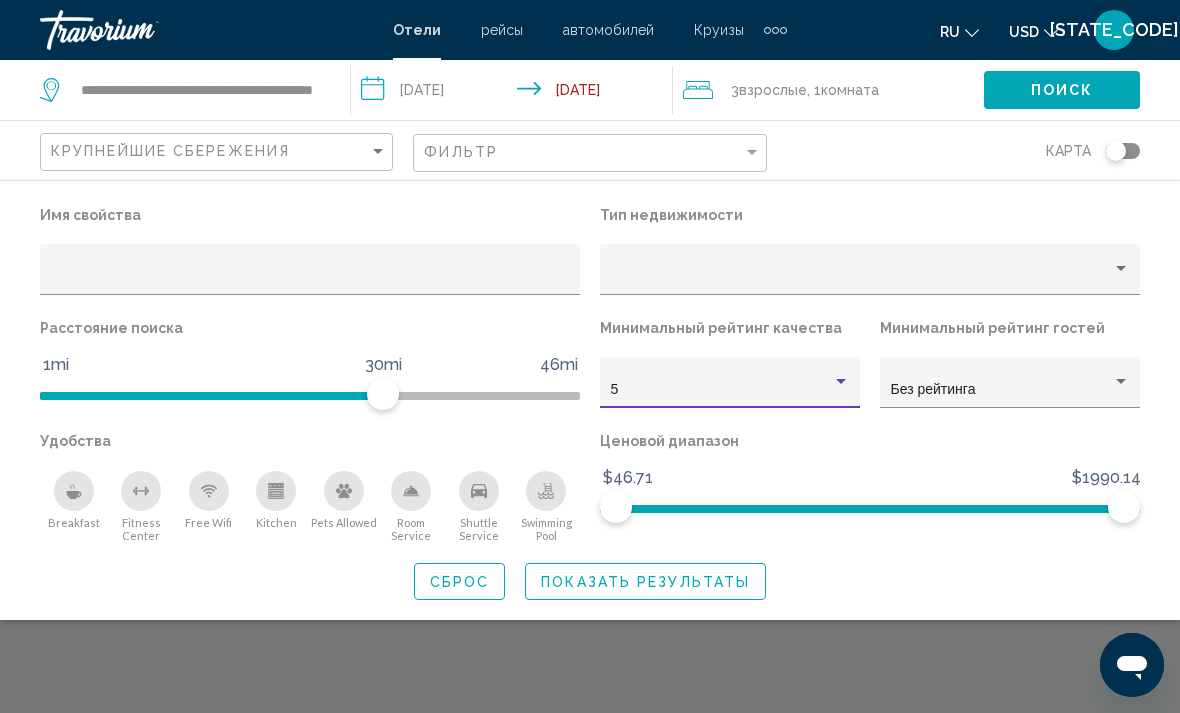 click on "Показать результаты" at bounding box center [645, 582] 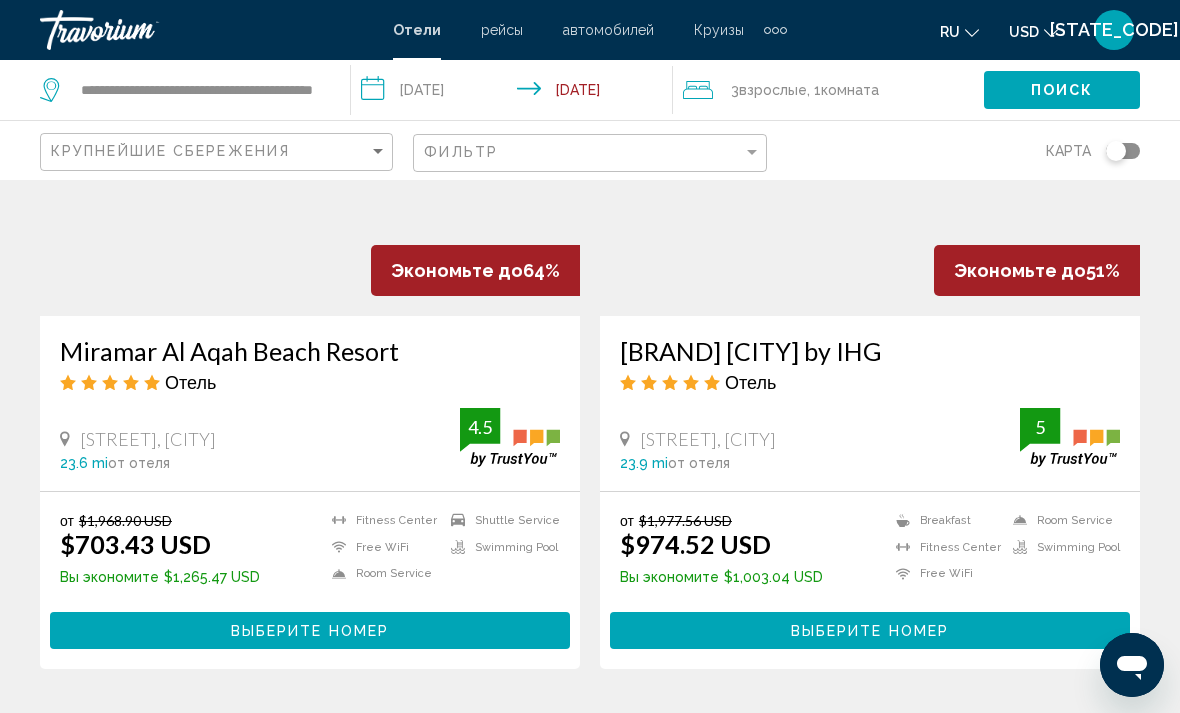 scroll, scrollTop: 3149, scrollLeft: 0, axis: vertical 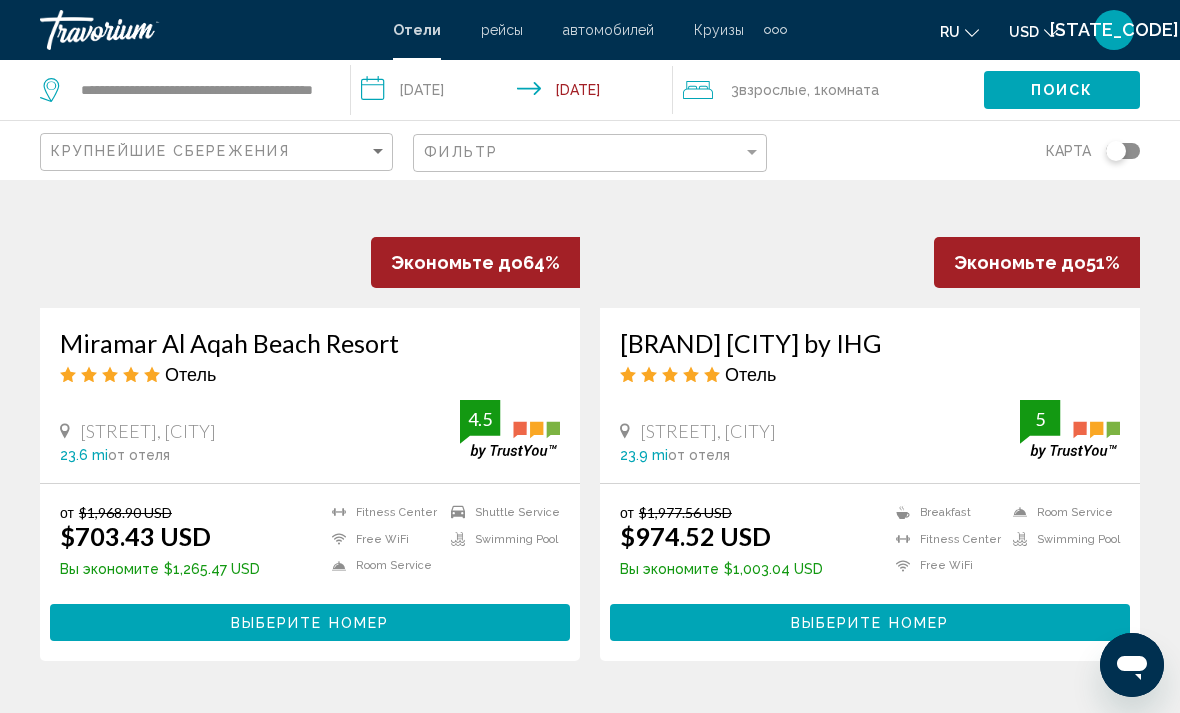 click on "Выберите номер" at bounding box center [870, 623] 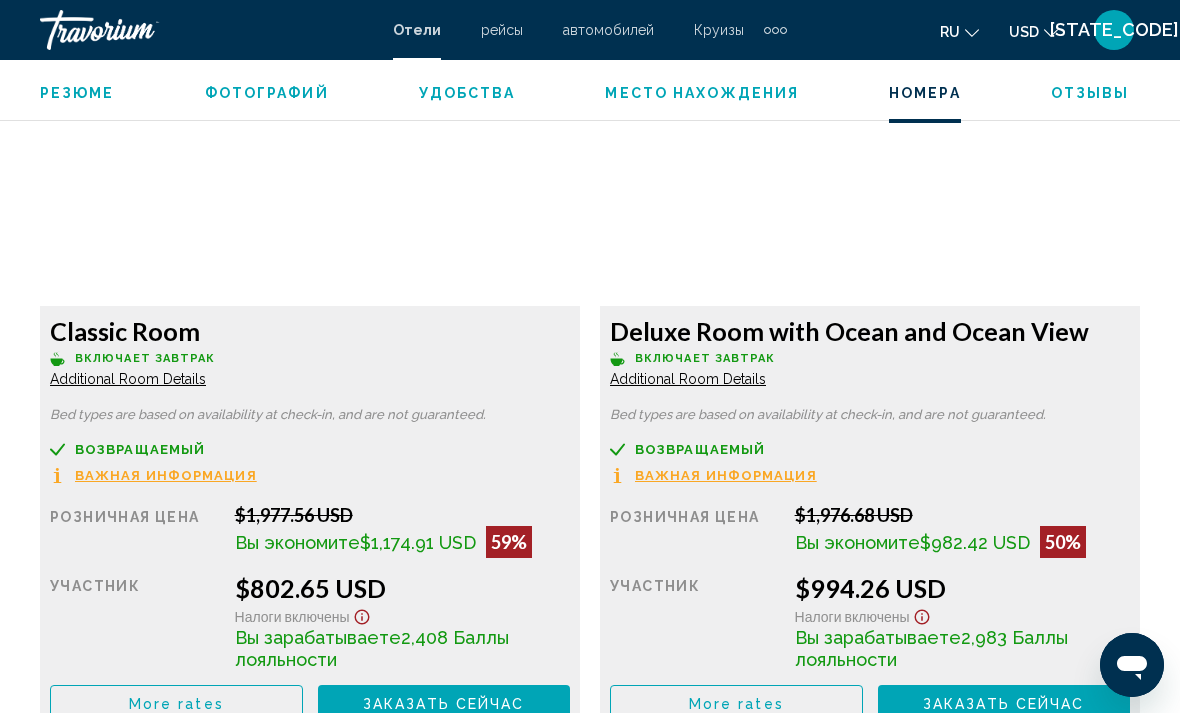 scroll, scrollTop: 3170, scrollLeft: 0, axis: vertical 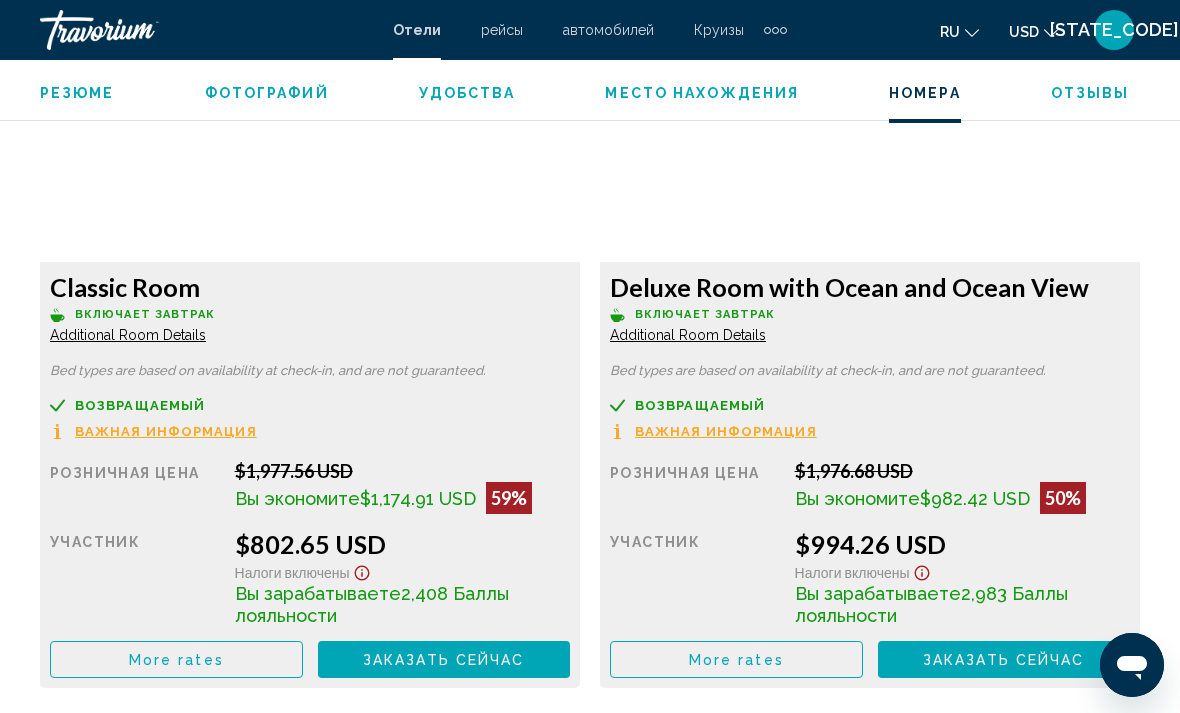 click on "More rates" at bounding box center [176, 660] 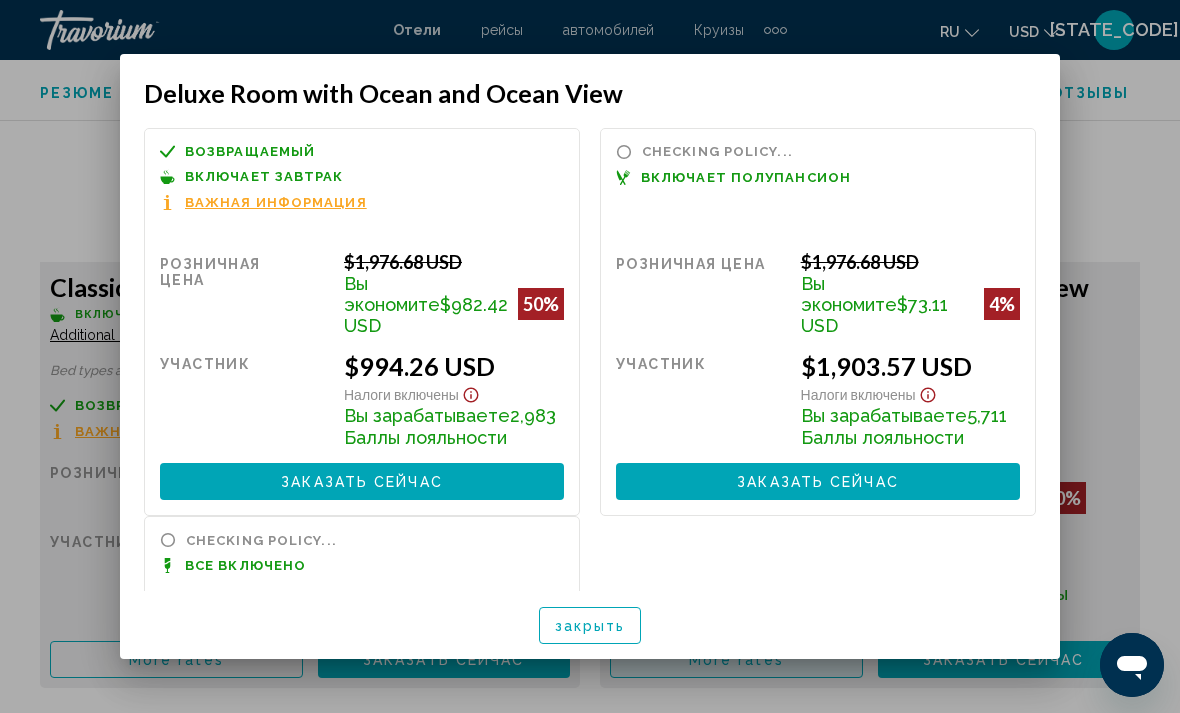 scroll, scrollTop: 0, scrollLeft: 0, axis: both 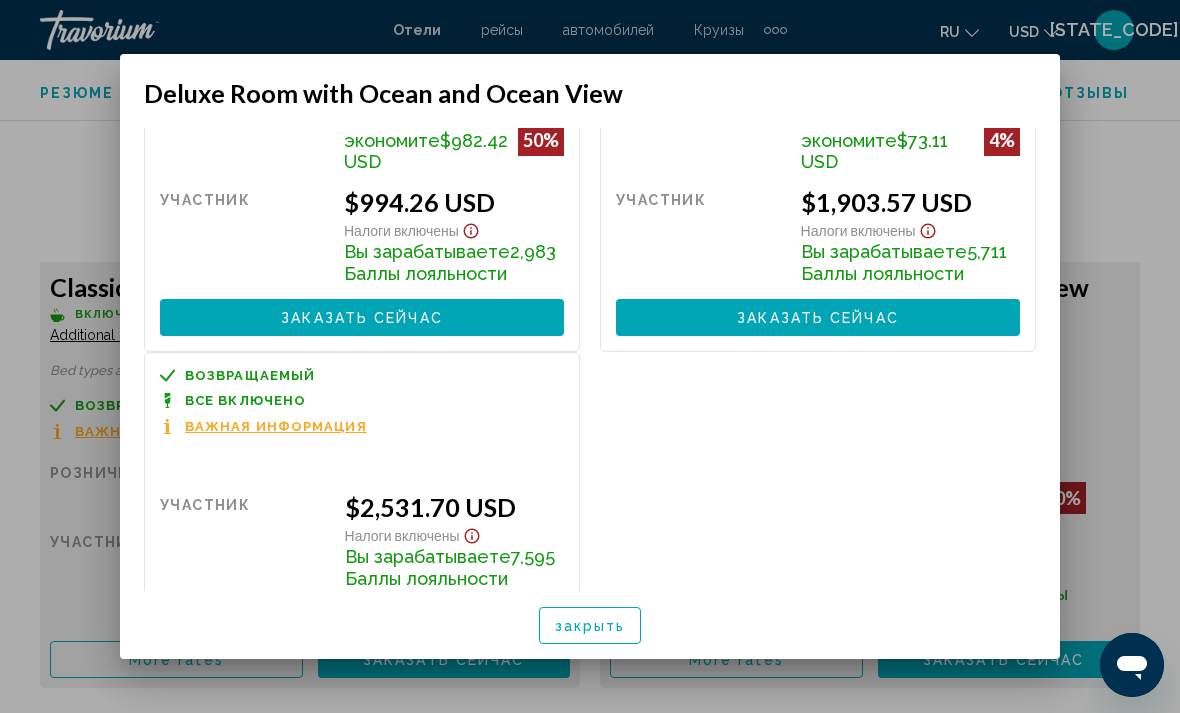 click at bounding box center [590, 356] 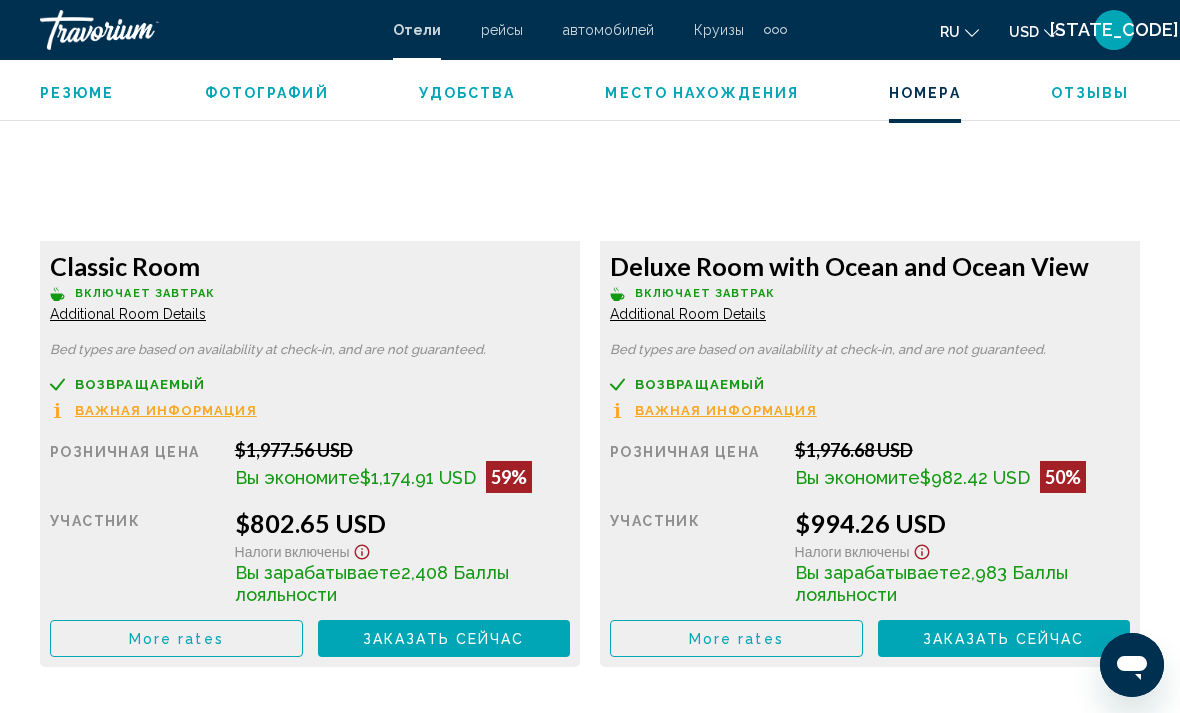 scroll, scrollTop: 3186, scrollLeft: 0, axis: vertical 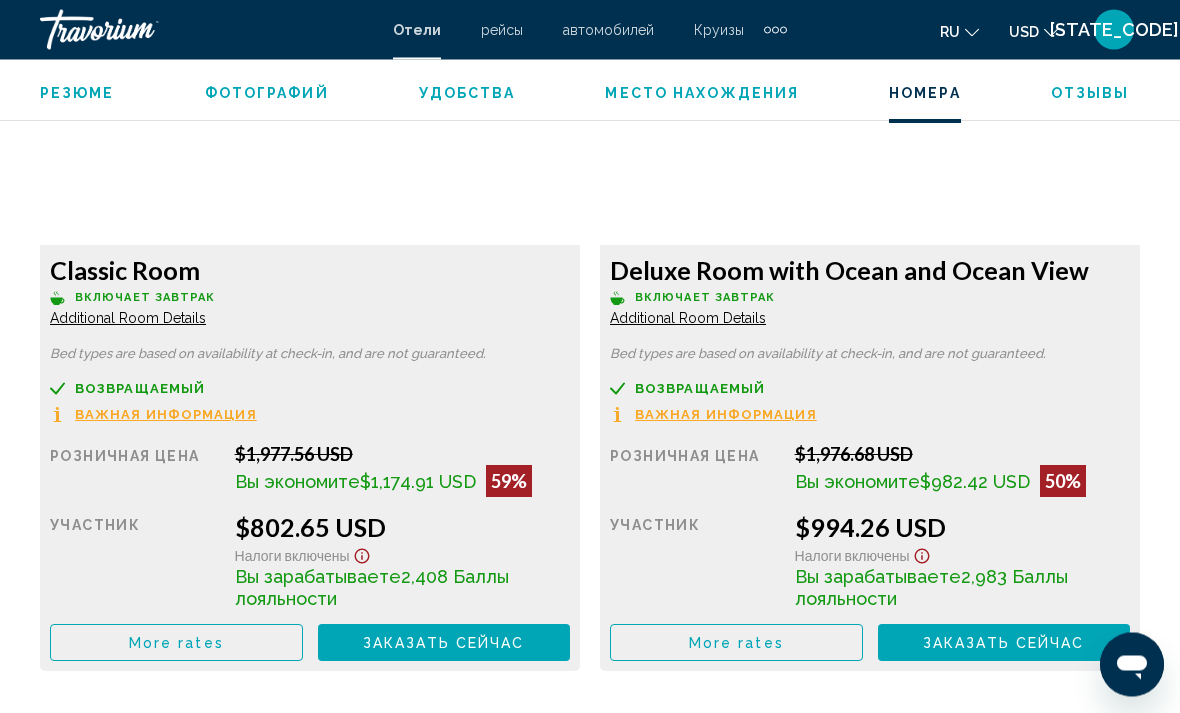 click on "More rates" at bounding box center [176, 644] 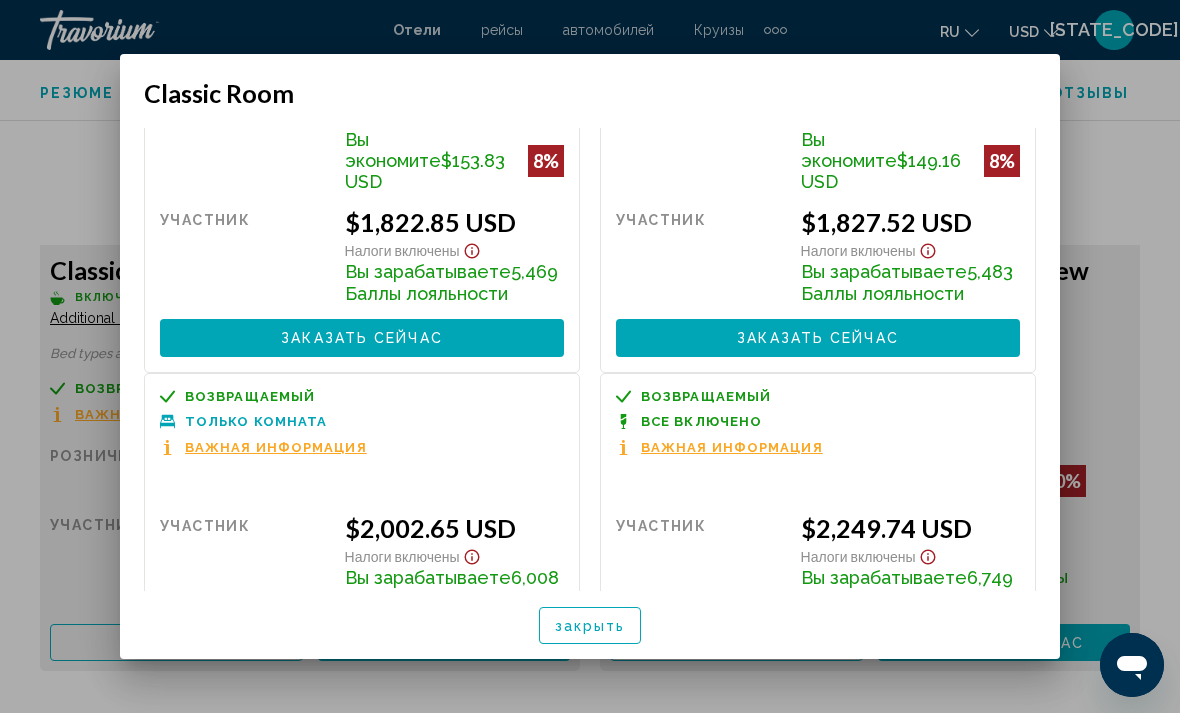 scroll, scrollTop: 527, scrollLeft: 0, axis: vertical 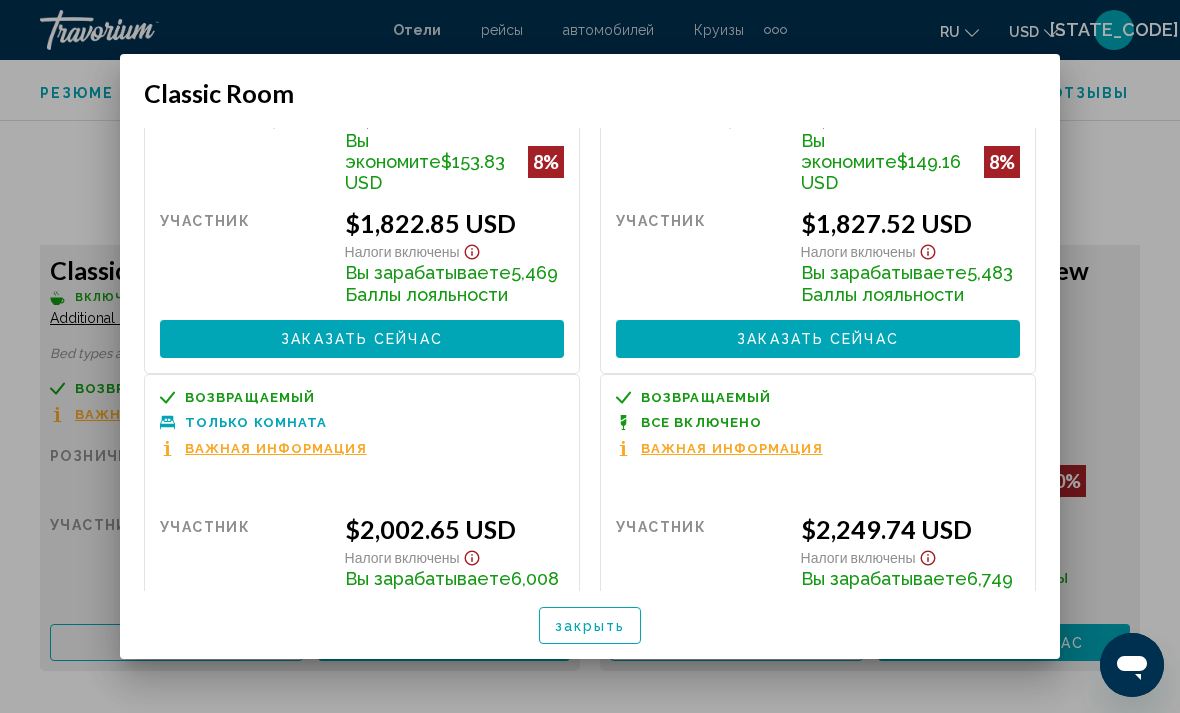 click at bounding box center (590, 356) 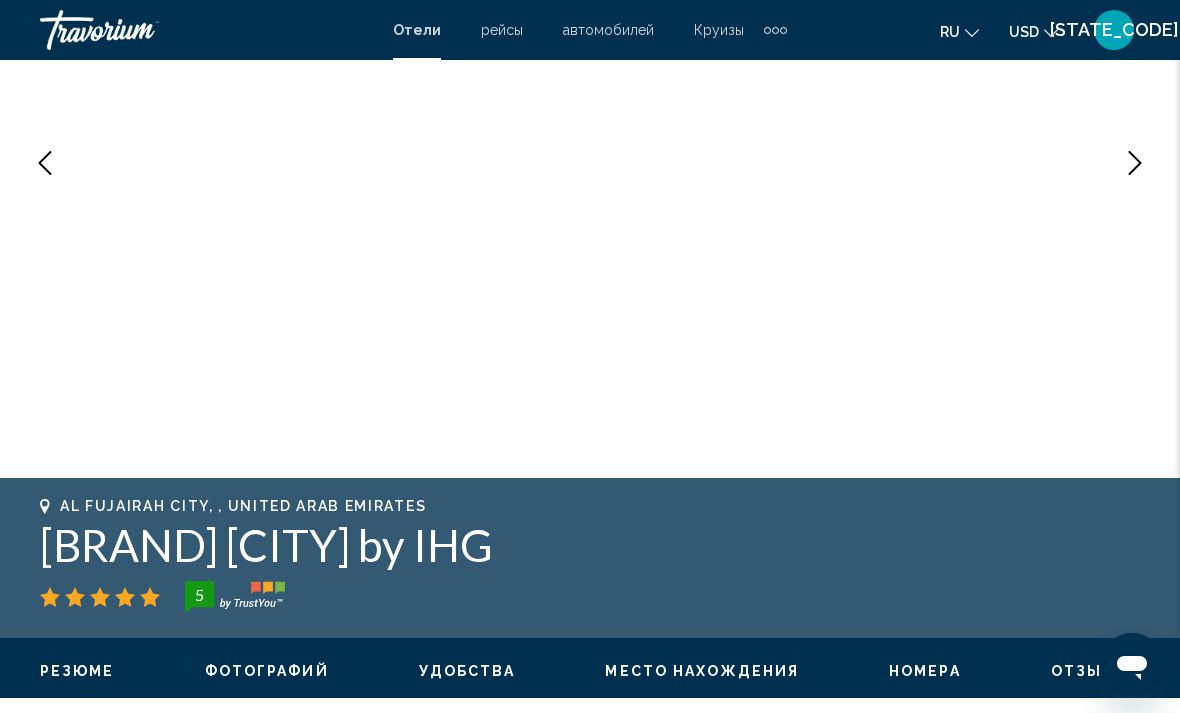 scroll, scrollTop: 362, scrollLeft: 0, axis: vertical 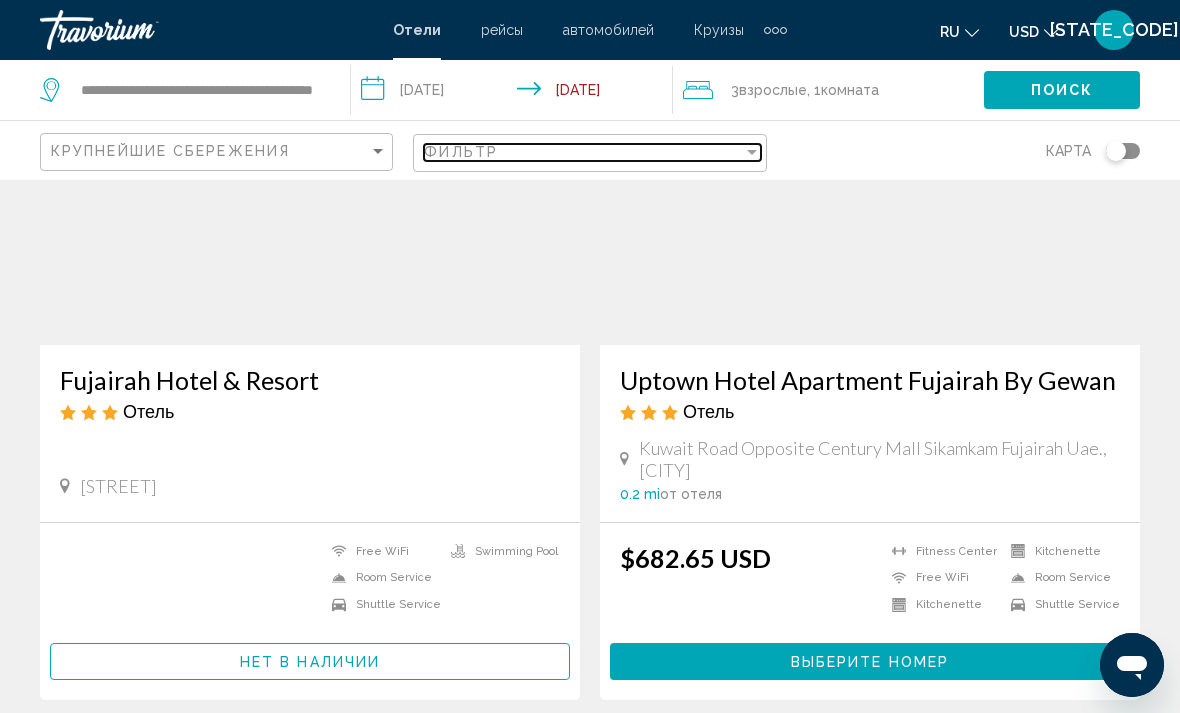 click at bounding box center (752, 152) 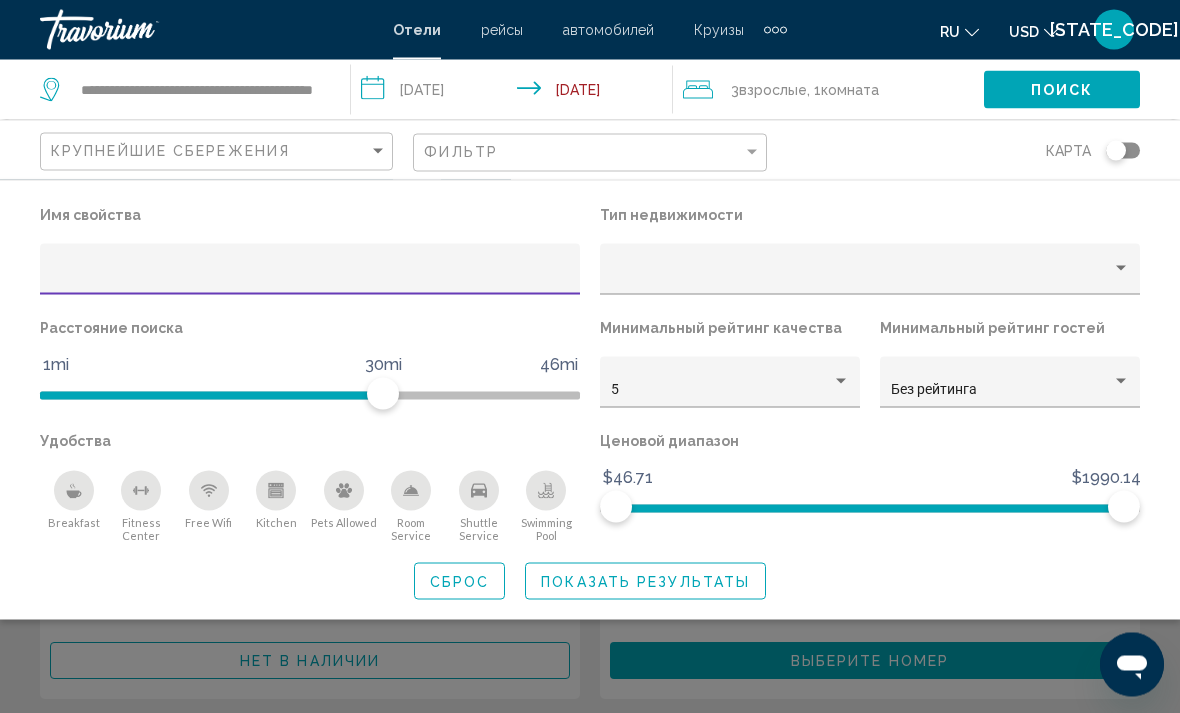 scroll, scrollTop: 224, scrollLeft: 0, axis: vertical 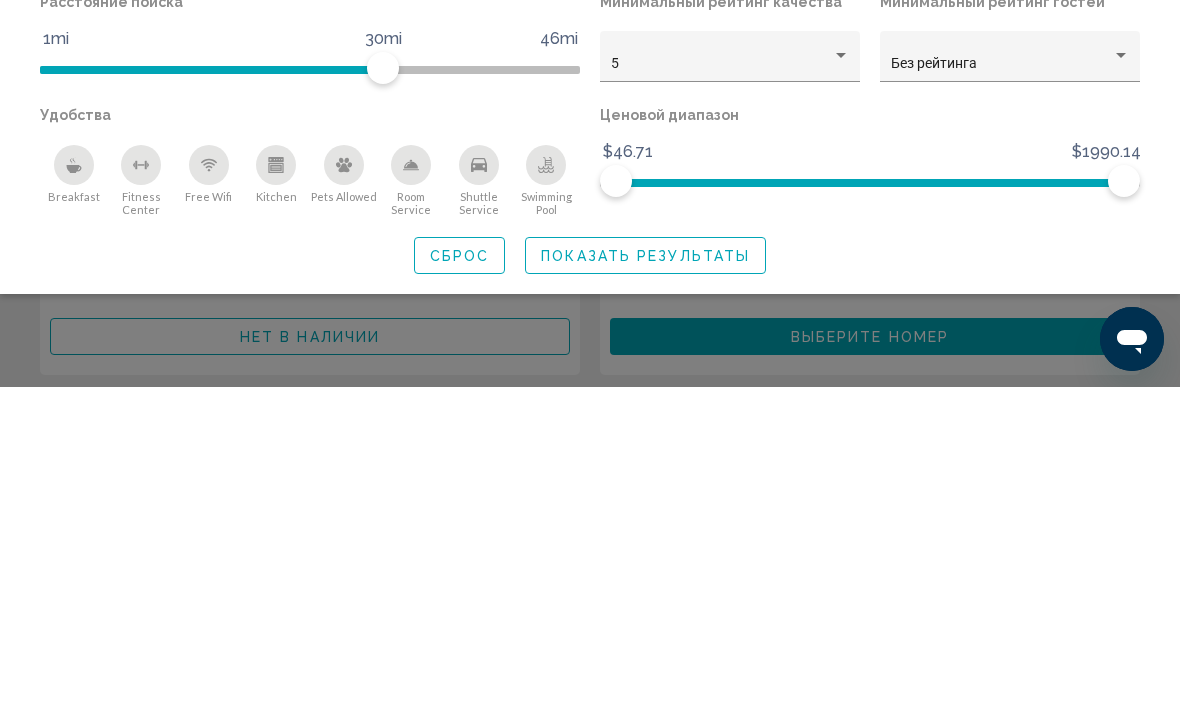 click on "Показать результаты" at bounding box center [645, 582] 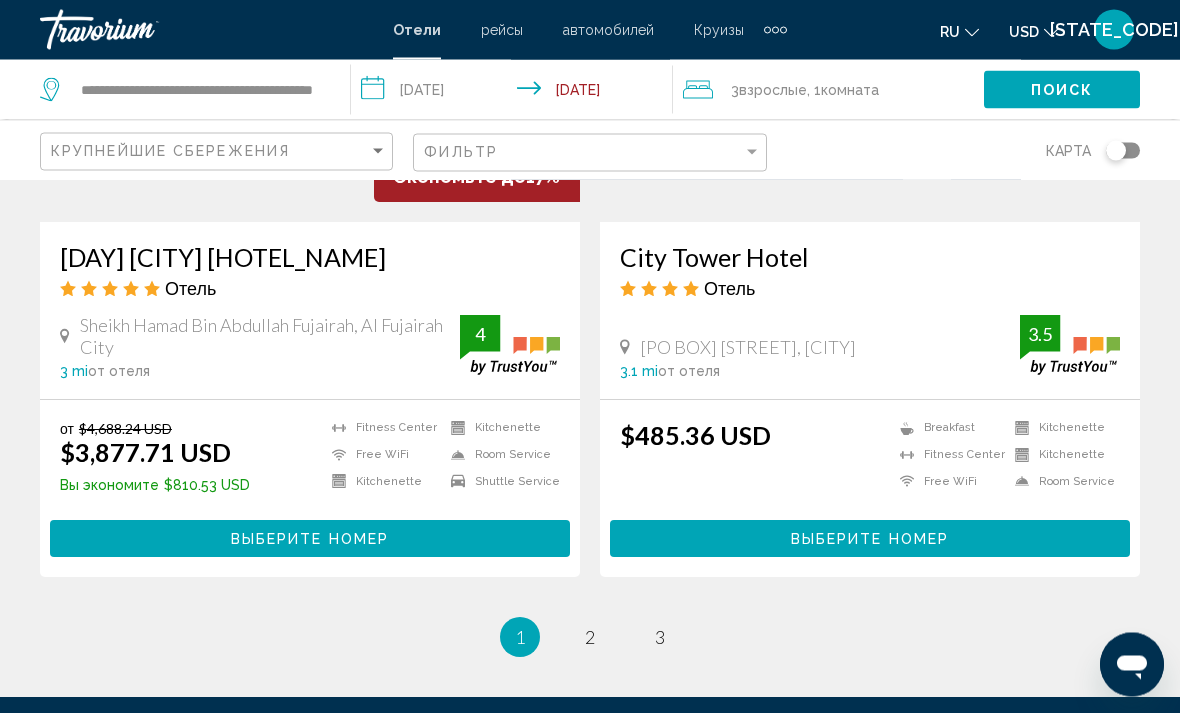 scroll, scrollTop: 3921, scrollLeft: 0, axis: vertical 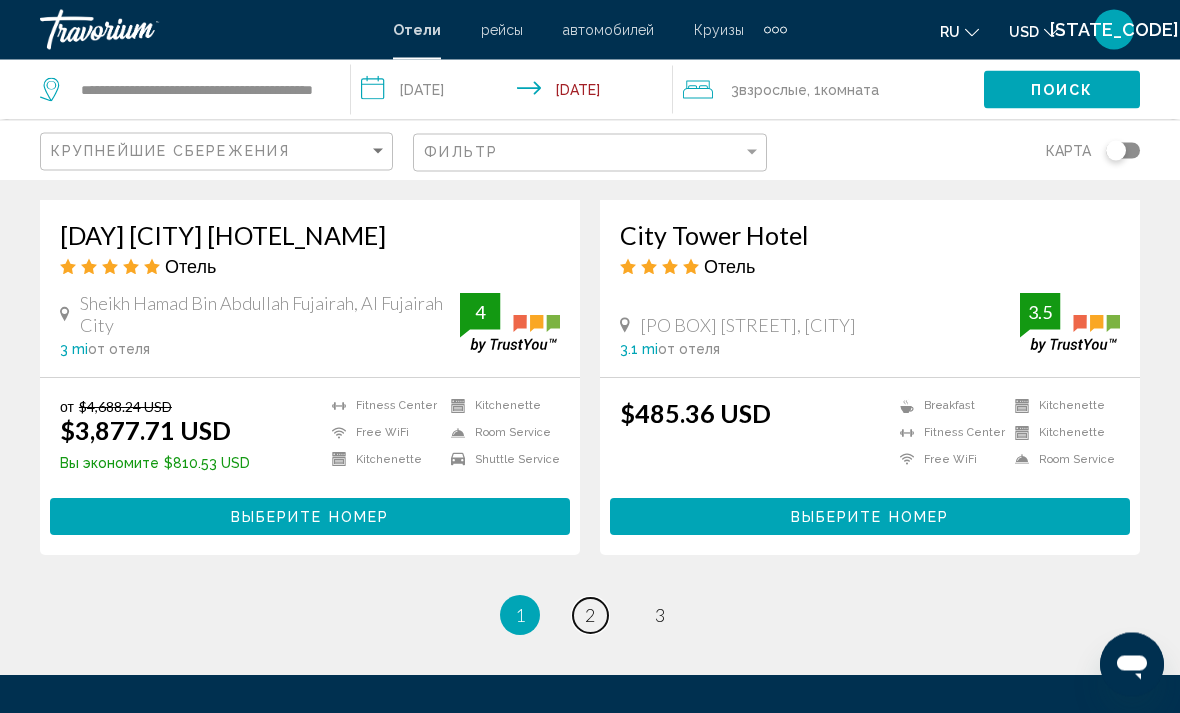 click on "page  2" at bounding box center (590, 616) 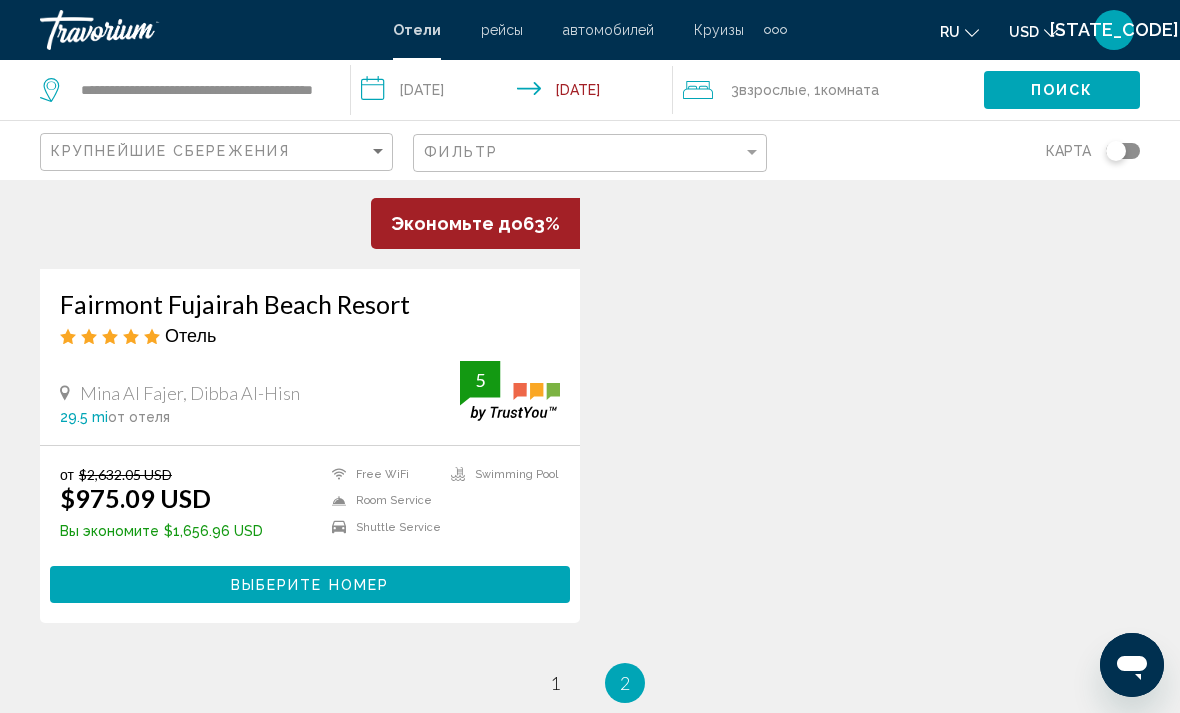scroll, scrollTop: 988, scrollLeft: 0, axis: vertical 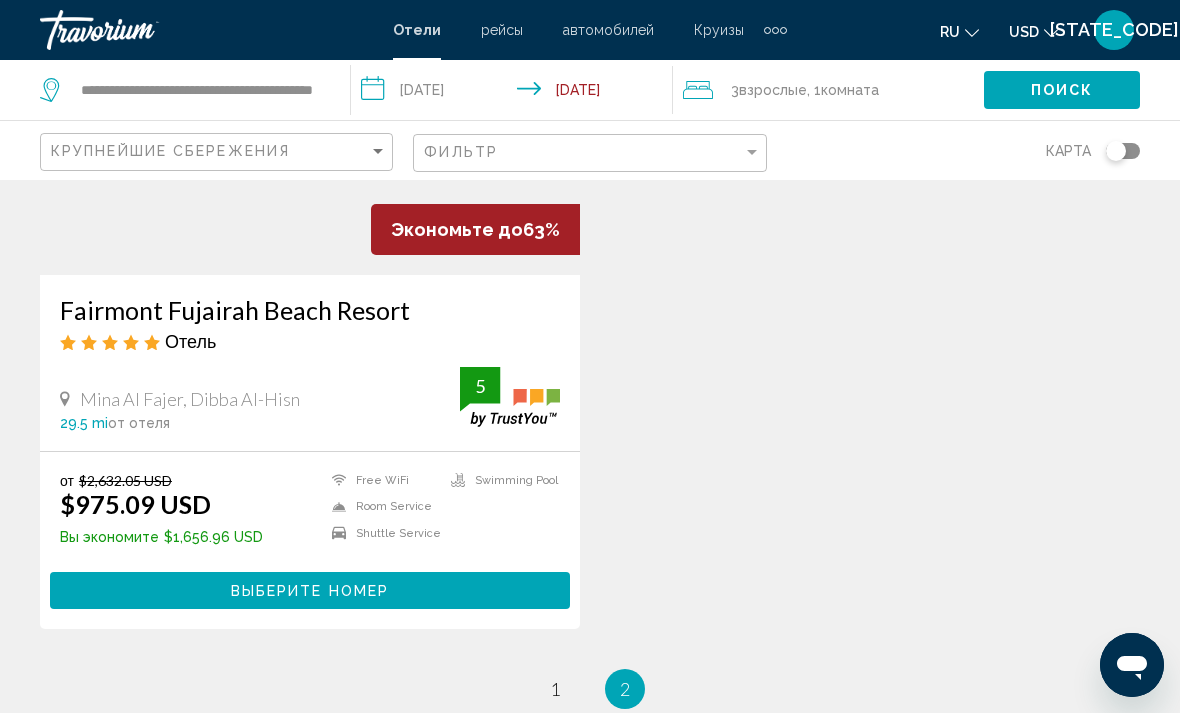 click on "Выберите номер" at bounding box center [310, 591] 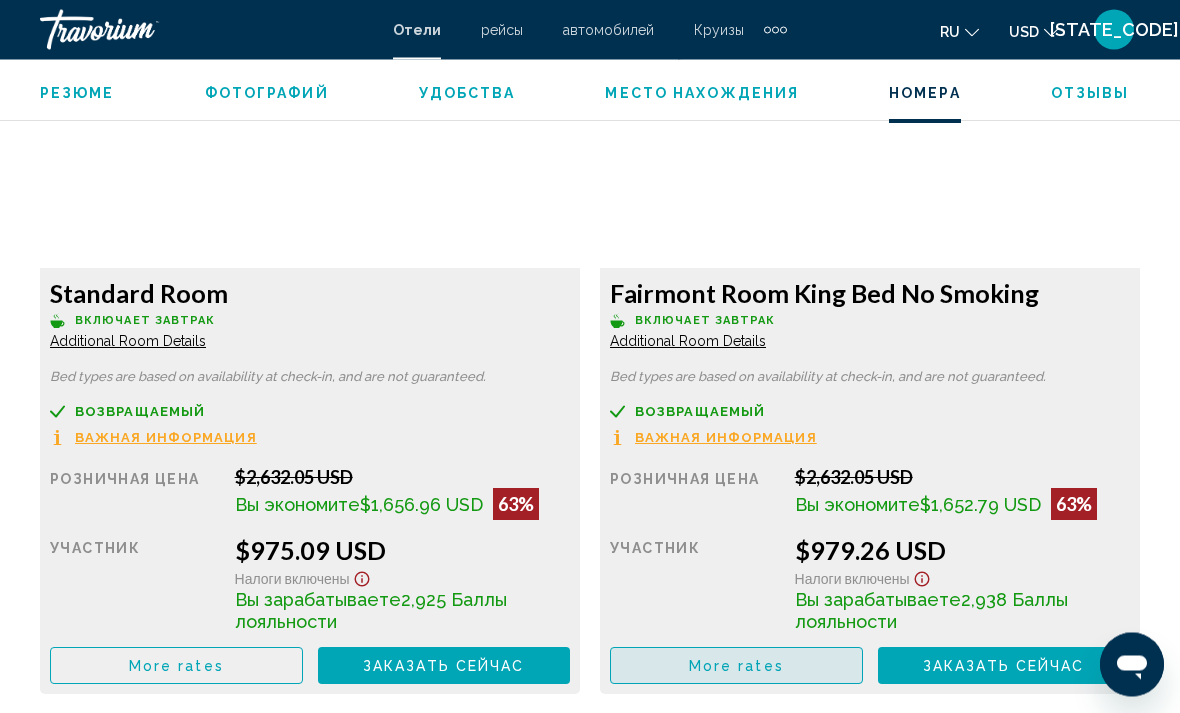 scroll, scrollTop: 3164, scrollLeft: 0, axis: vertical 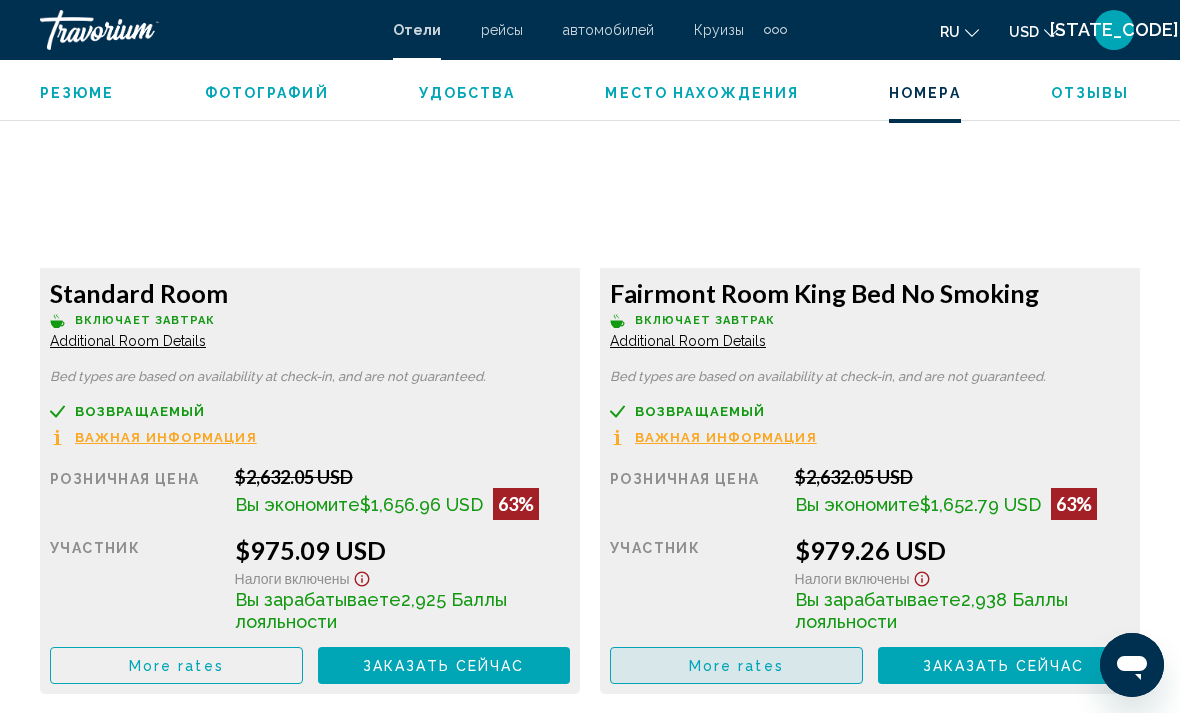 click on "More rates" at bounding box center [176, 666] 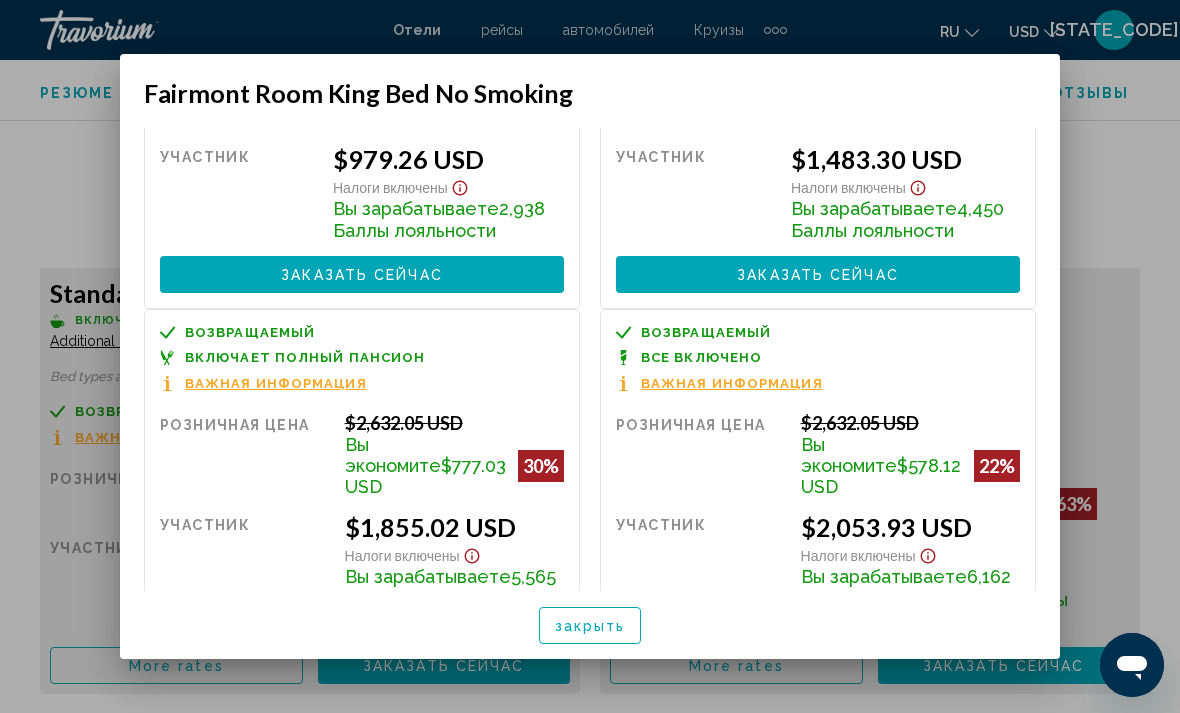 scroll, scrollTop: 206, scrollLeft: 0, axis: vertical 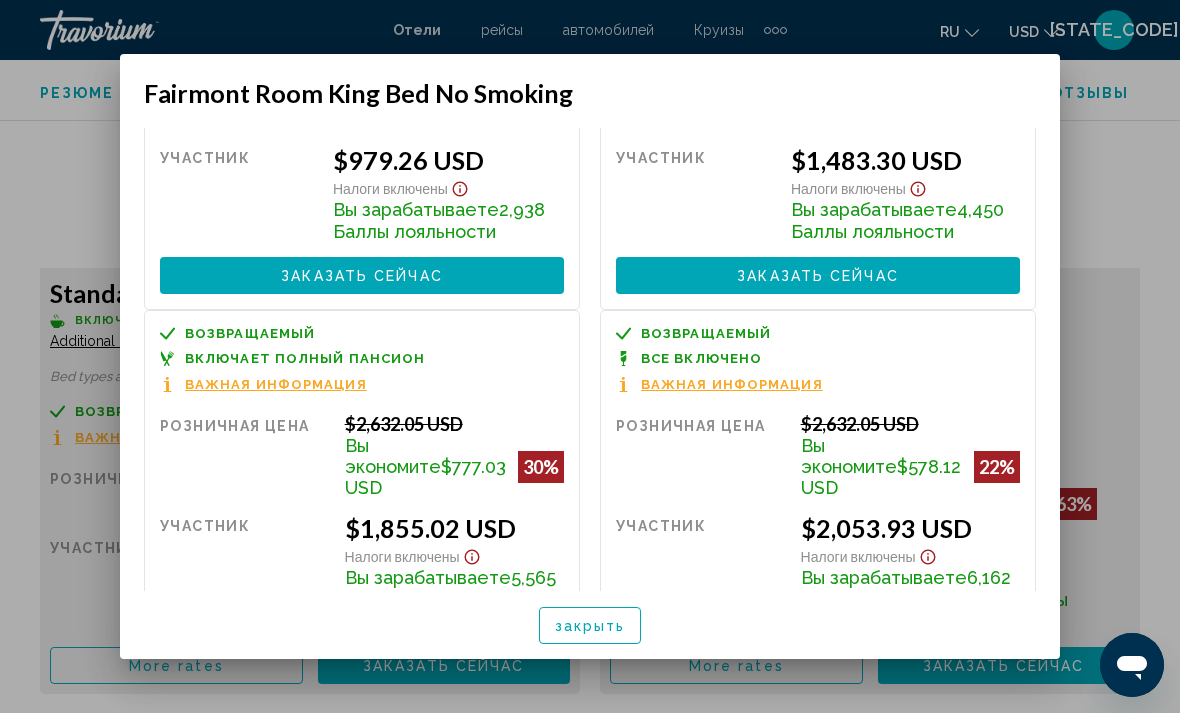 click at bounding box center [590, 356] 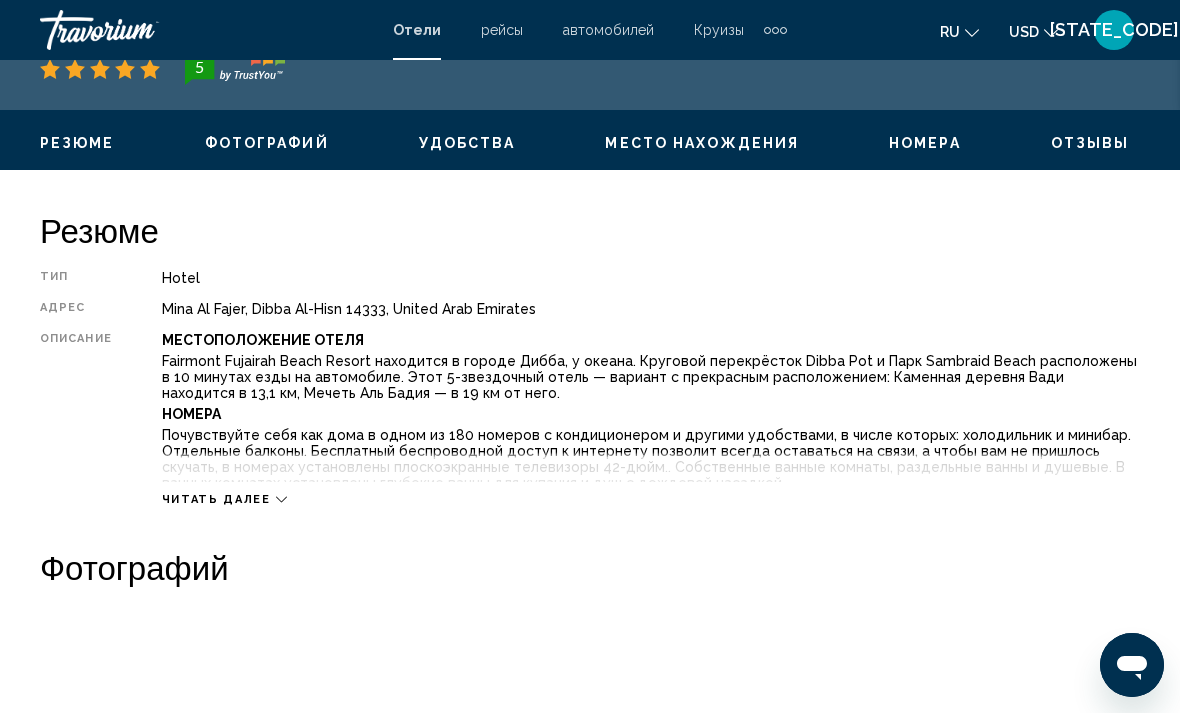 scroll, scrollTop: 899, scrollLeft: 0, axis: vertical 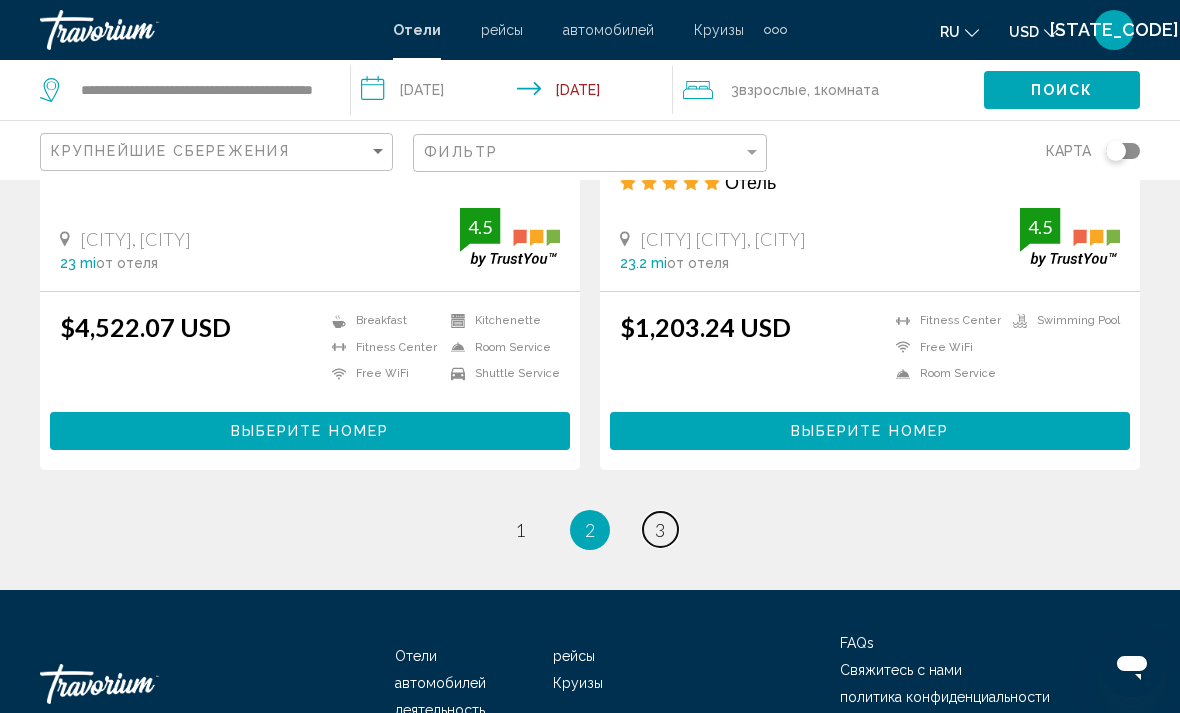 click on "3" at bounding box center [520, 530] 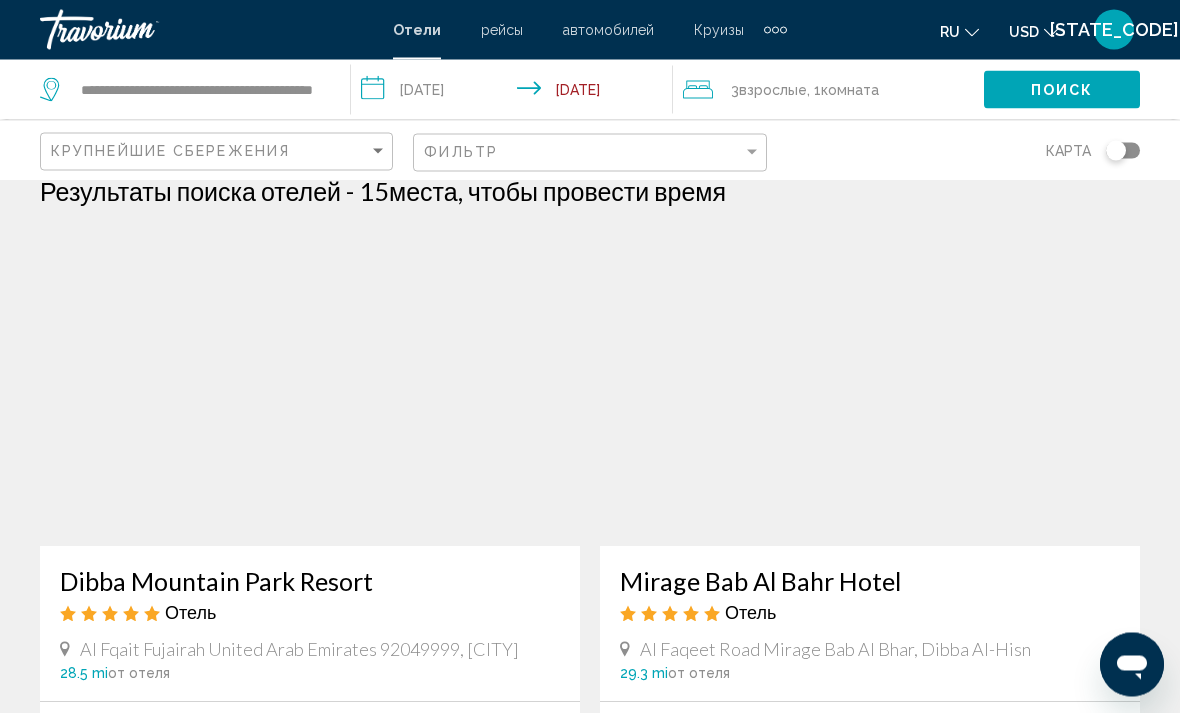 scroll, scrollTop: 0, scrollLeft: 0, axis: both 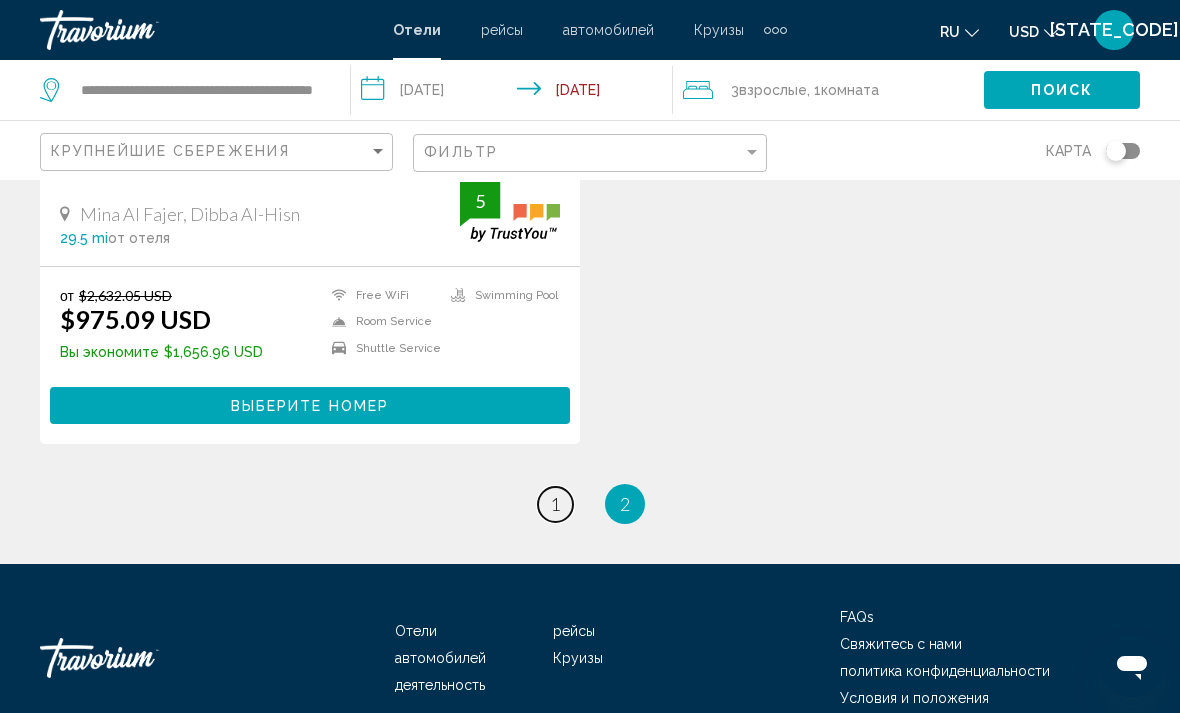click on "1" at bounding box center (555, 504) 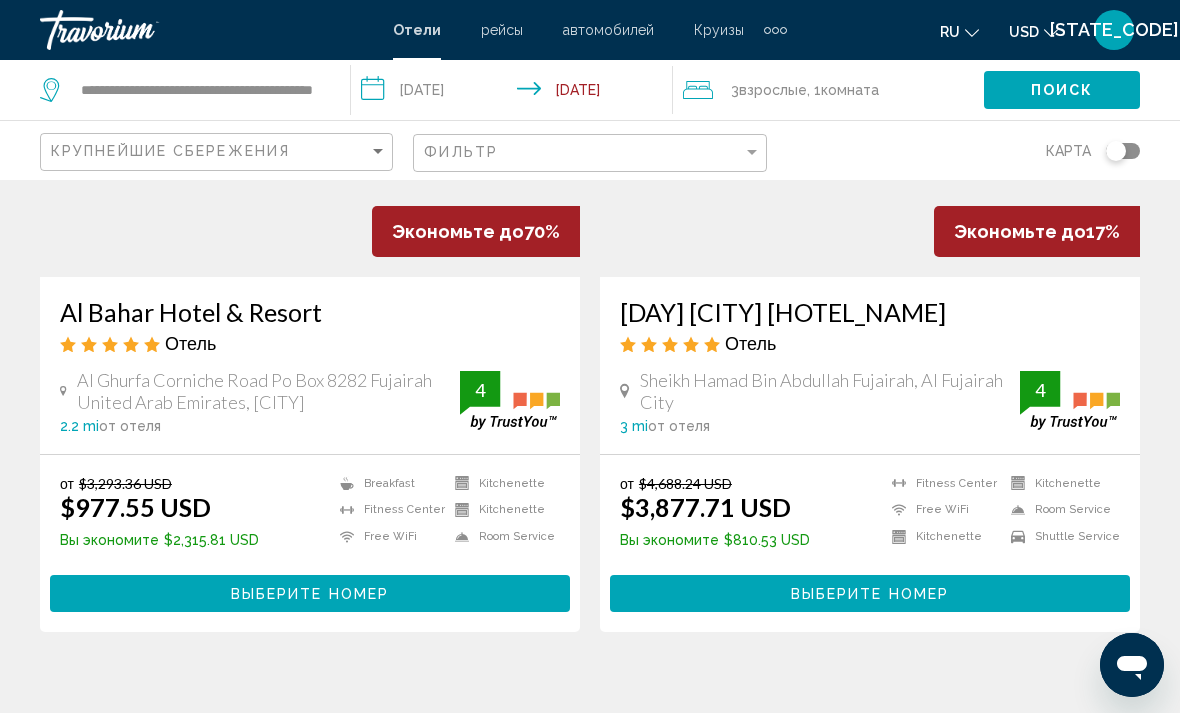 scroll, scrollTop: 0, scrollLeft: 0, axis: both 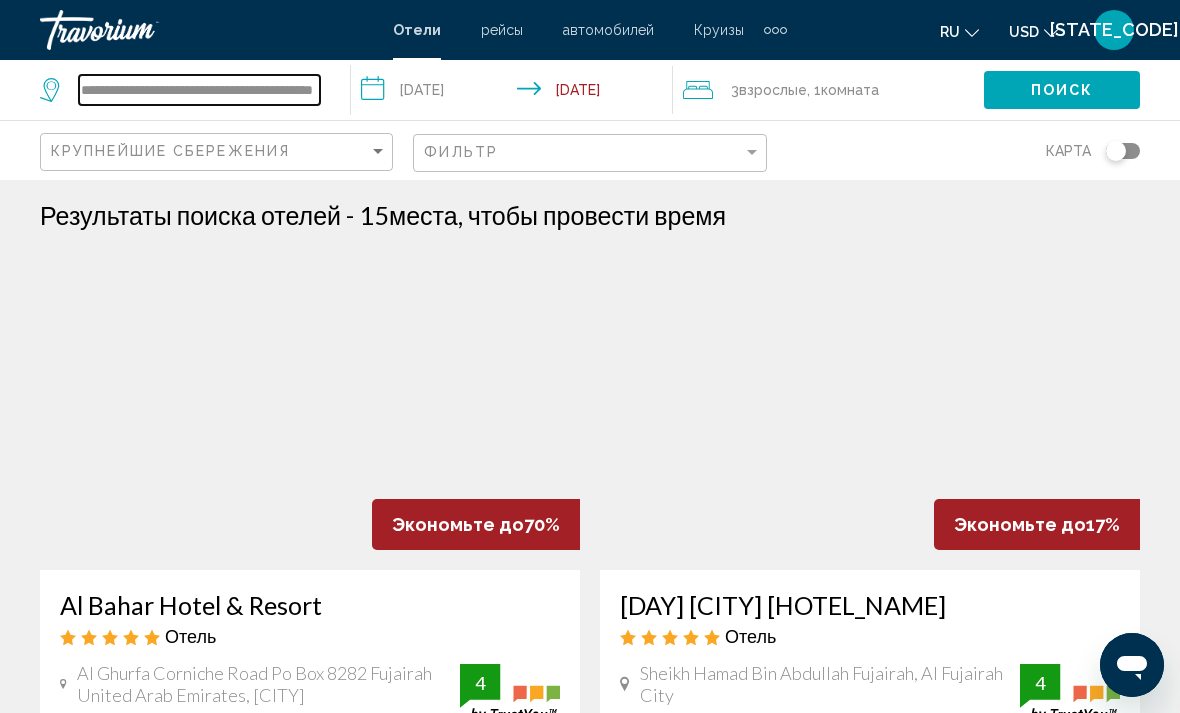 click on "**********" at bounding box center (199, 90) 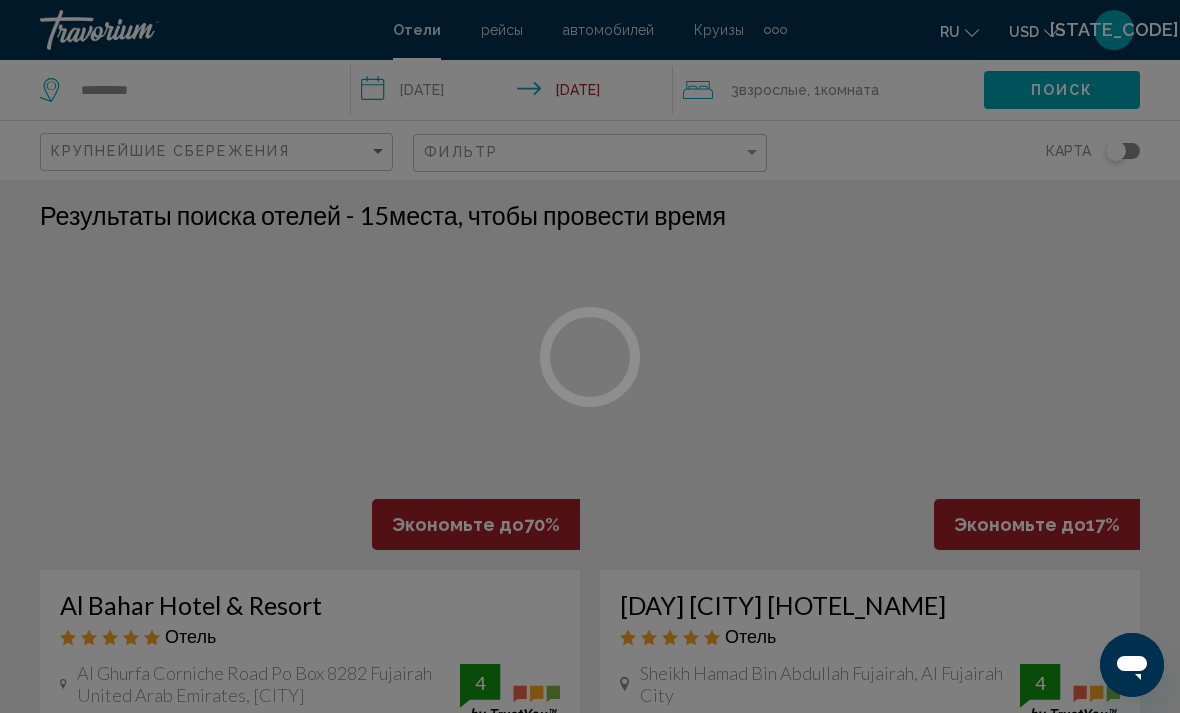 click at bounding box center [590, 356] 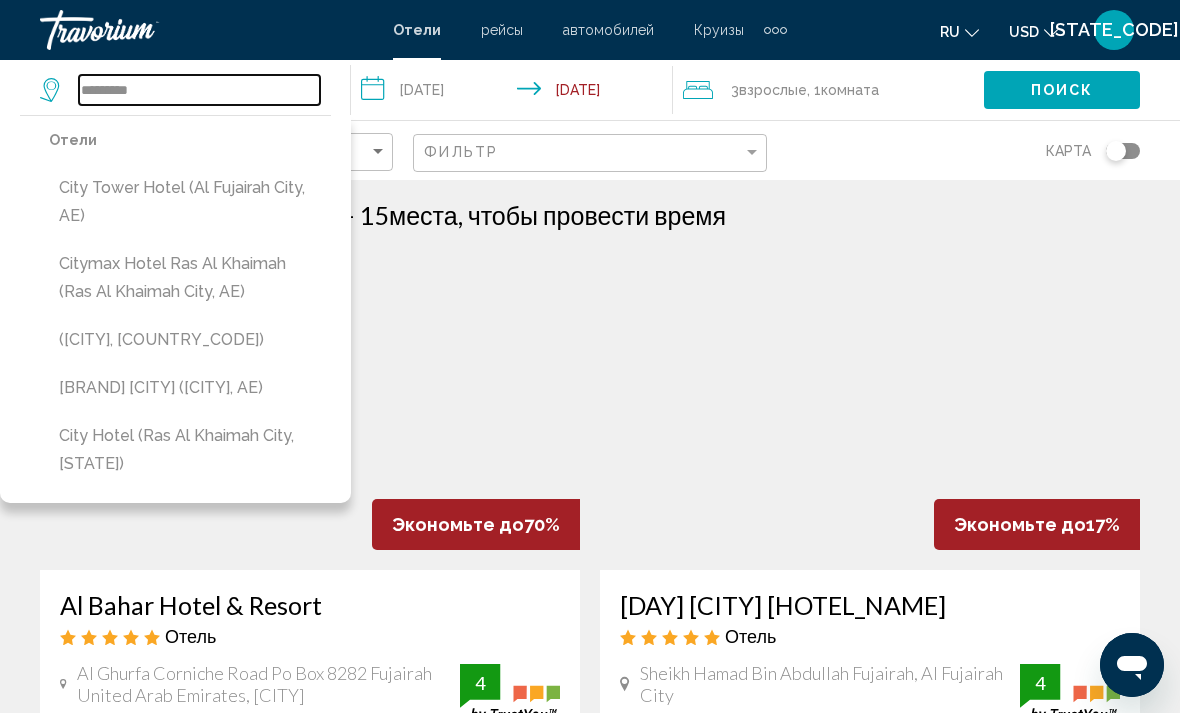 click on "*********" at bounding box center (199, 90) 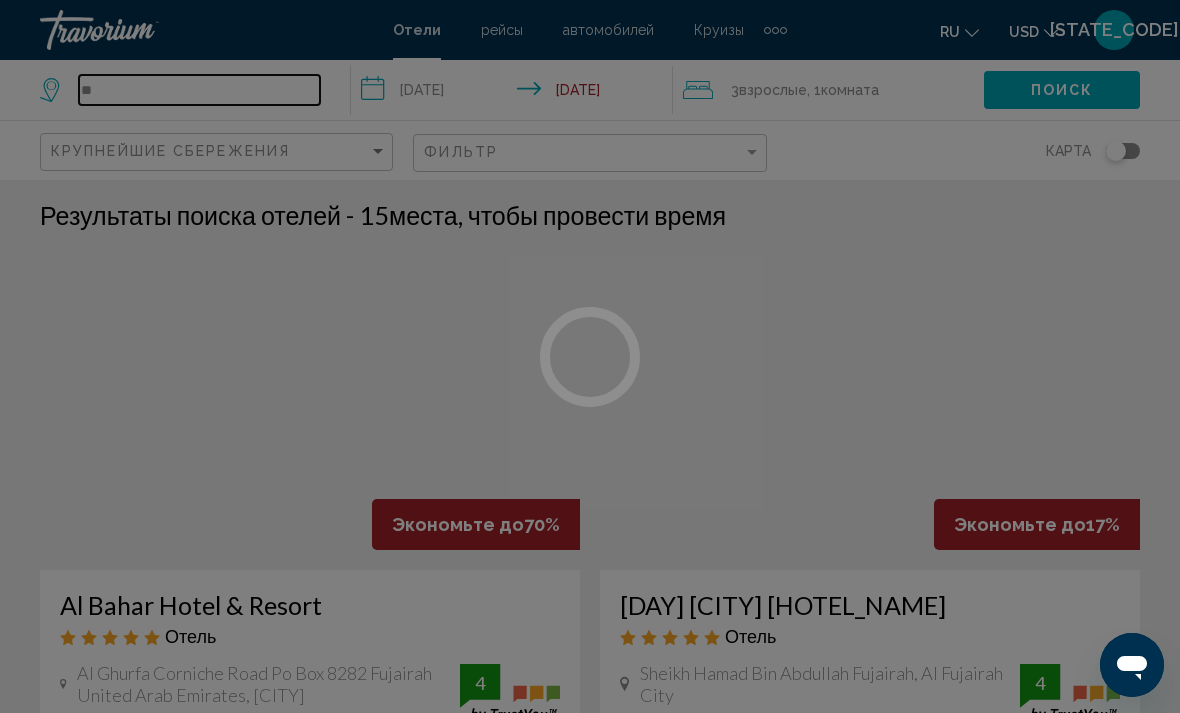 type on "*" 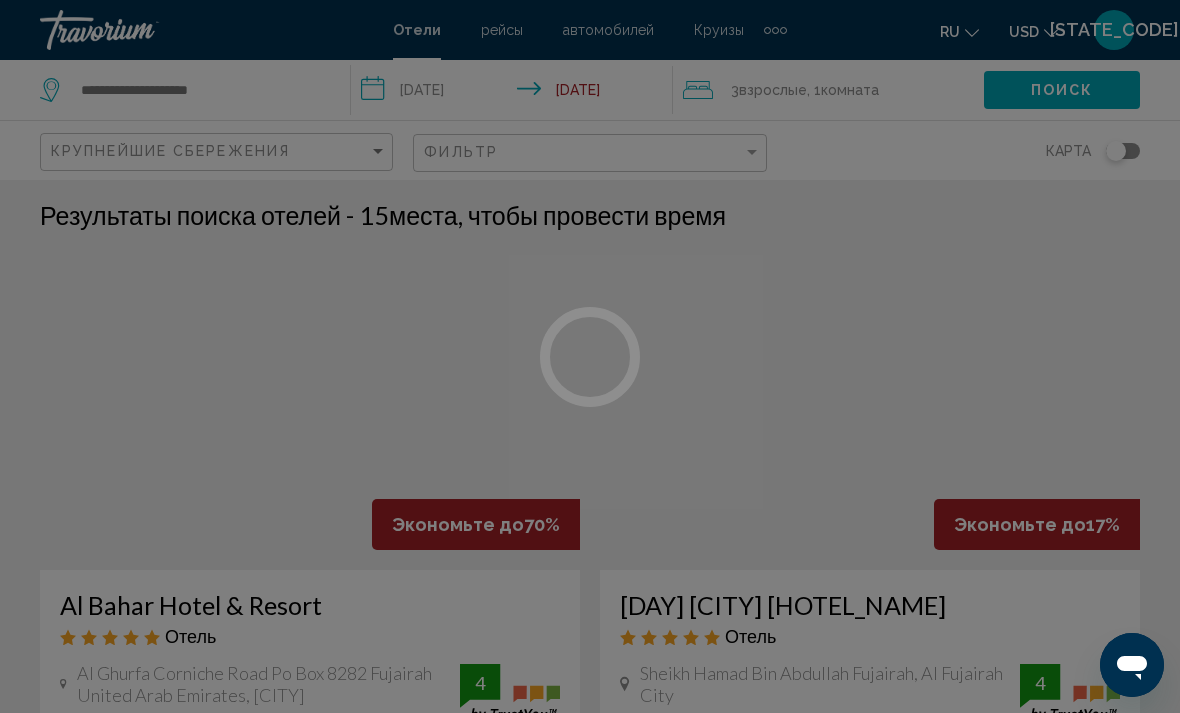 click at bounding box center [590, 356] 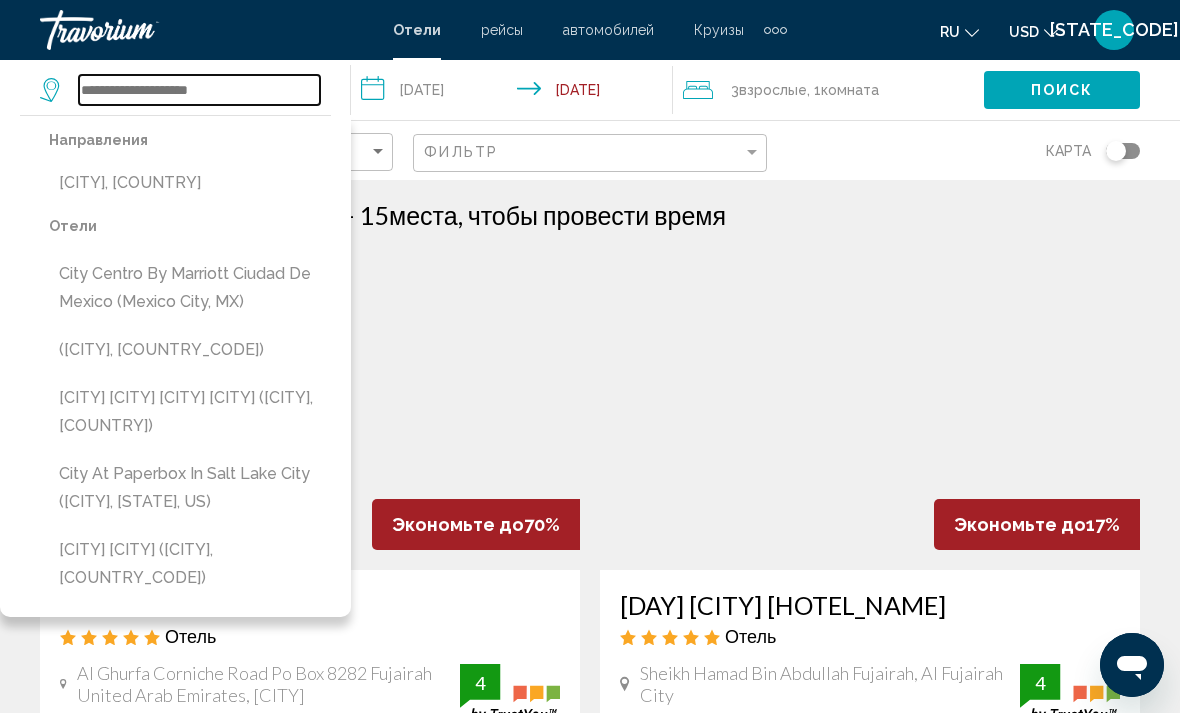 click at bounding box center (199, 90) 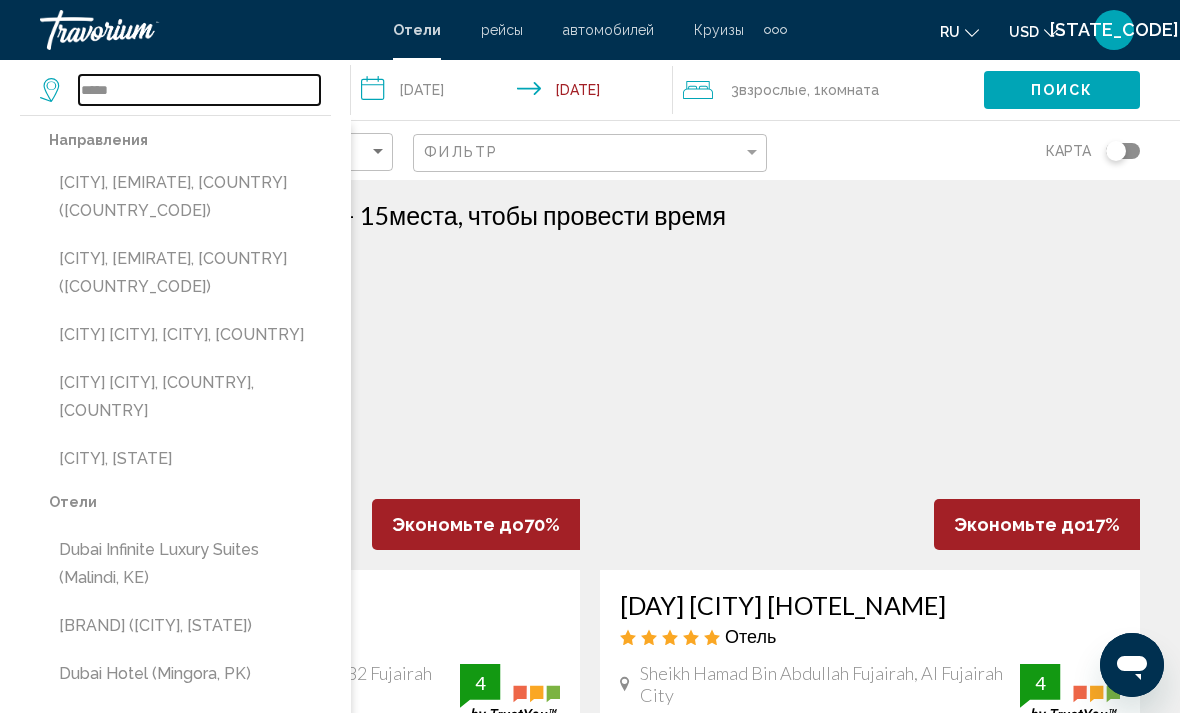 type on "*****" 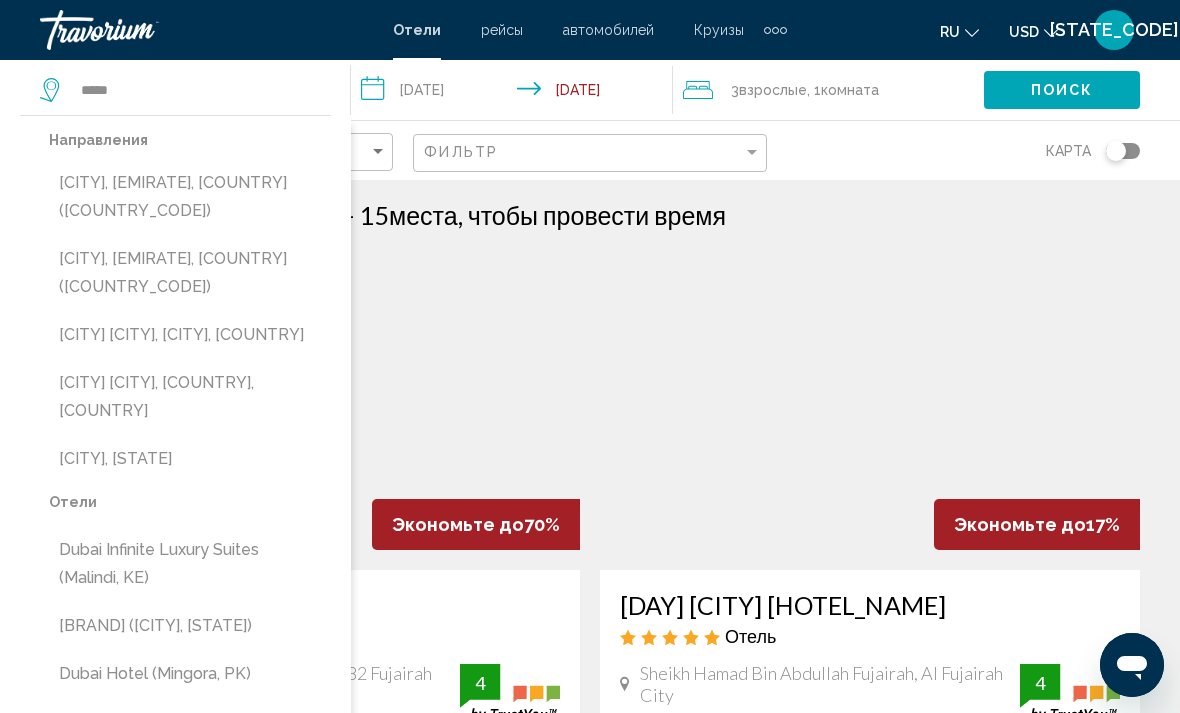 click on "[CITY], [EMIRATE], [COUNTRY] ([COUNTRY_CODE])" at bounding box center [190, 197] 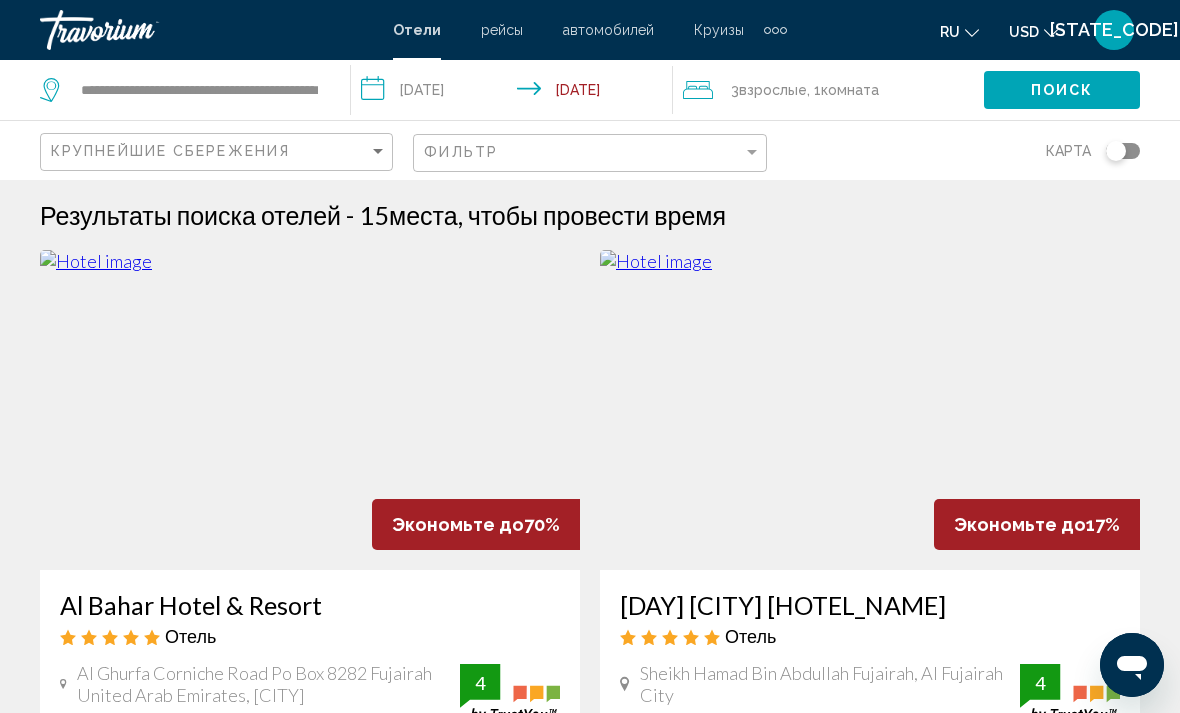 click on "карта" at bounding box center [963, 150] 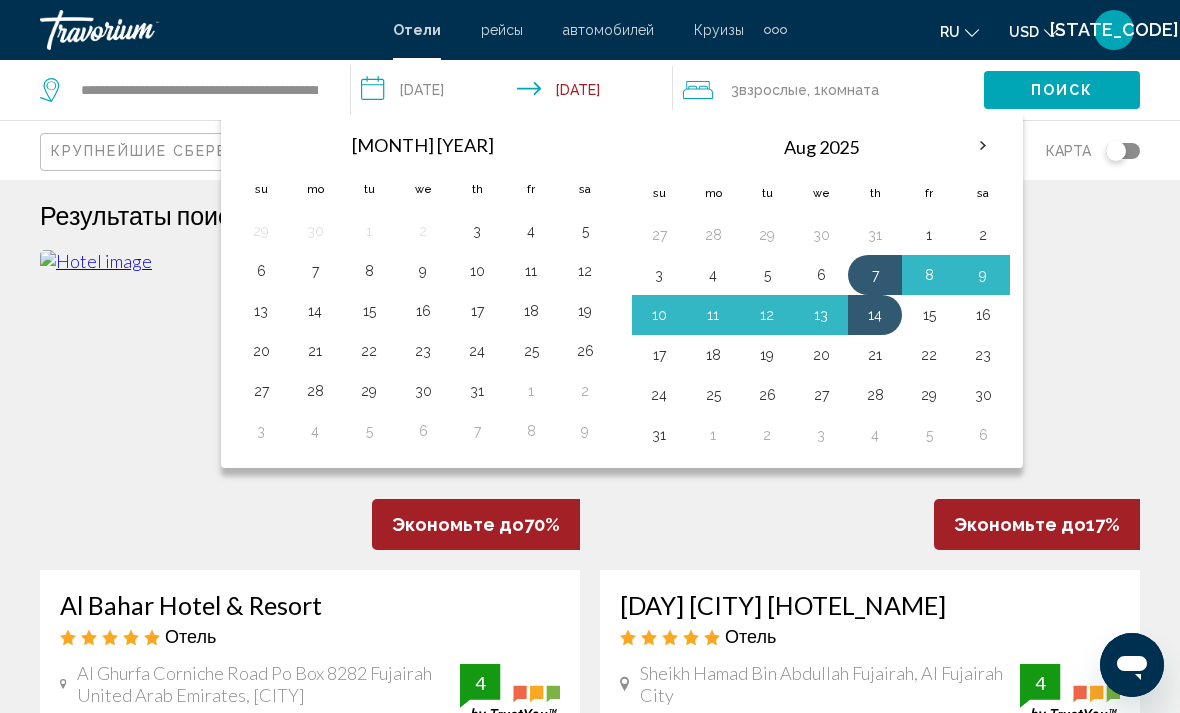 click on "10" at bounding box center (477, 271) 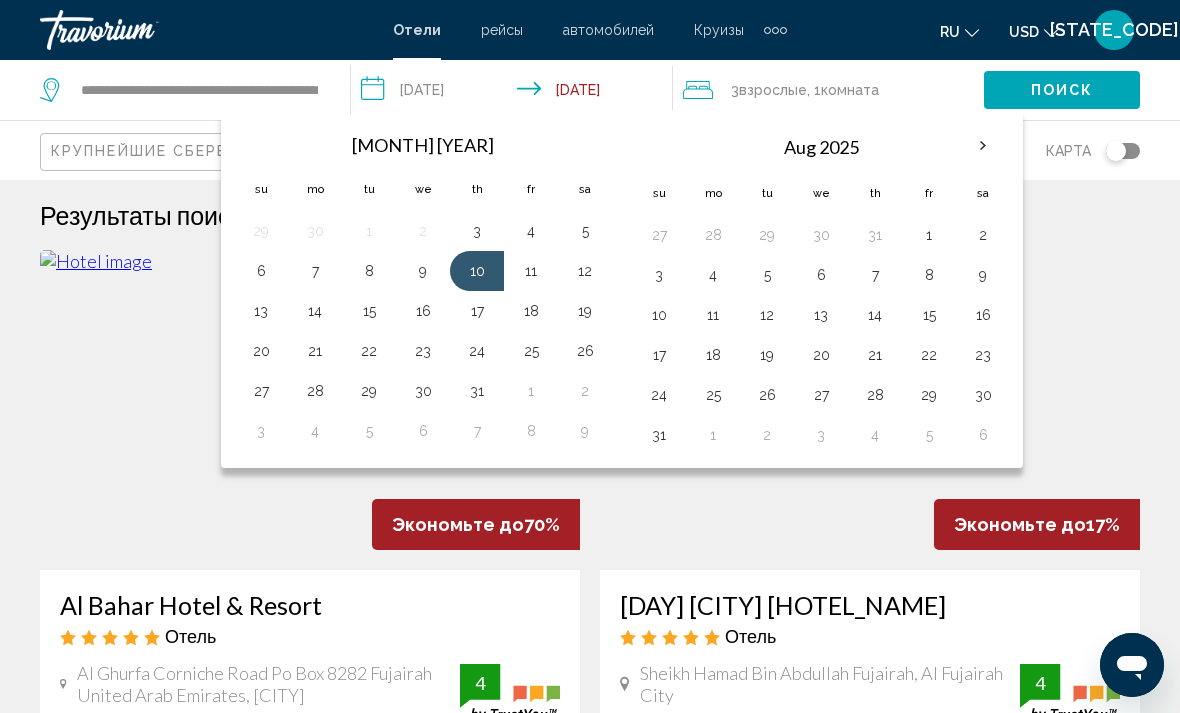click on "7" at bounding box center [875, 275] 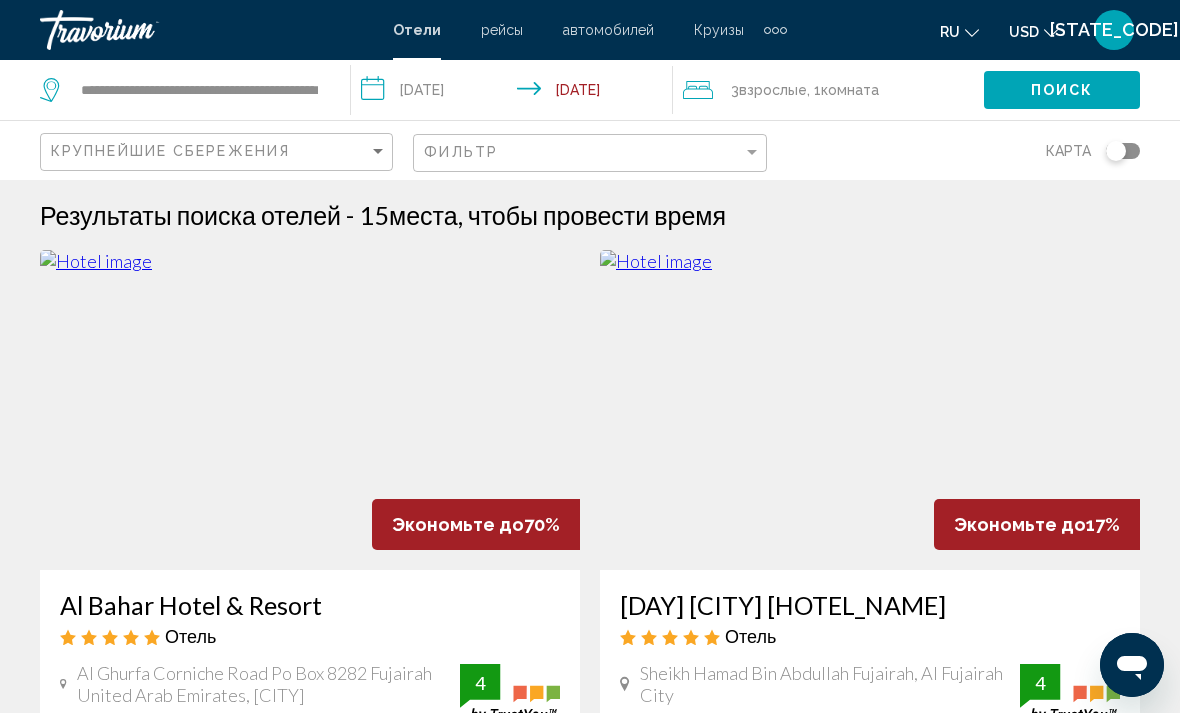 click on "Комната" at bounding box center [850, 90] 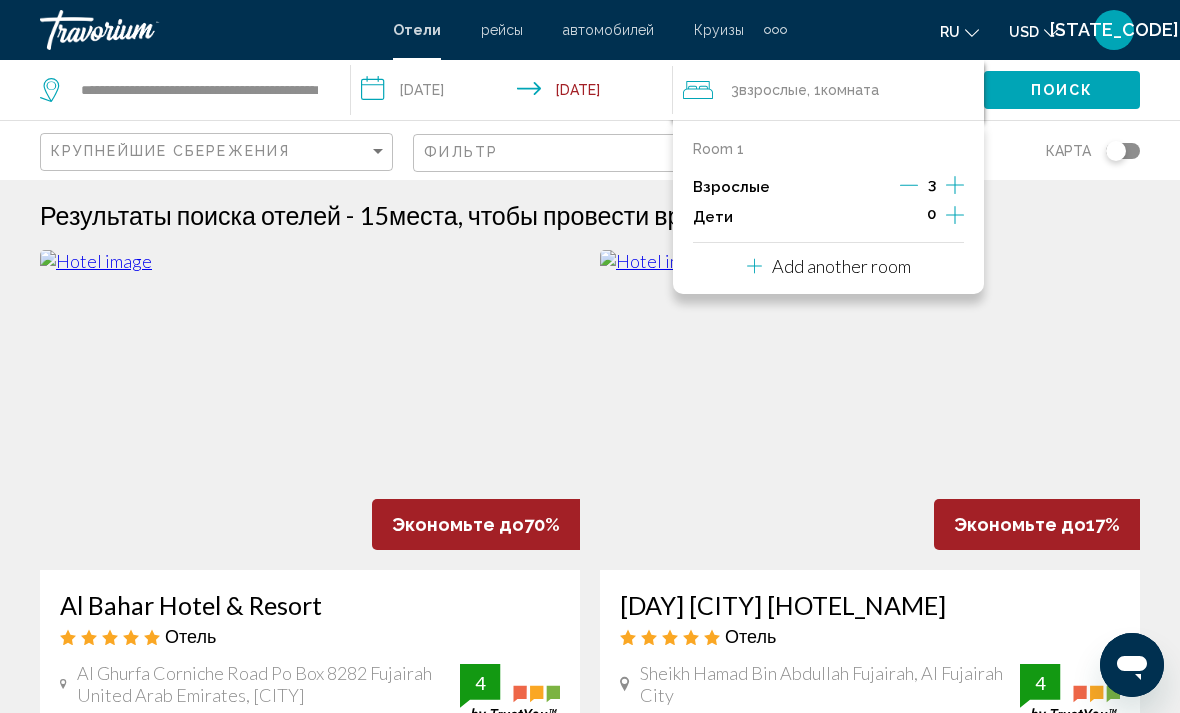 click at bounding box center [909, 185] 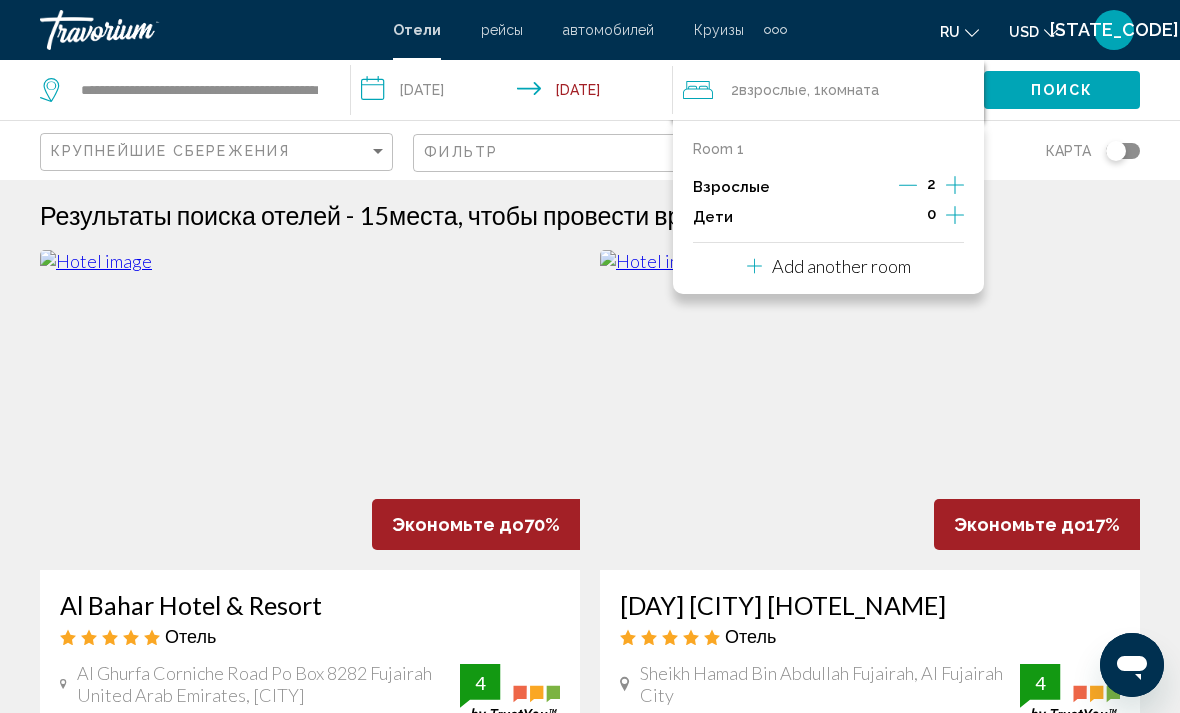 click at bounding box center (908, 185) 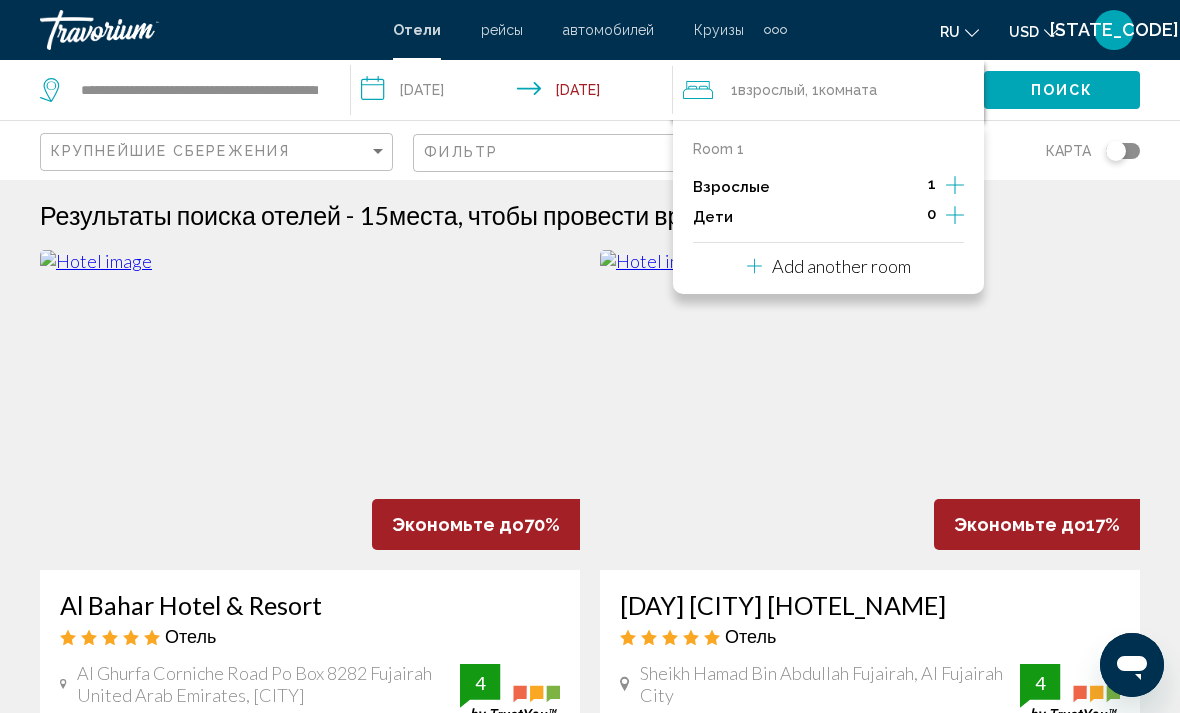 click at bounding box center (955, 215) 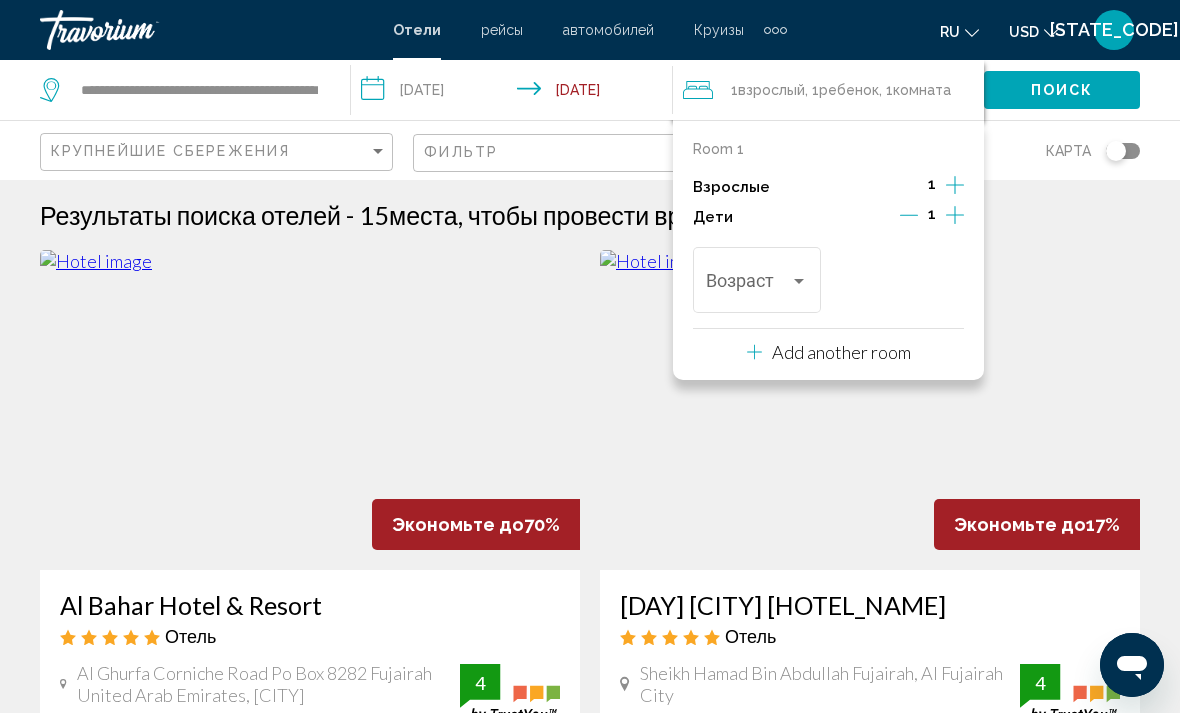 click at bounding box center (955, 215) 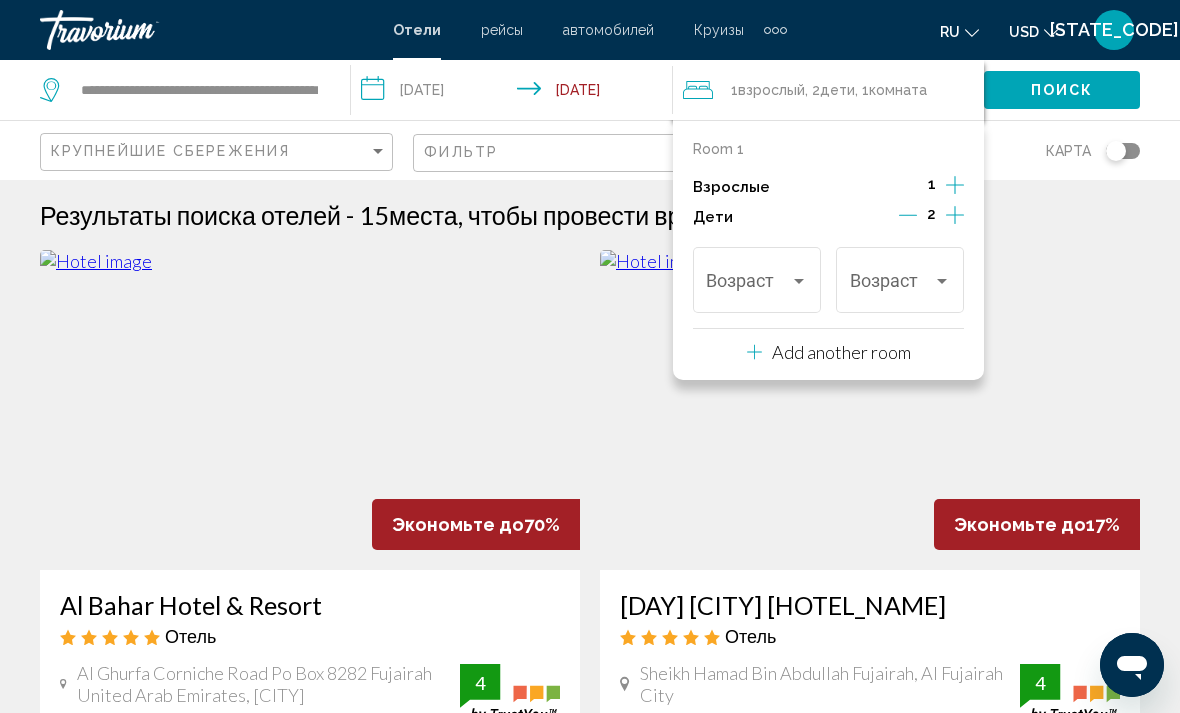 click at bounding box center [799, 281] 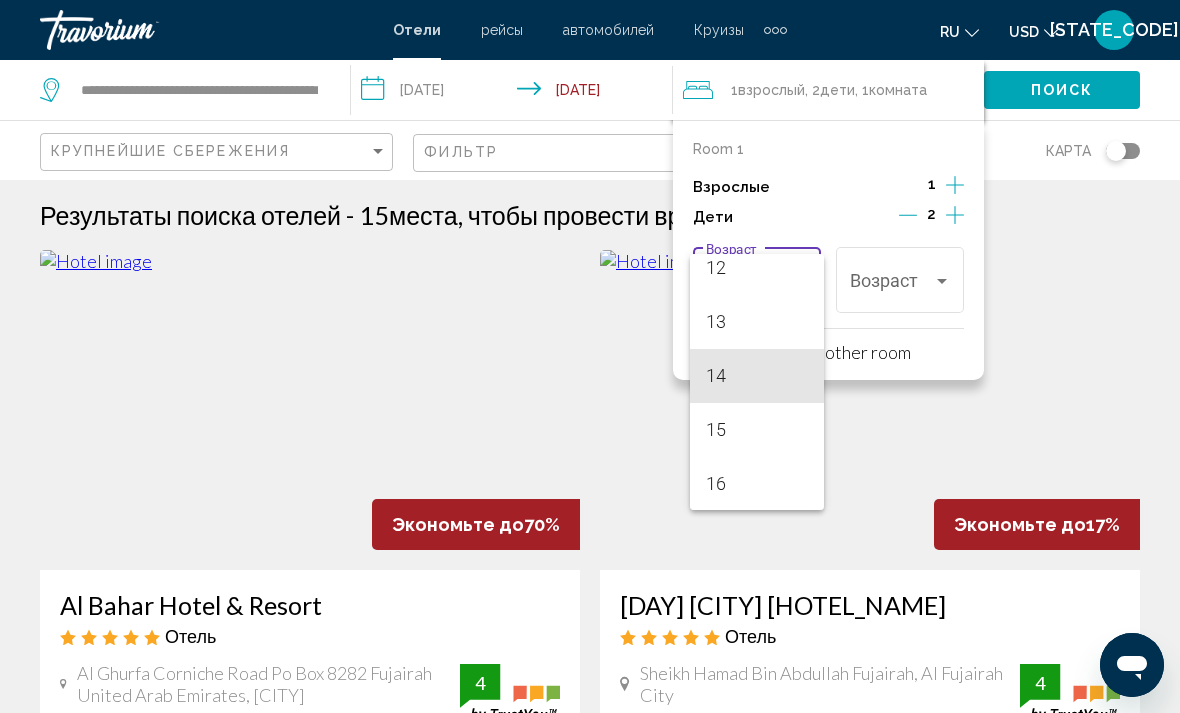 scroll, scrollTop: 648, scrollLeft: 0, axis: vertical 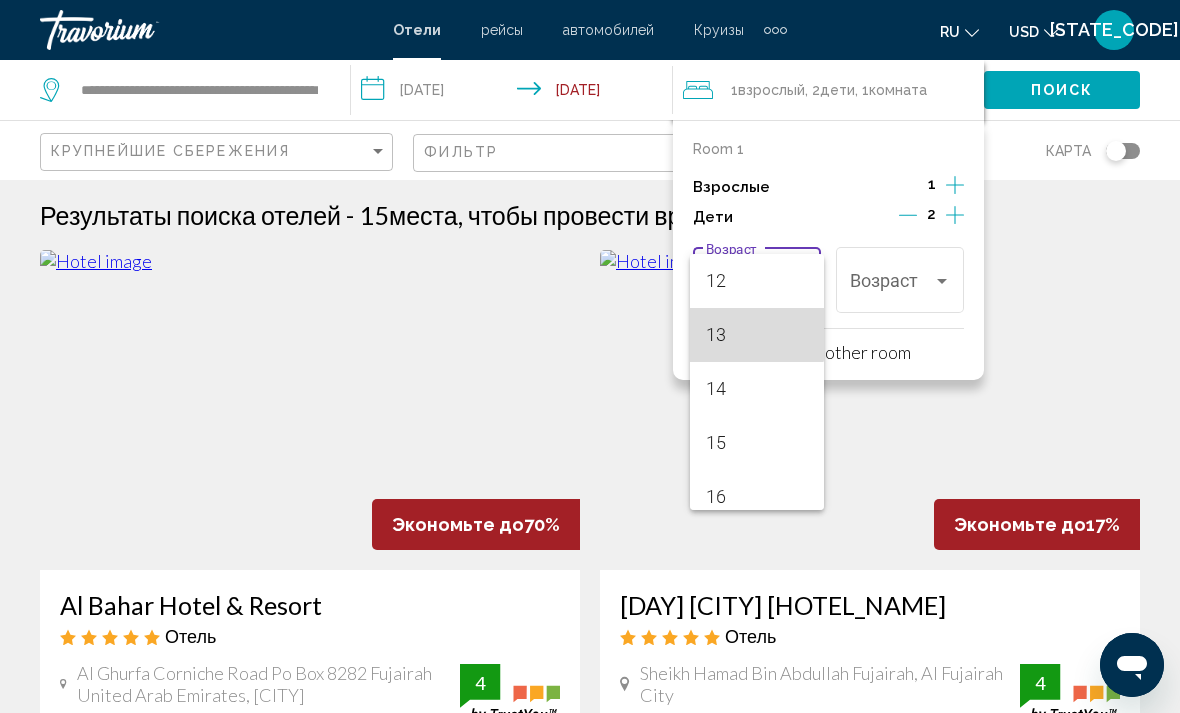 click on "13" at bounding box center (756, 335) 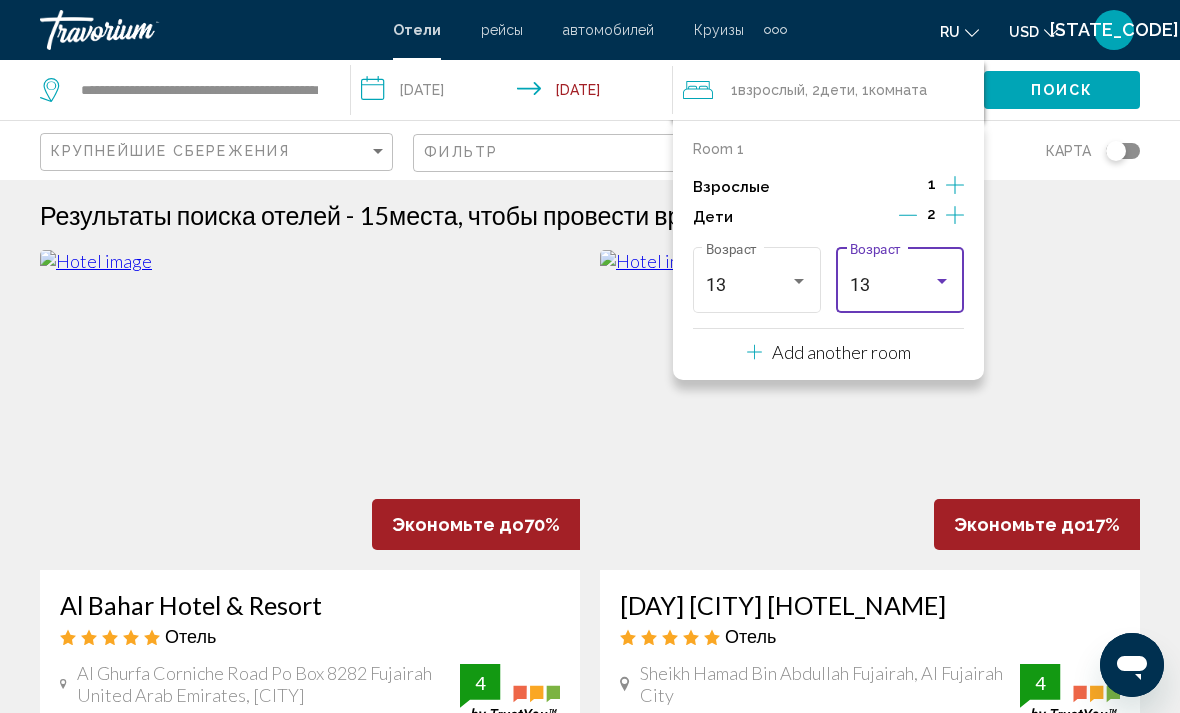 click at bounding box center (942, 281) 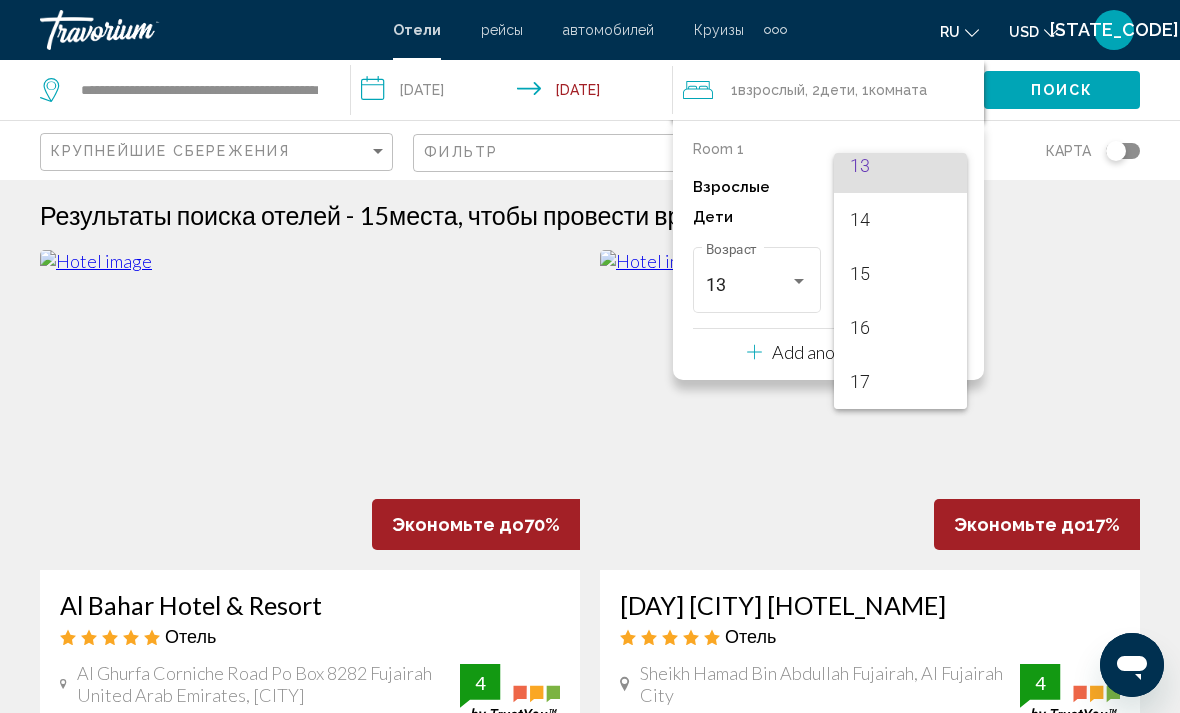 scroll, scrollTop: 716, scrollLeft: 0, axis: vertical 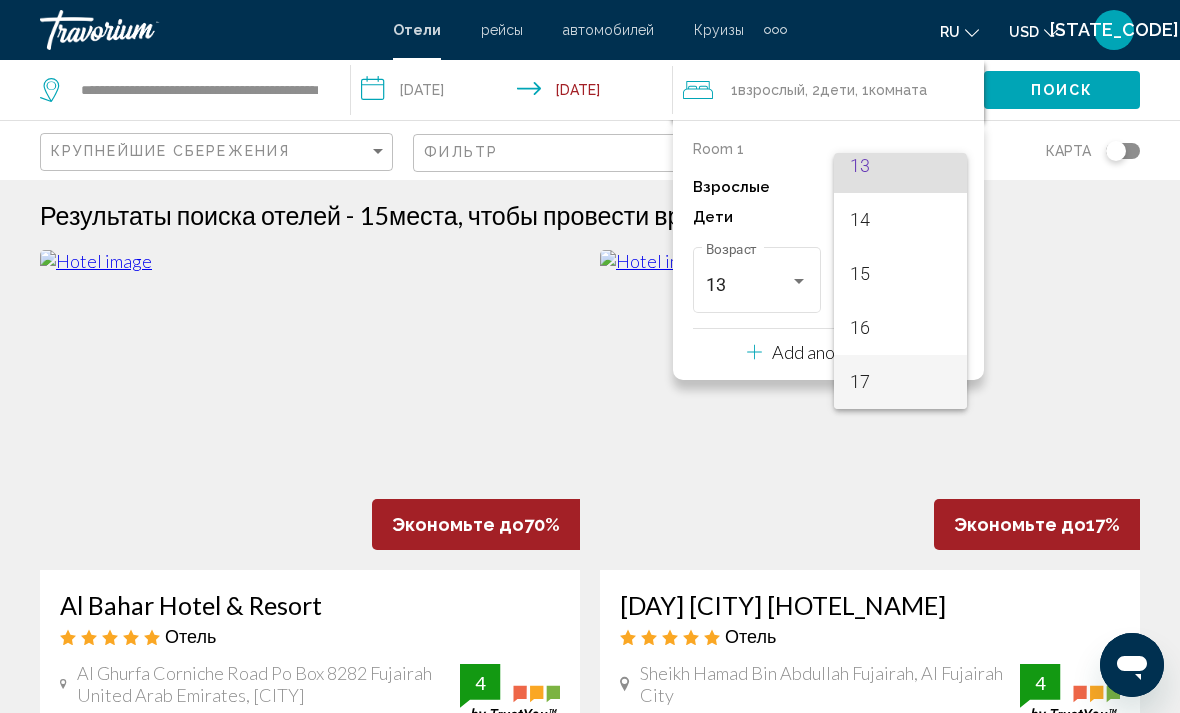 click on "17" at bounding box center [900, 382] 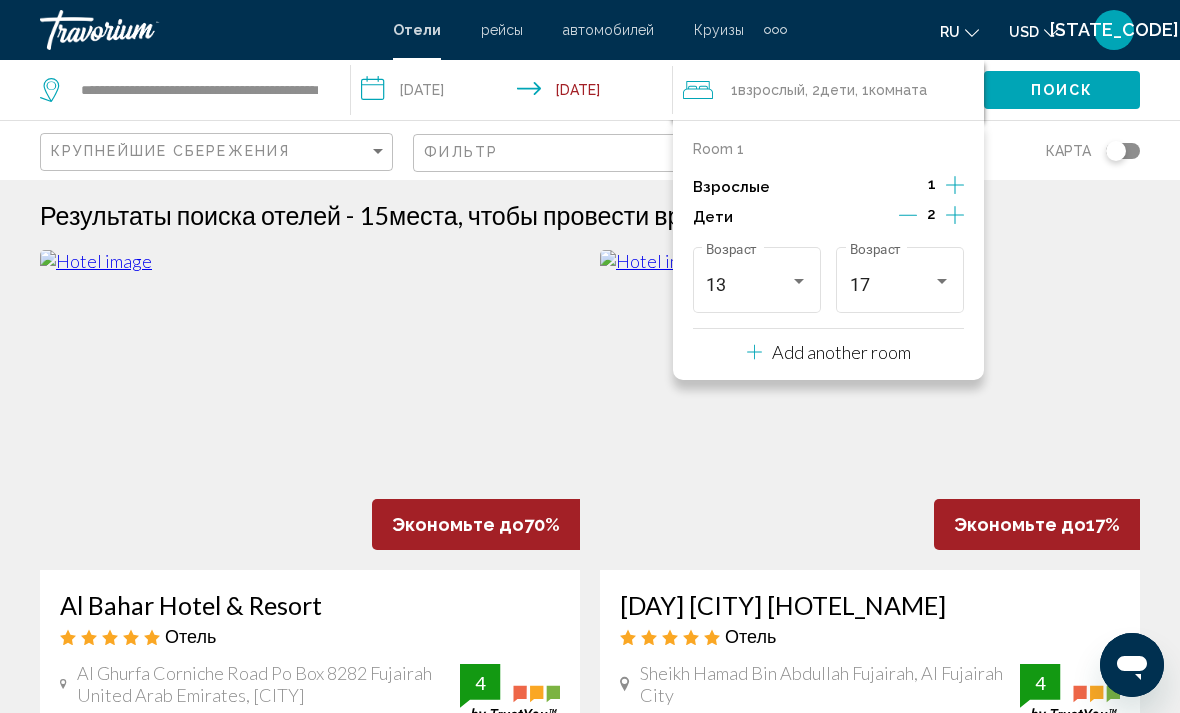 click on "Результаты поиска отелей  -   [NUMBER]  места, чтобы провести время" at bounding box center (590, 215) 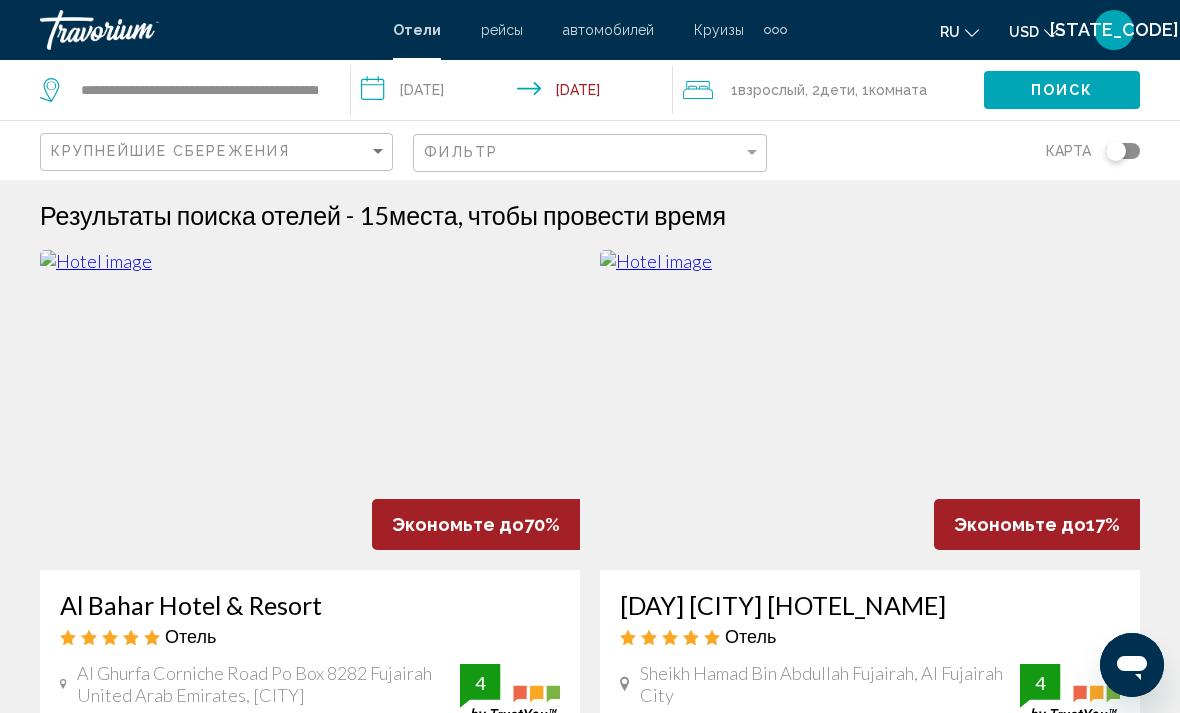 click on "Поиск" at bounding box center [1062, 91] 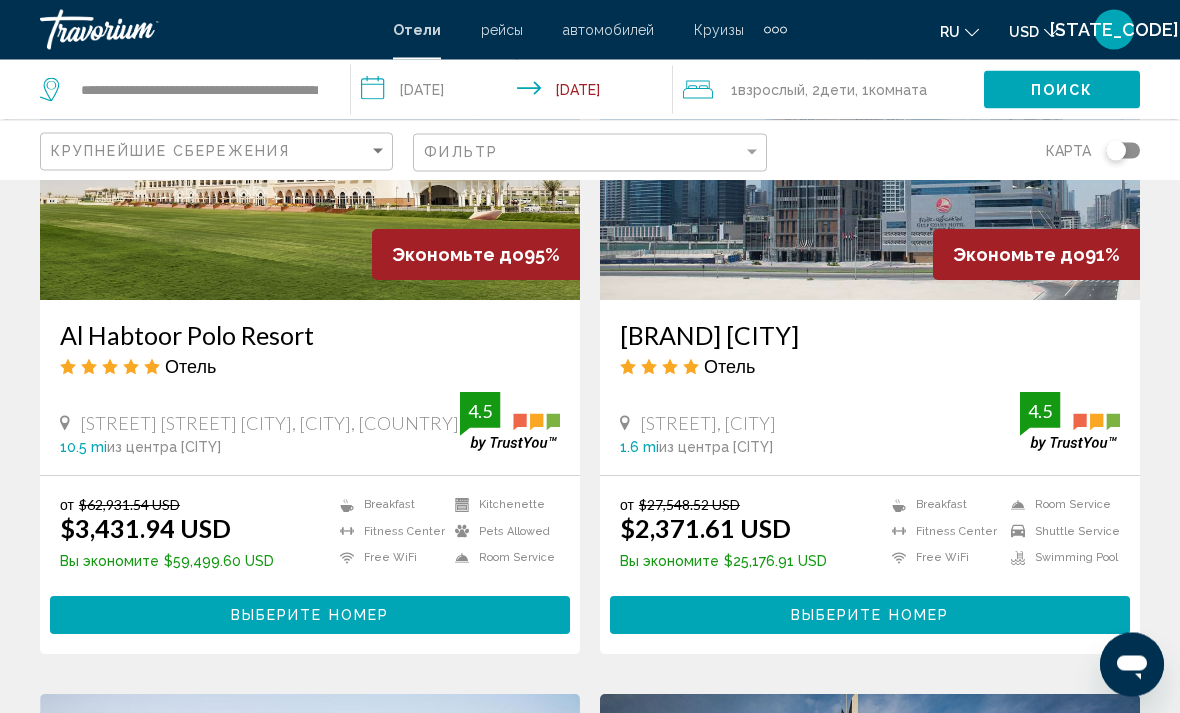 scroll, scrollTop: 1012, scrollLeft: 0, axis: vertical 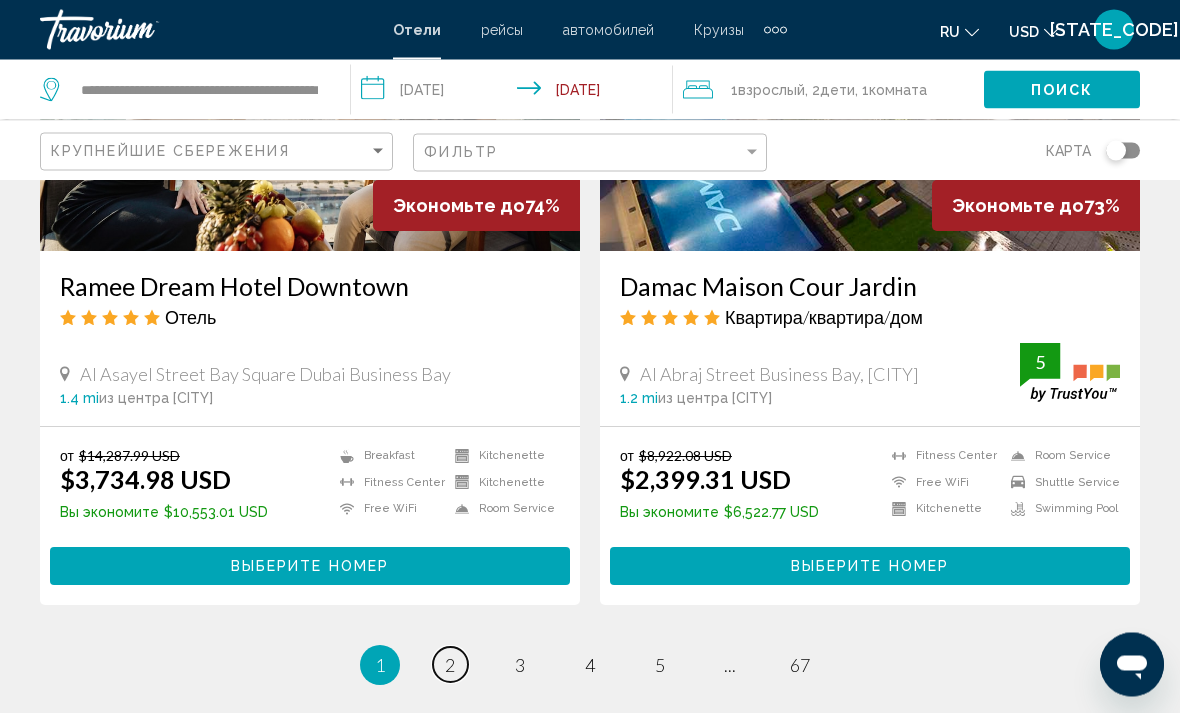 click on "page  2" at bounding box center [450, 665] 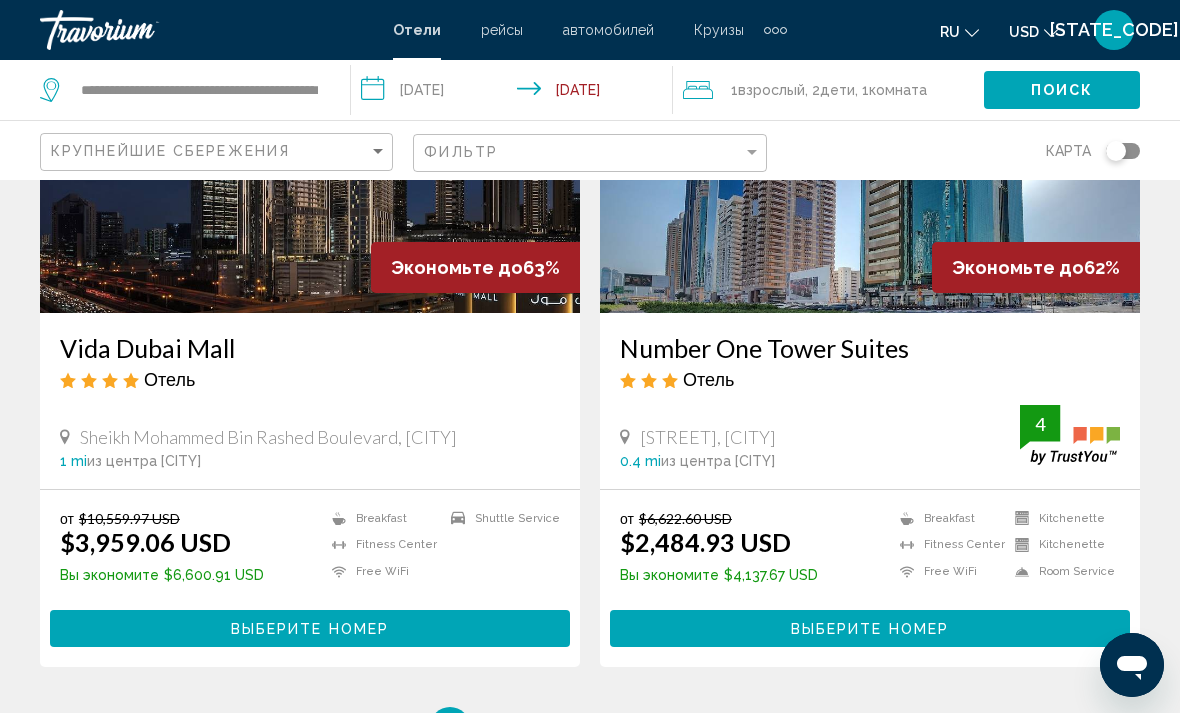 scroll, scrollTop: 3831, scrollLeft: 0, axis: vertical 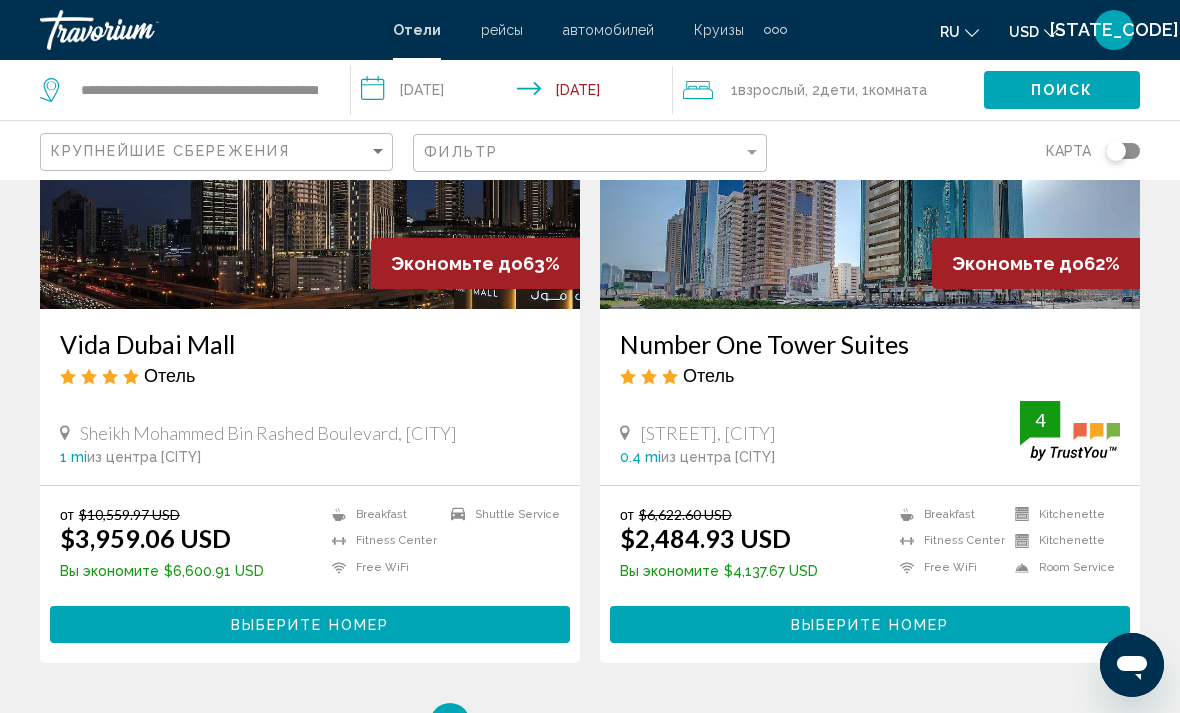click on "2 / 67  page  1 You're on page  2 page  3 page  4 page  5 page  ... page  67" at bounding box center (590, 723) 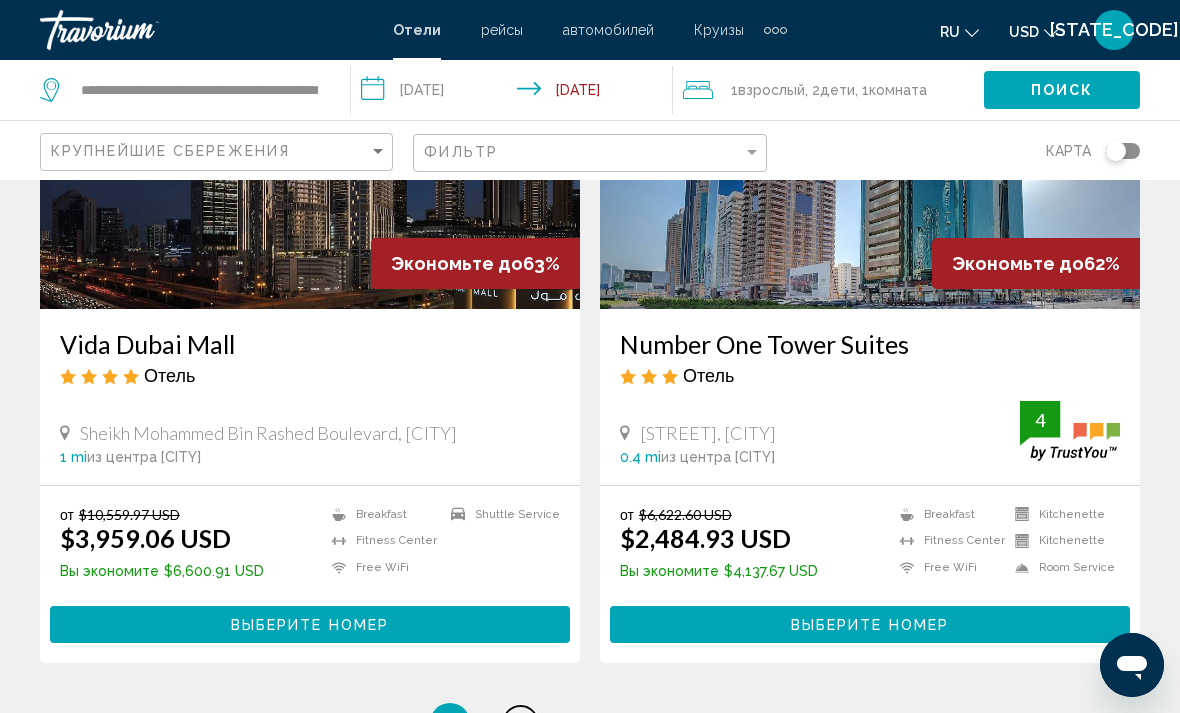 click on "page  3" at bounding box center (380, 723) 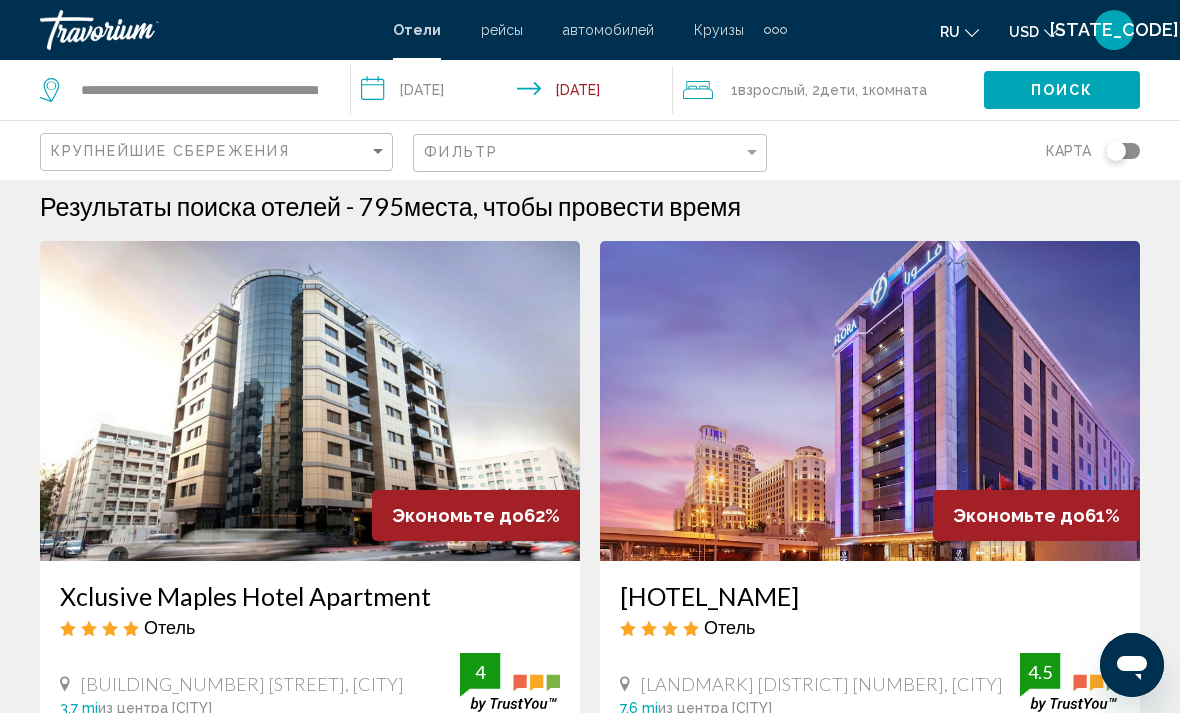scroll, scrollTop: 0, scrollLeft: 0, axis: both 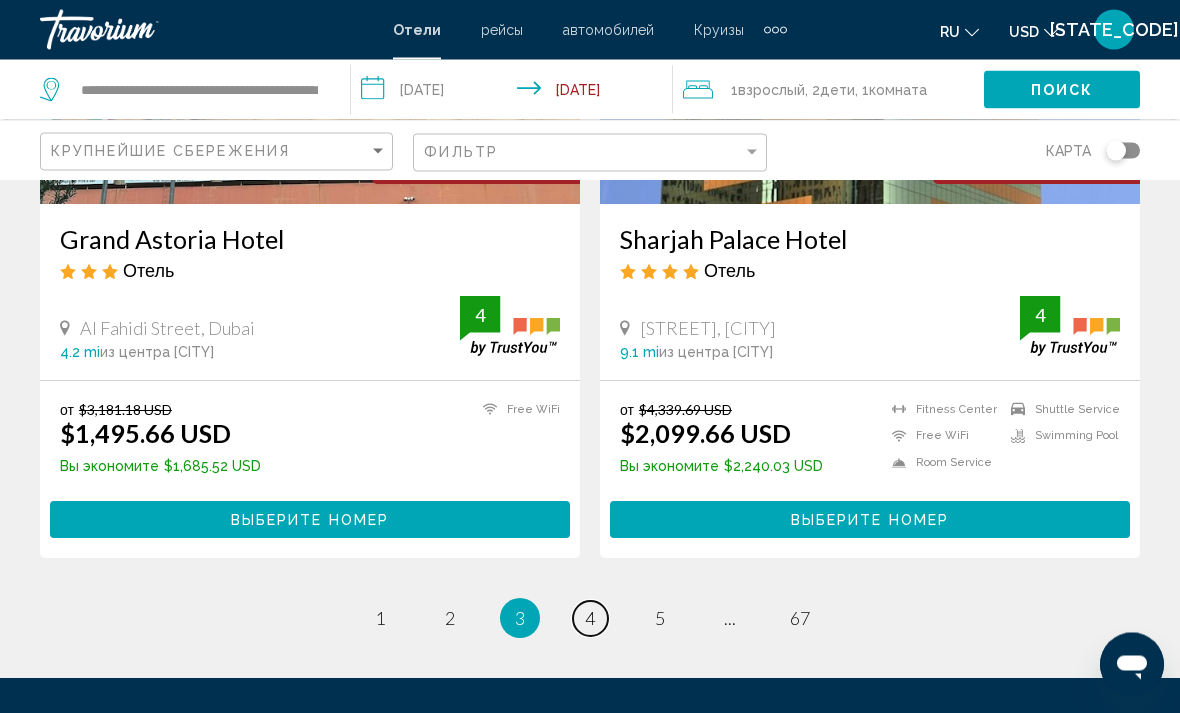 click on "4" at bounding box center [380, 619] 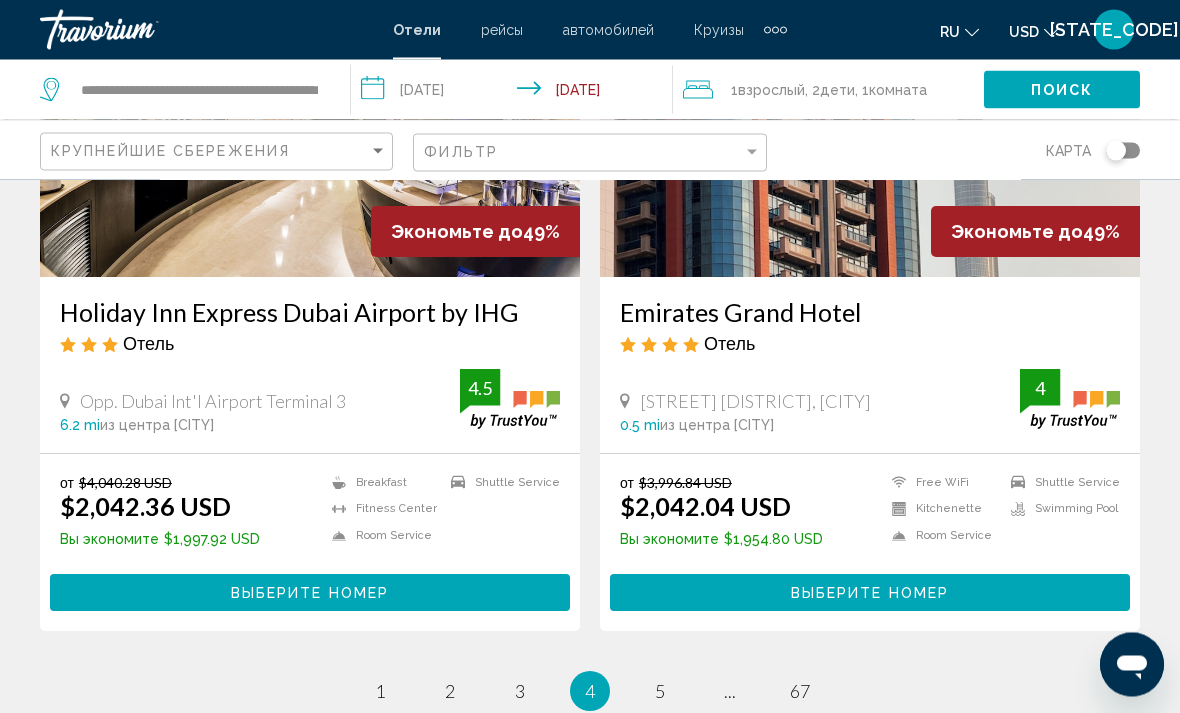 scroll, scrollTop: 3869, scrollLeft: 0, axis: vertical 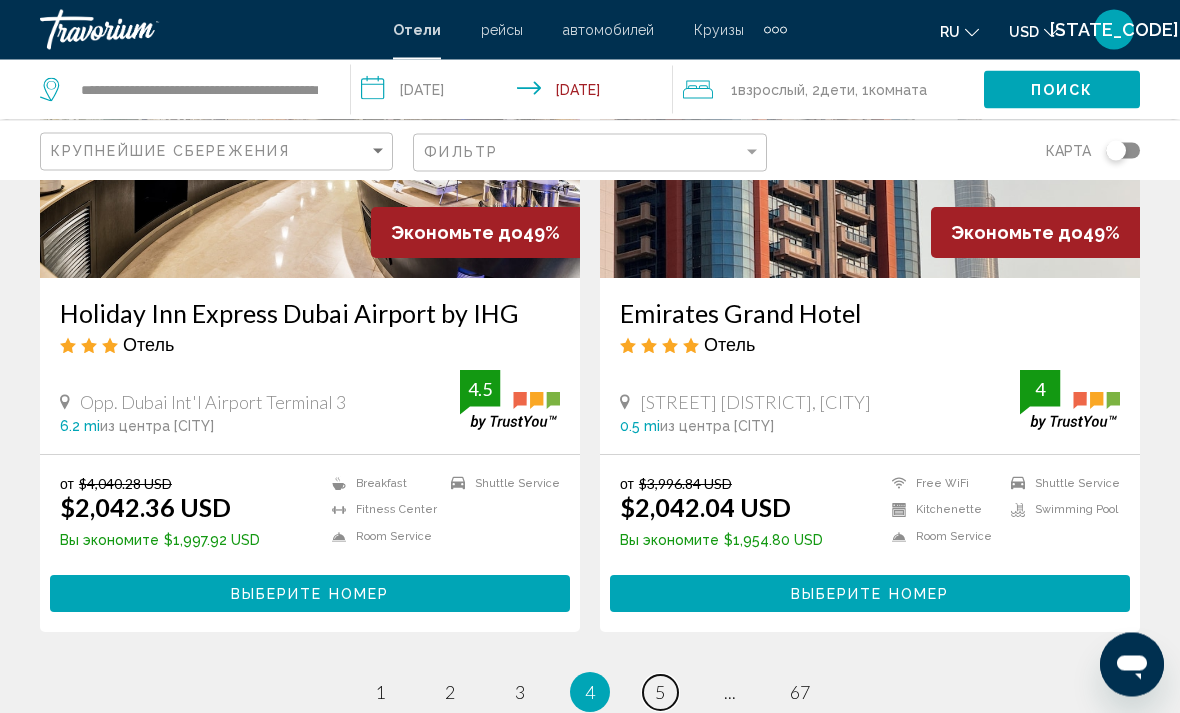 click on "5" at bounding box center (380, 693) 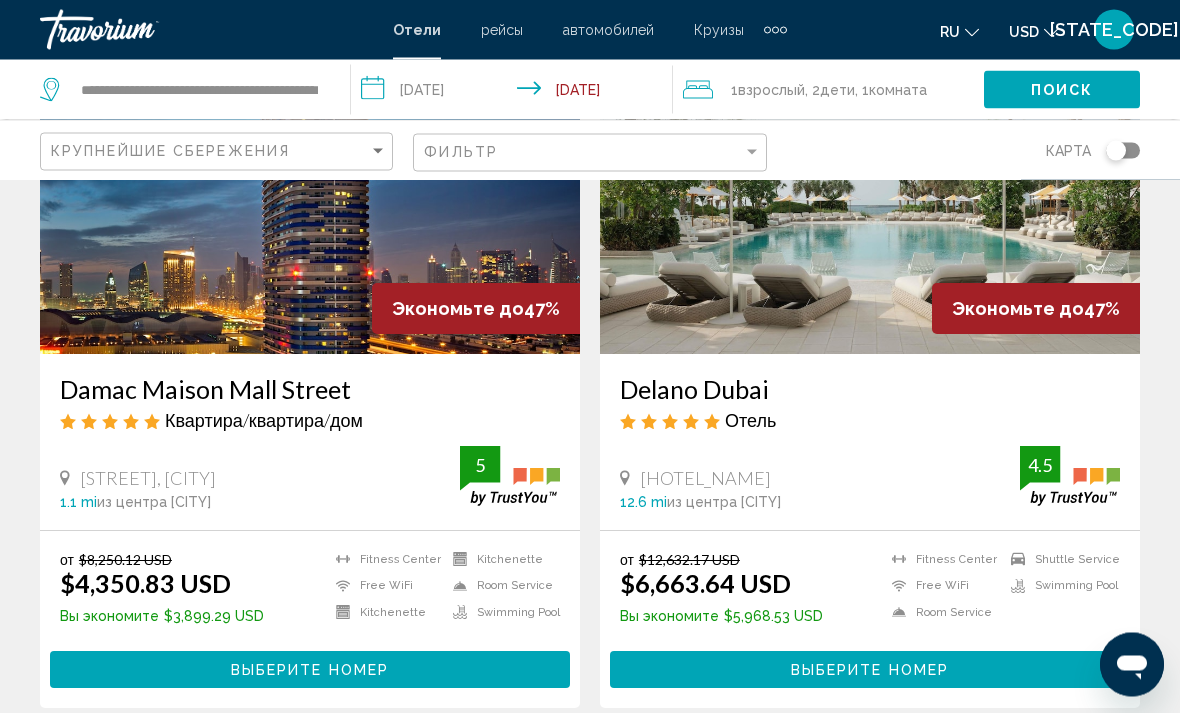 scroll, scrollTop: 2359, scrollLeft: 0, axis: vertical 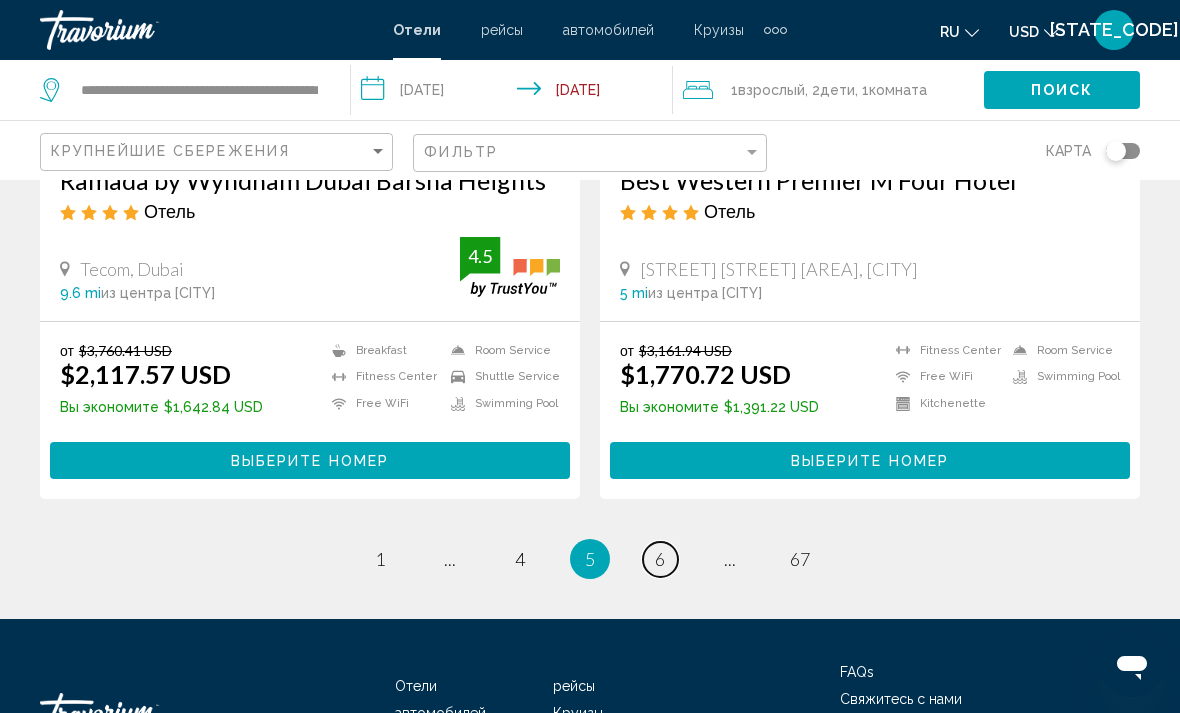 click on "6" at bounding box center (380, 559) 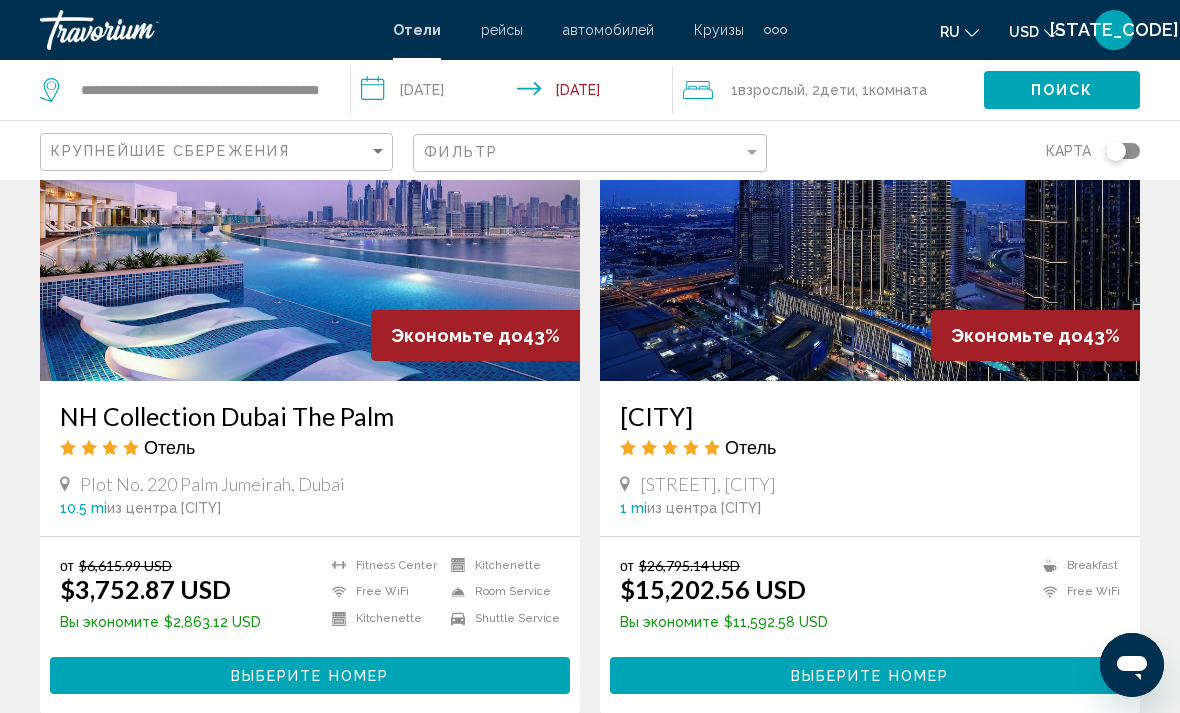 scroll, scrollTop: 2364, scrollLeft: 0, axis: vertical 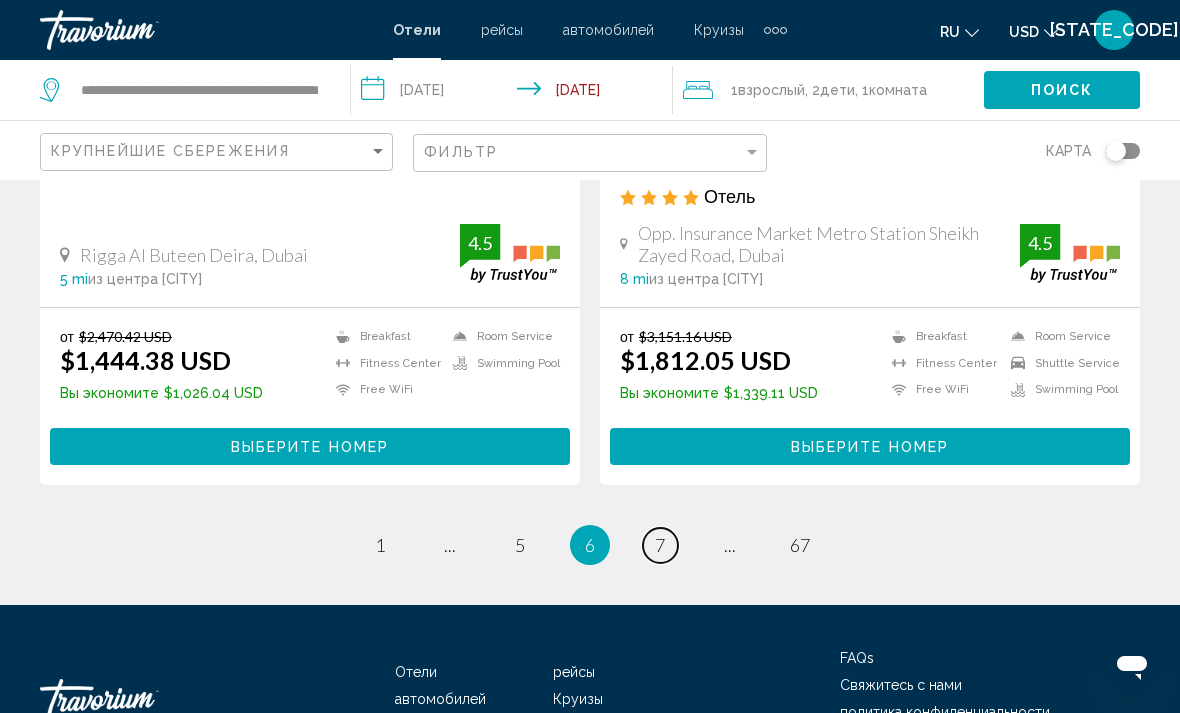 click on "7" at bounding box center [380, 545] 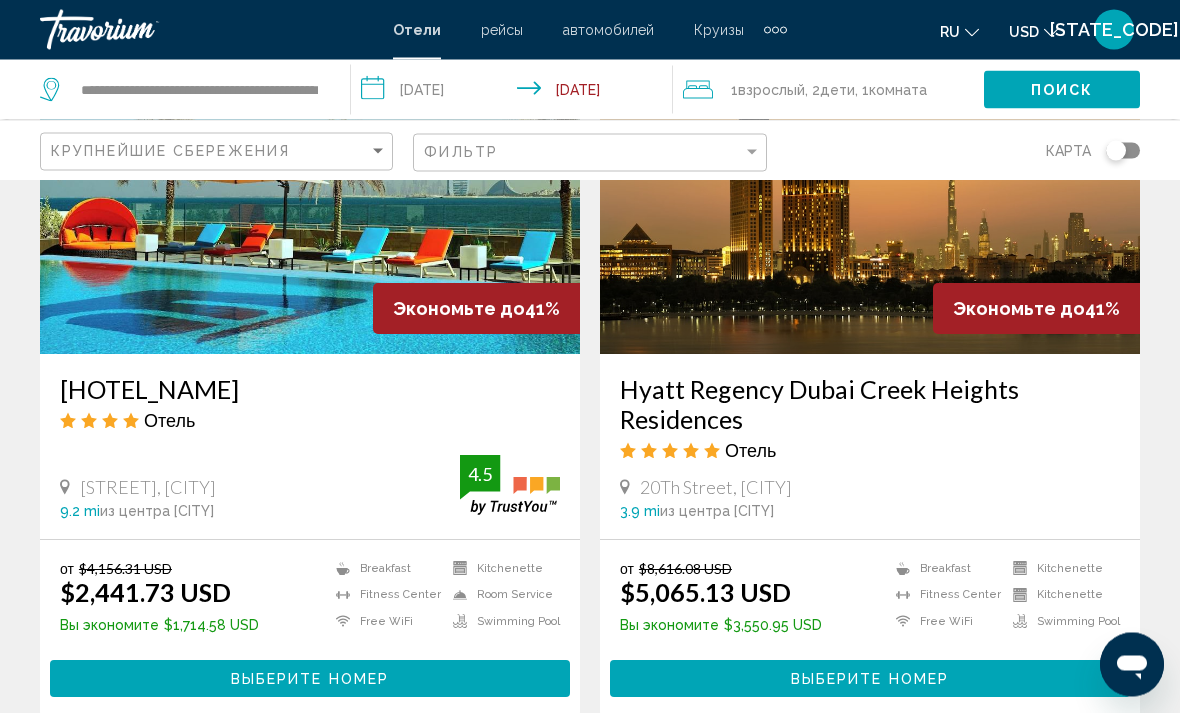 scroll, scrollTop: 928, scrollLeft: 0, axis: vertical 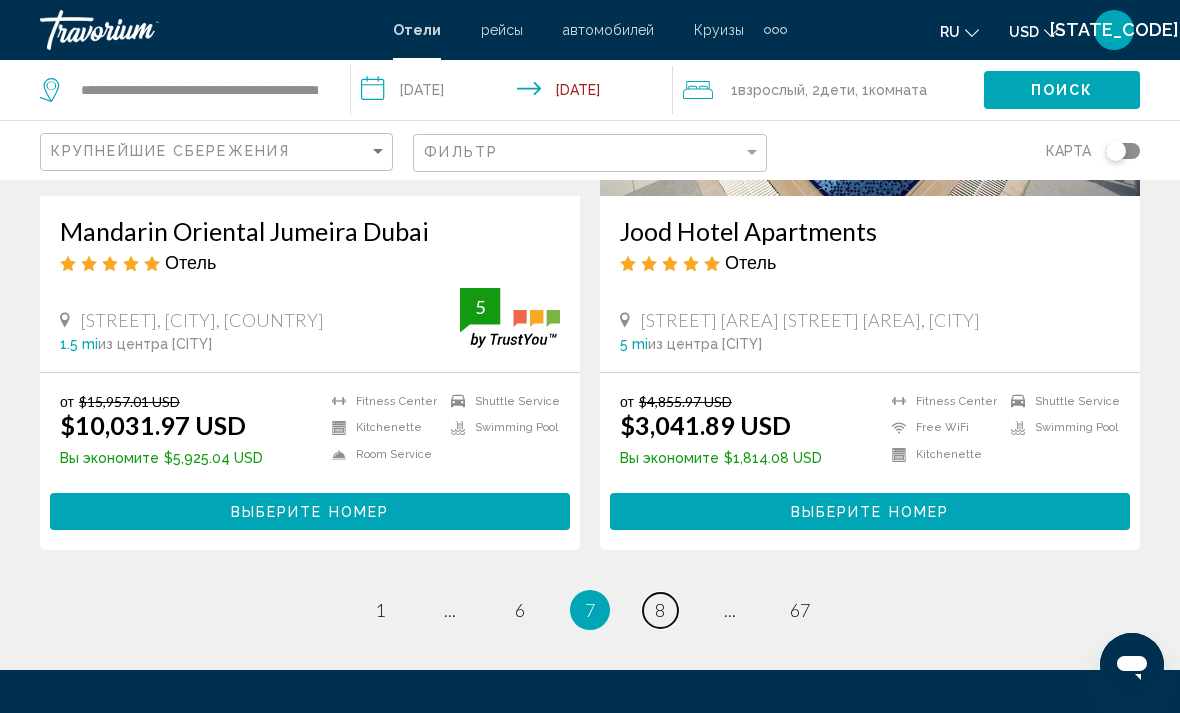click on "page  8" at bounding box center [380, 610] 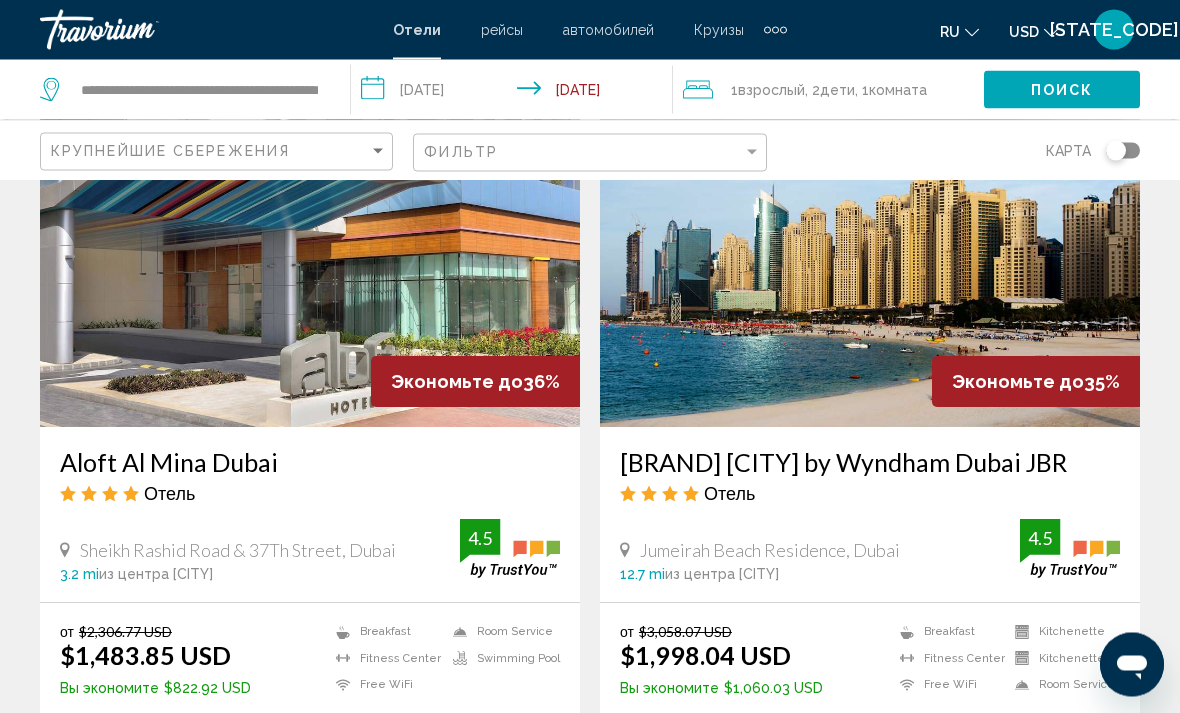 scroll, scrollTop: 858, scrollLeft: 0, axis: vertical 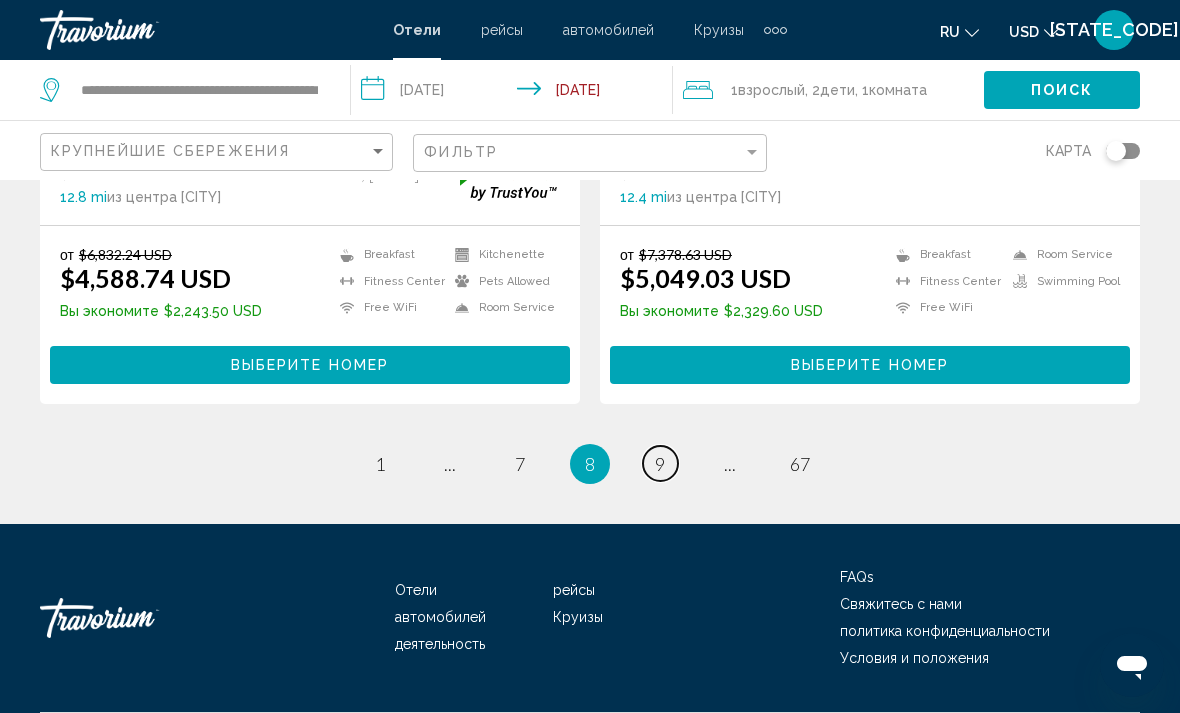 click on "page  9" at bounding box center [380, 463] 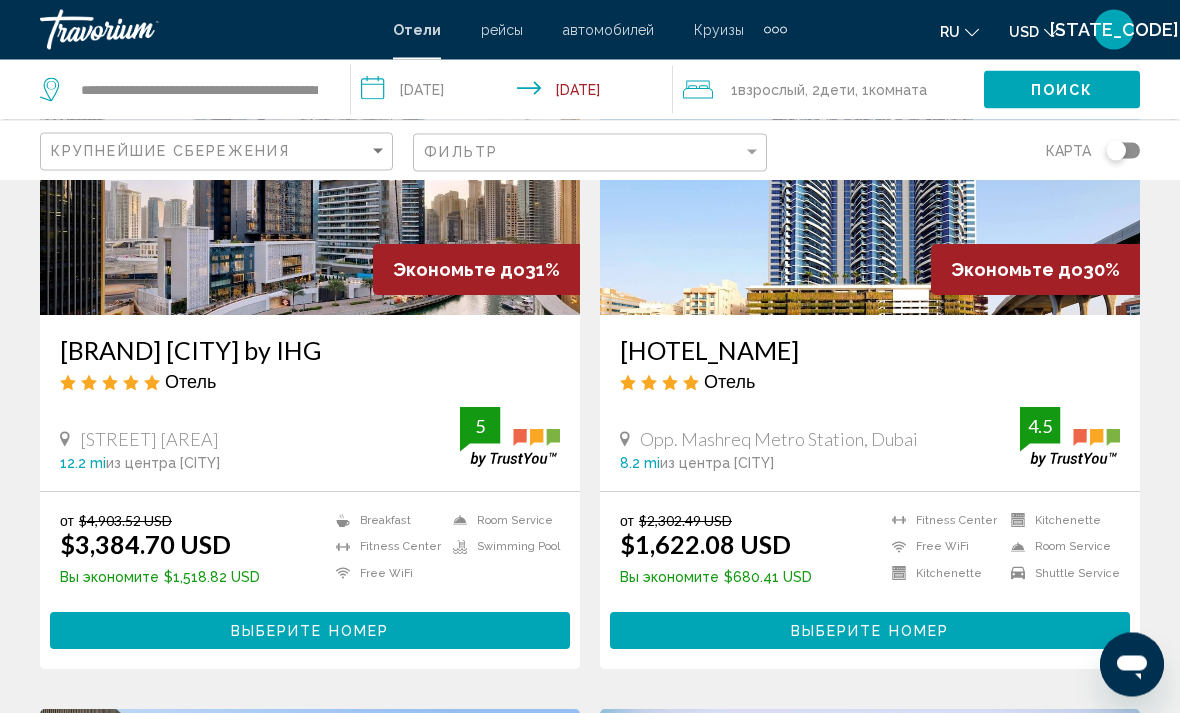 scroll, scrollTop: 2396, scrollLeft: 0, axis: vertical 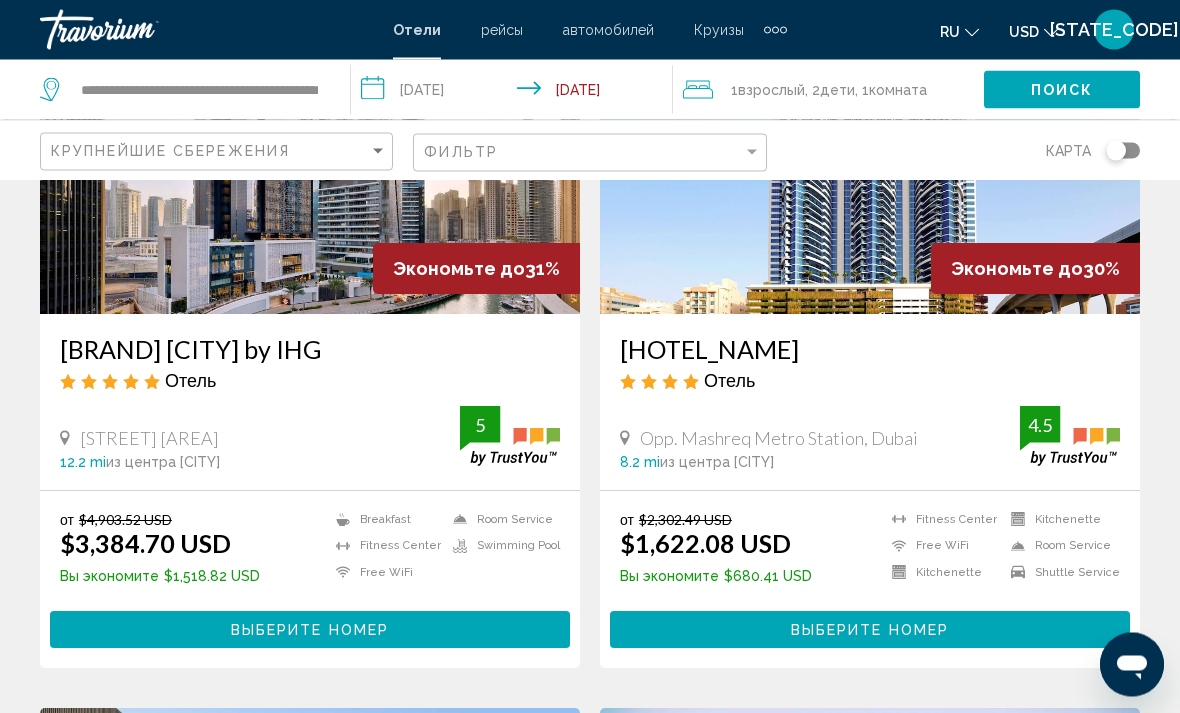 click on "Выберите номер" at bounding box center [870, 631] 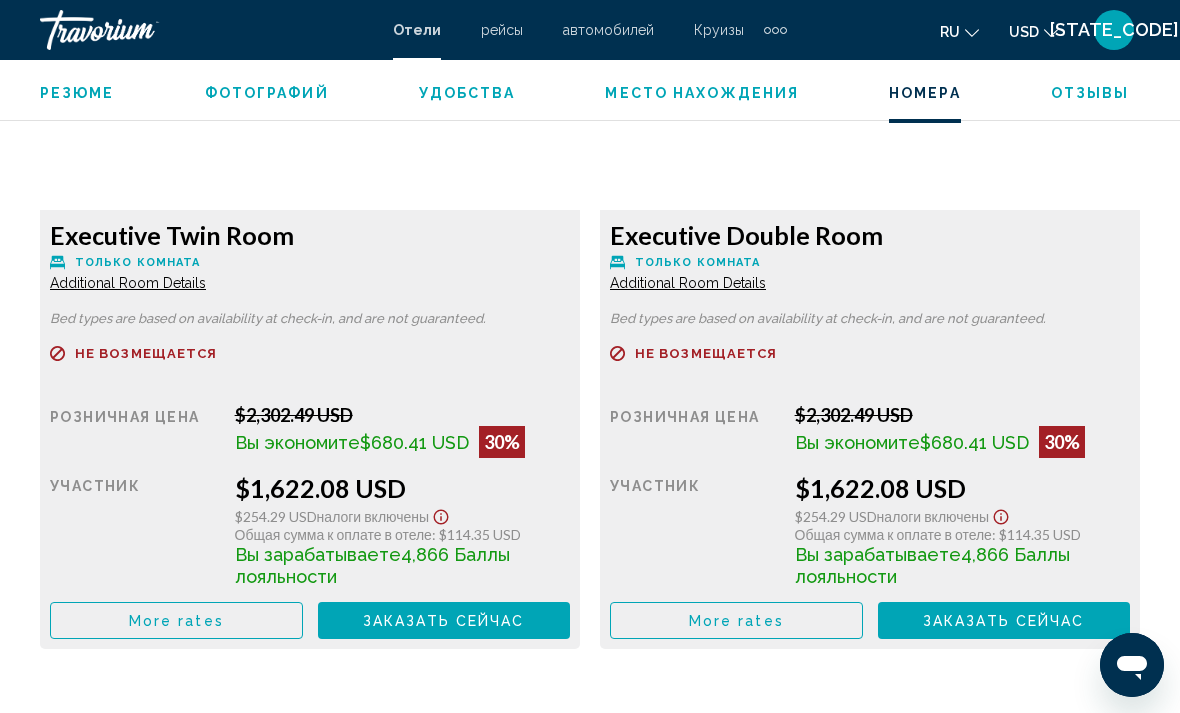 scroll, scrollTop: 3221, scrollLeft: 0, axis: vertical 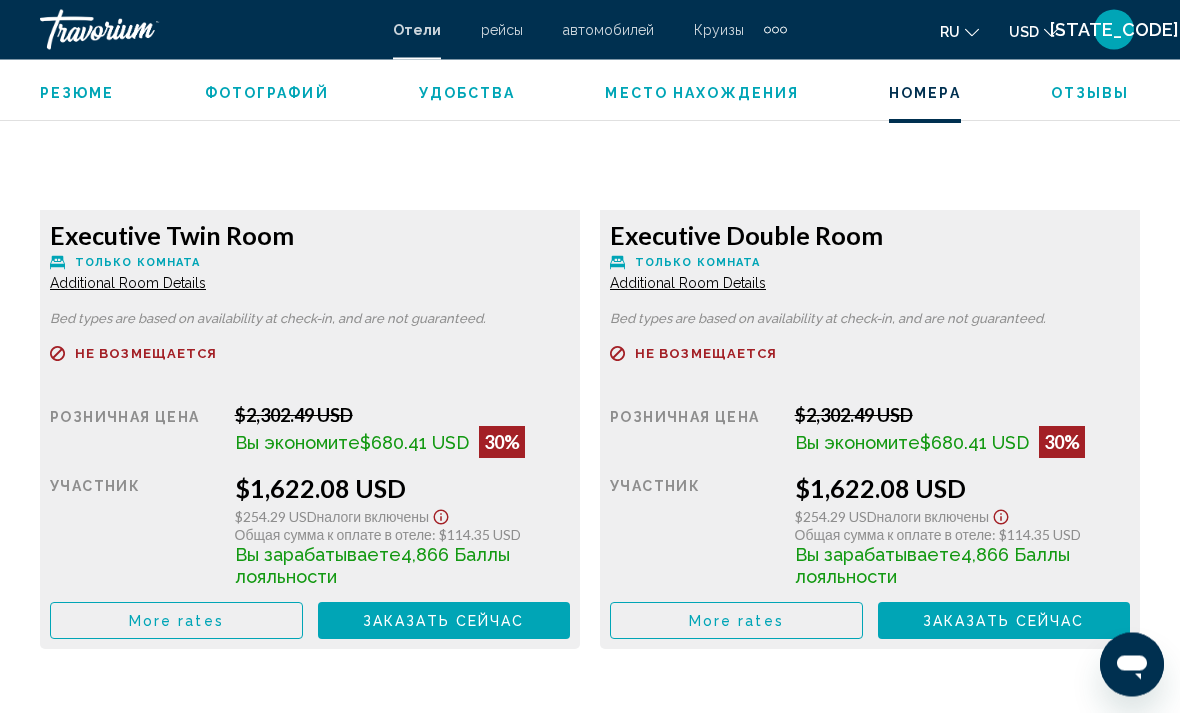 click on "More rates" at bounding box center (176, 621) 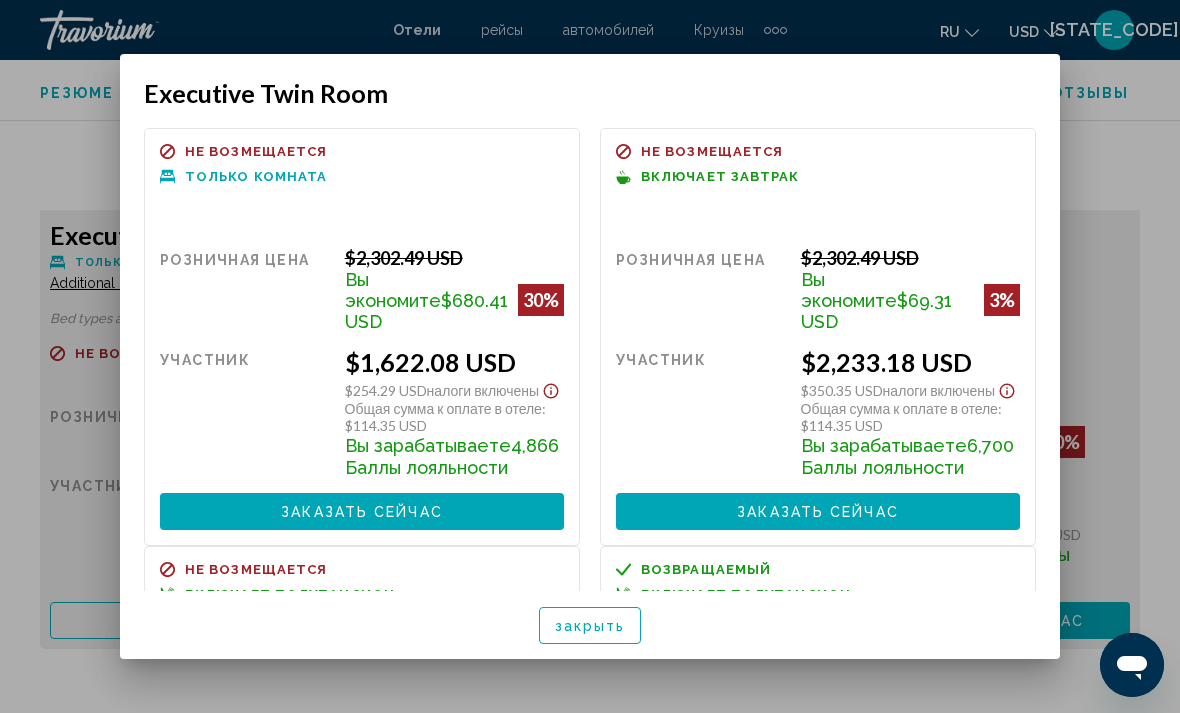 click at bounding box center (590, 356) 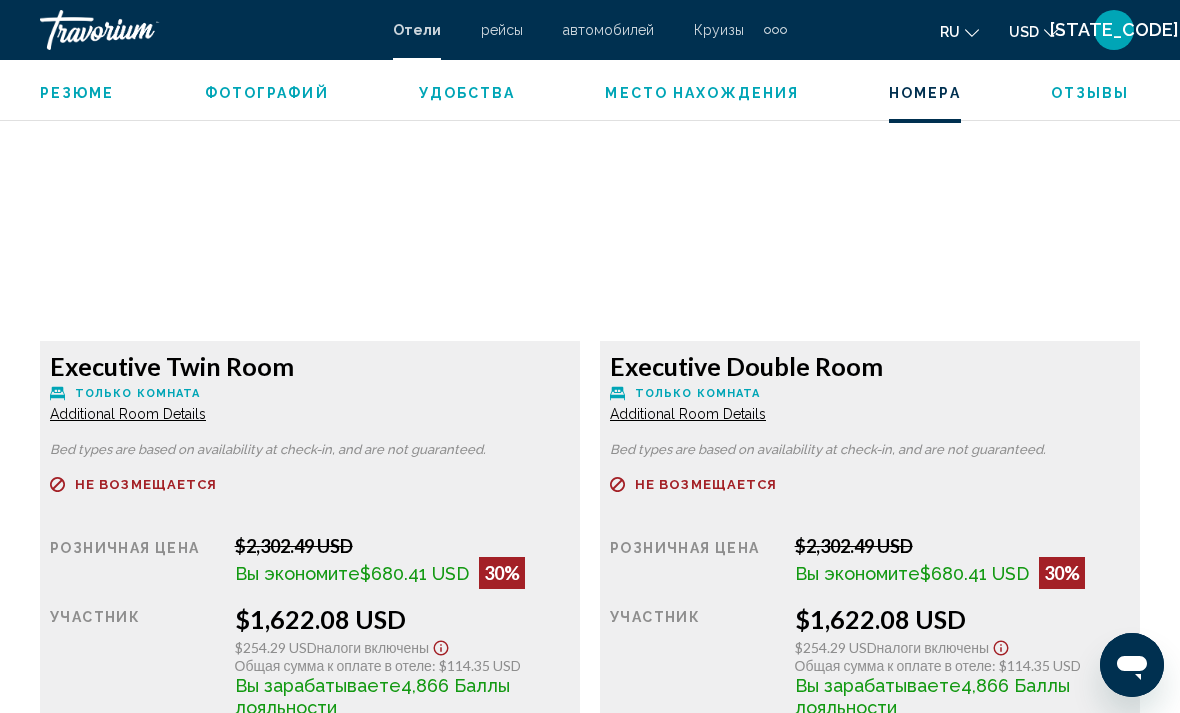 scroll, scrollTop: 3083, scrollLeft: 0, axis: vertical 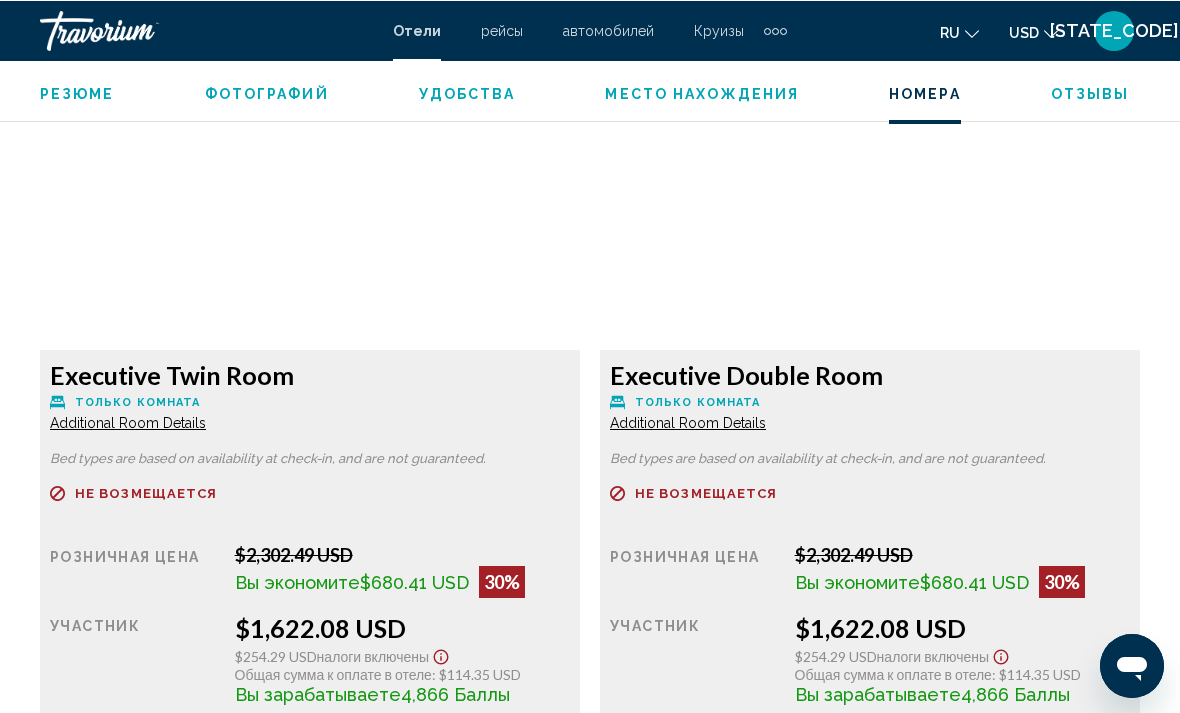 click on "Additional Room Details" at bounding box center [128, 422] 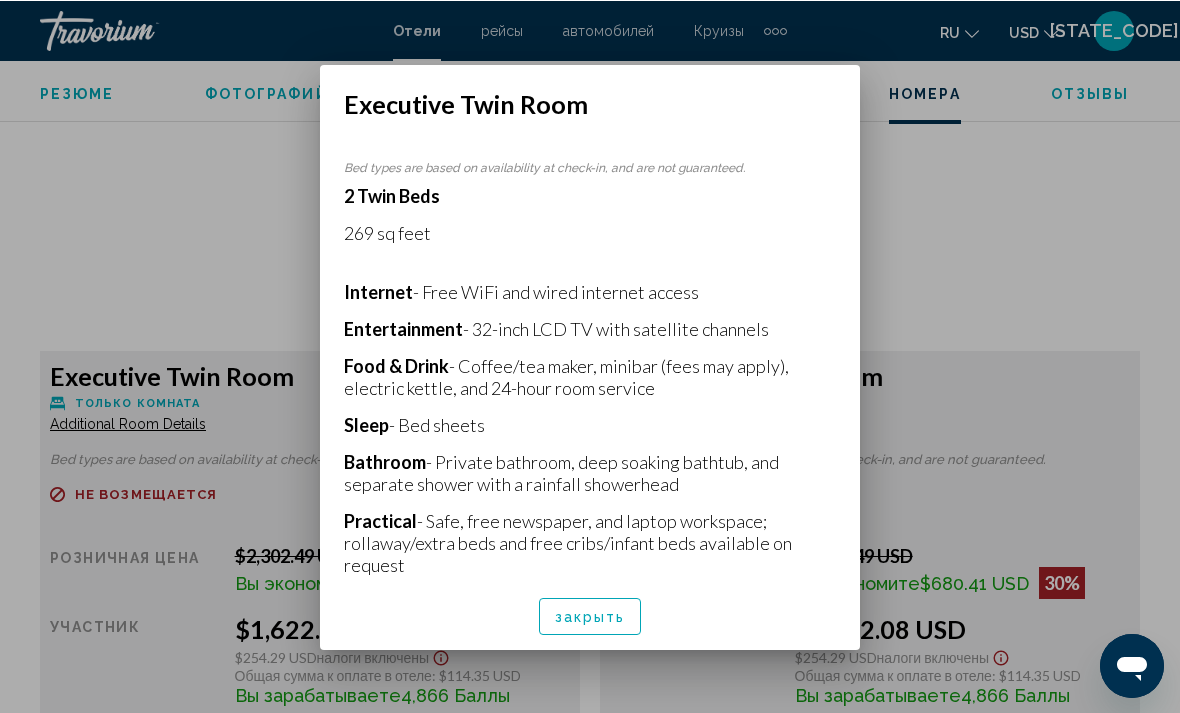 scroll, scrollTop: 0, scrollLeft: 0, axis: both 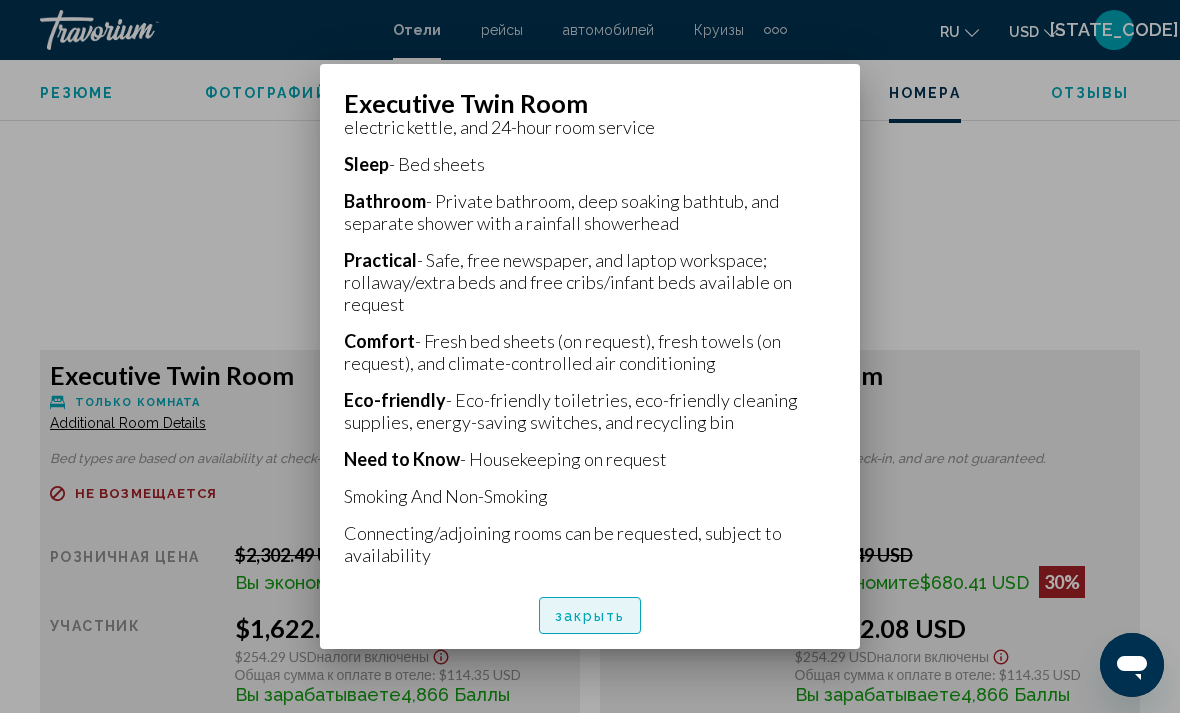 click on "закрыть" at bounding box center (590, 615) 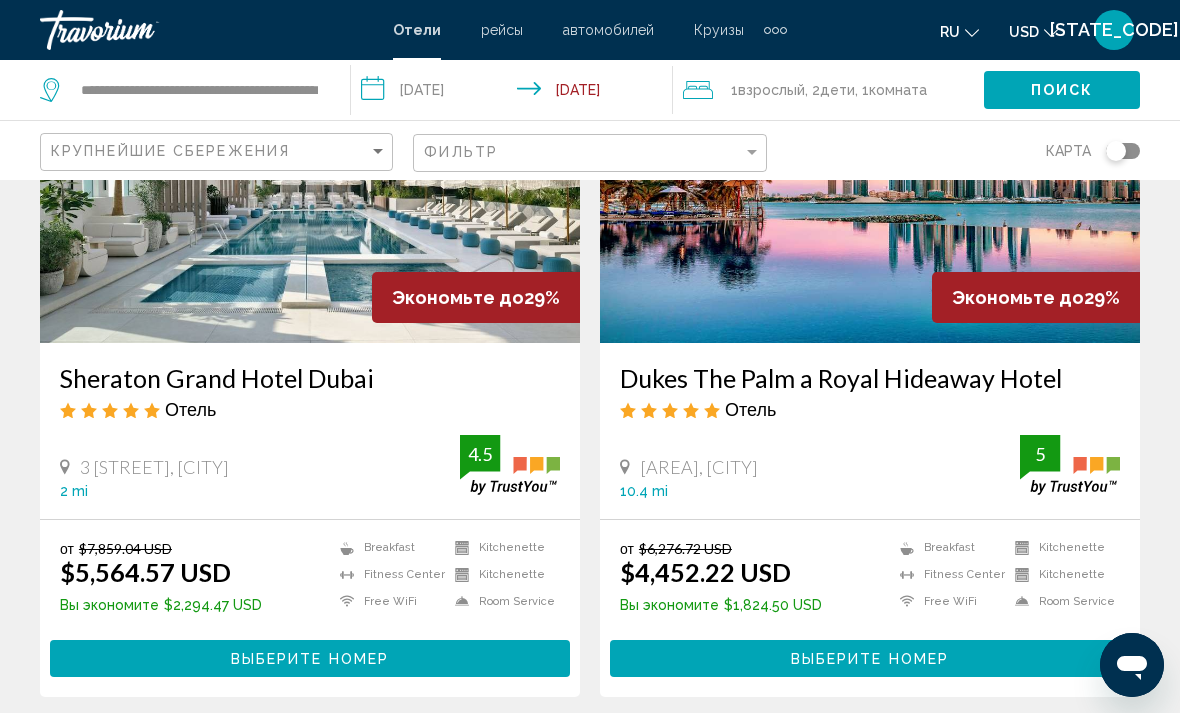 scroll, scrollTop: 0, scrollLeft: 0, axis: both 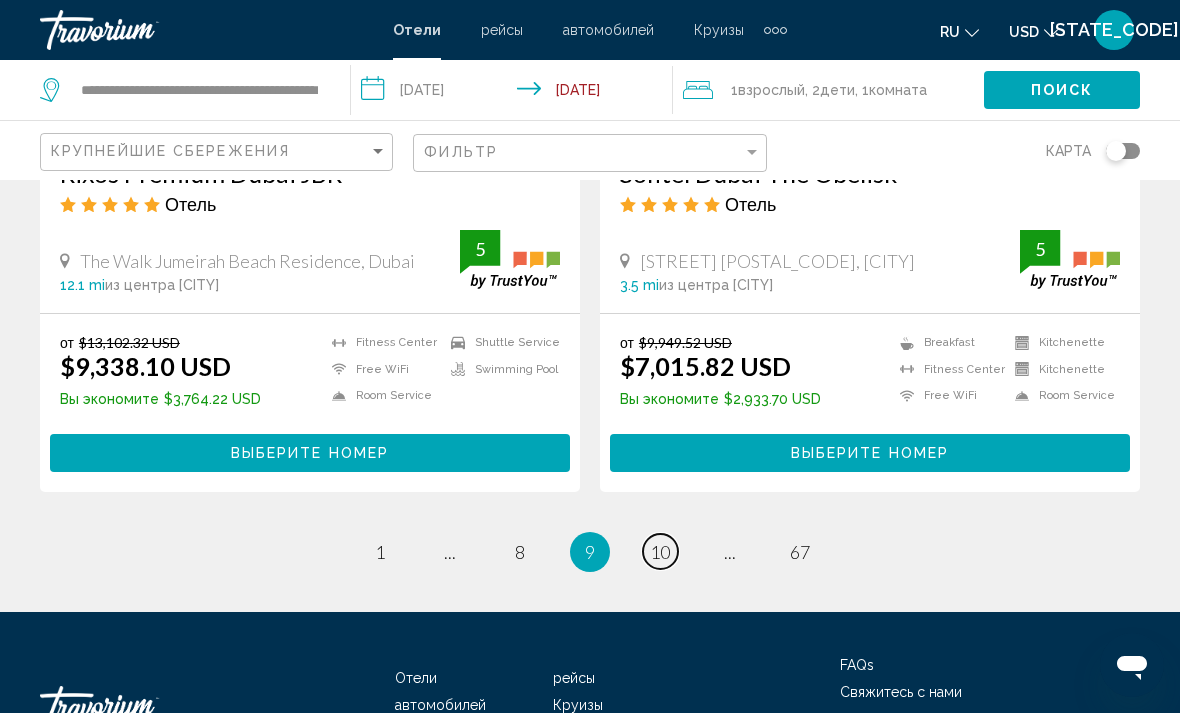 click on "10" at bounding box center (380, 552) 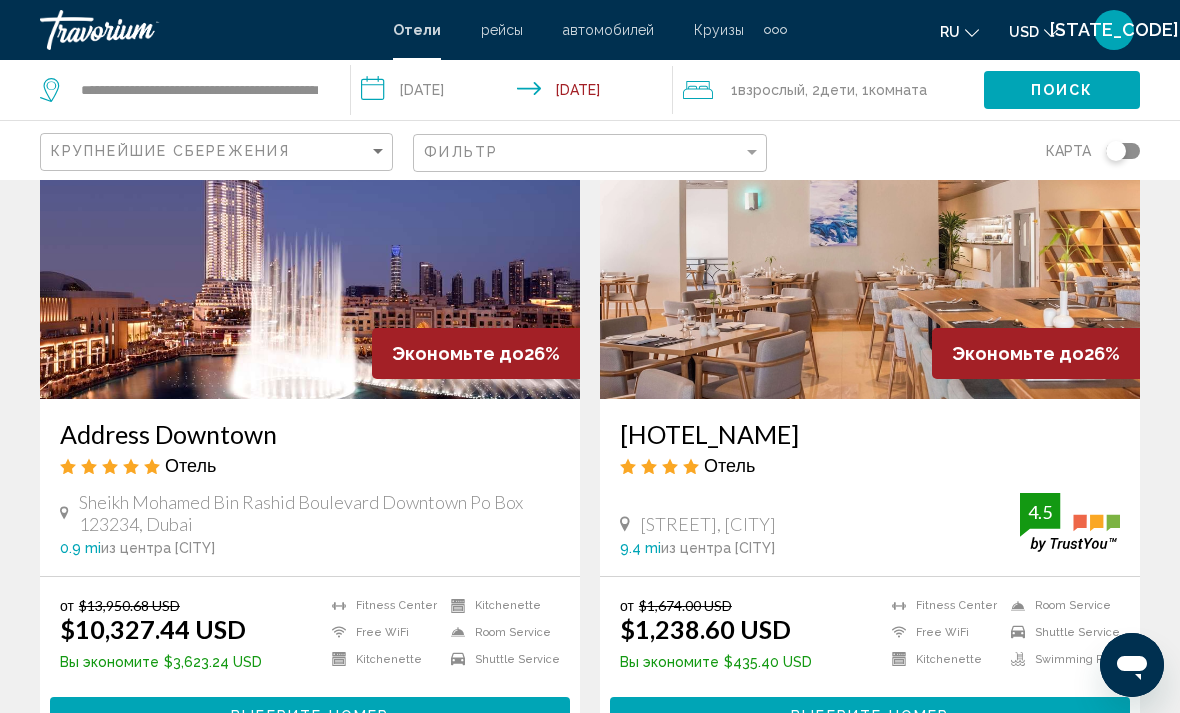 scroll, scrollTop: 3949, scrollLeft: 0, axis: vertical 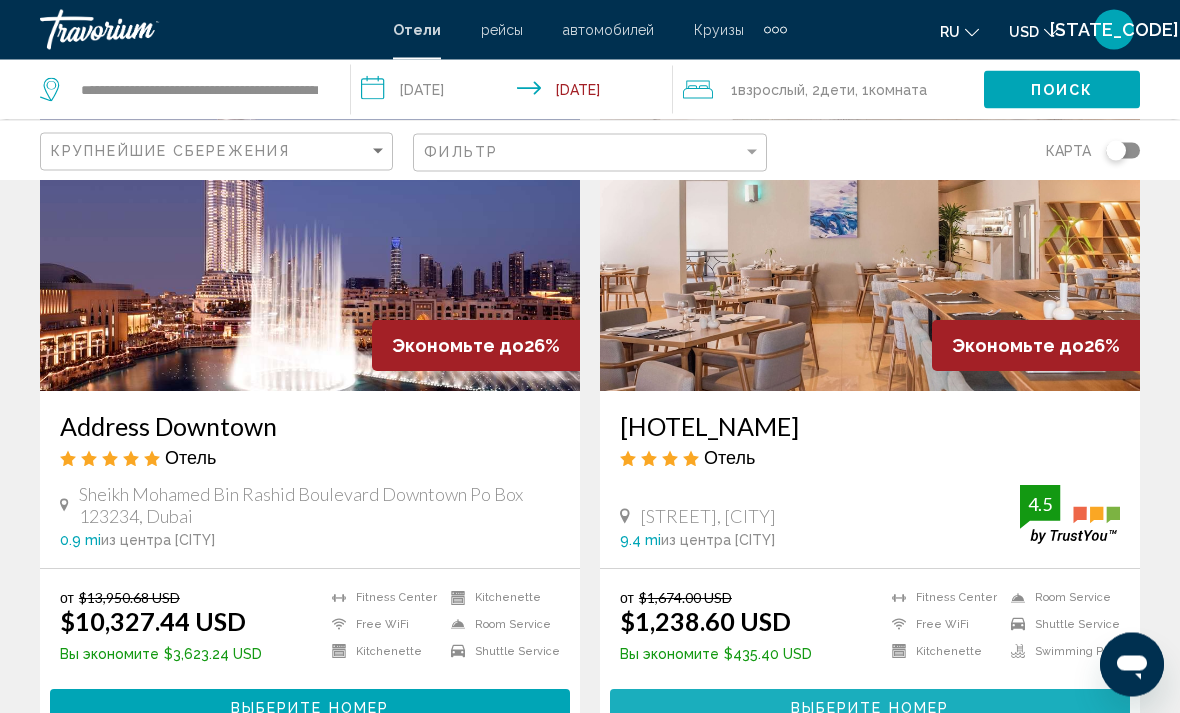 click on "Выберите номер" at bounding box center [870, 710] 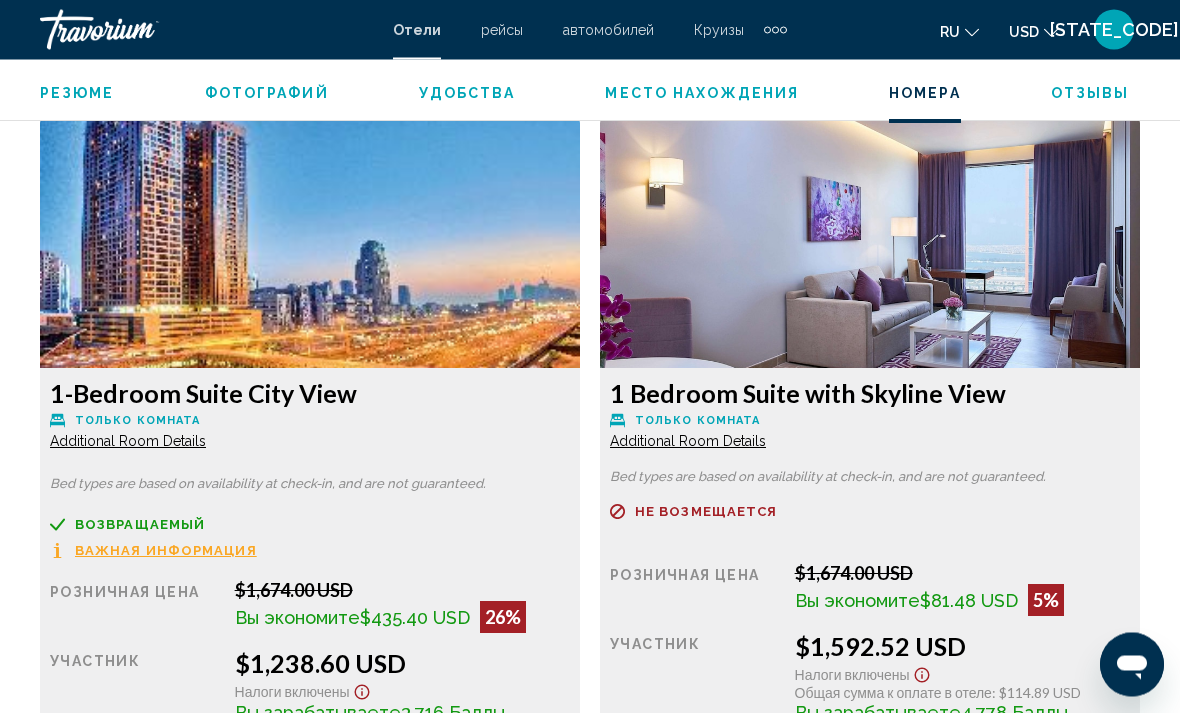 scroll, scrollTop: 3016, scrollLeft: 0, axis: vertical 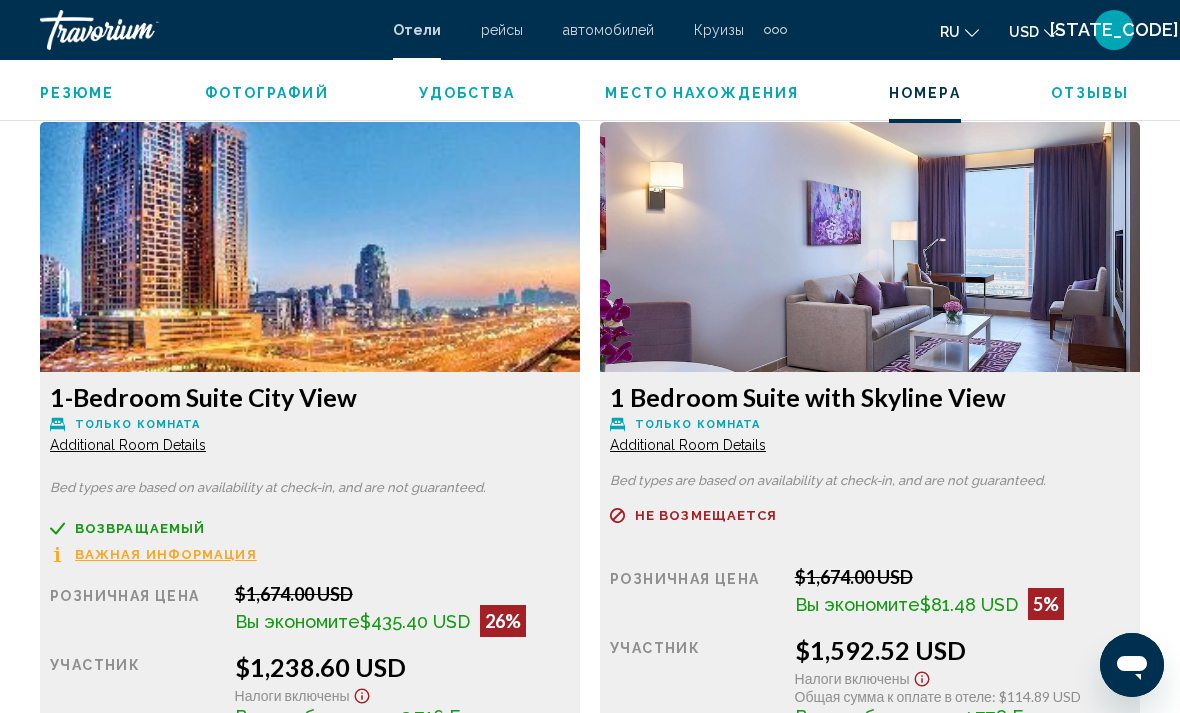 click on "Additional Room Details" at bounding box center (128, 445) 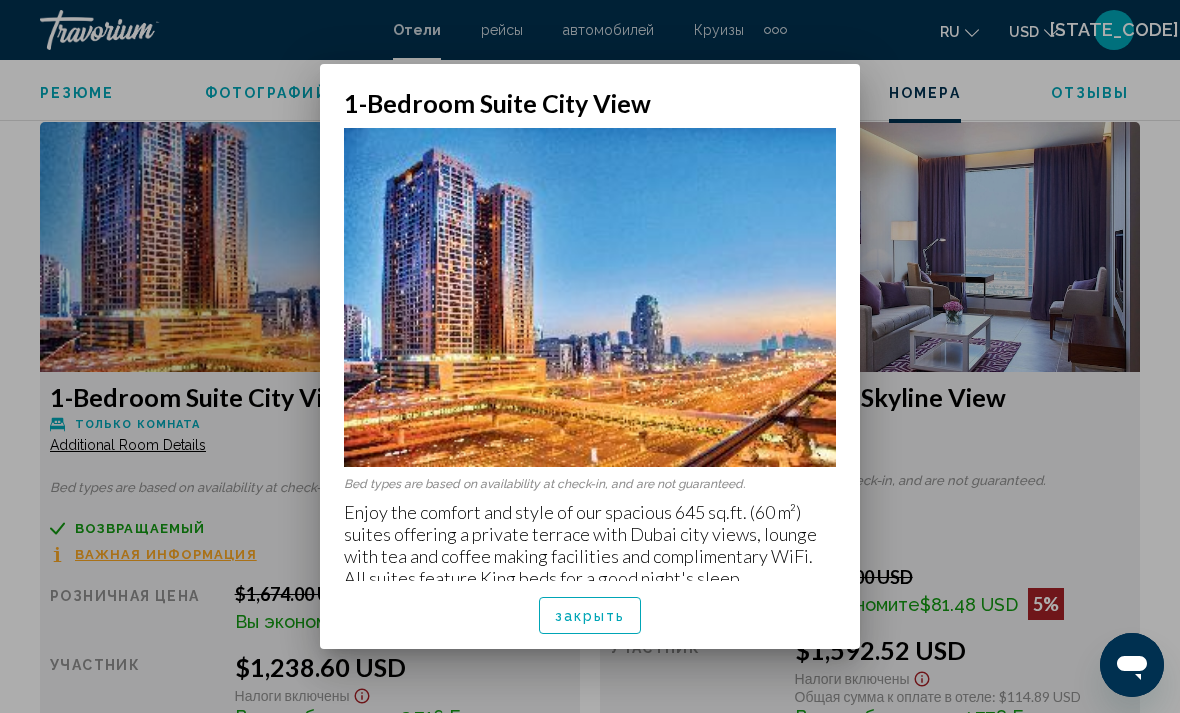 click on "закрыть" at bounding box center (590, 616) 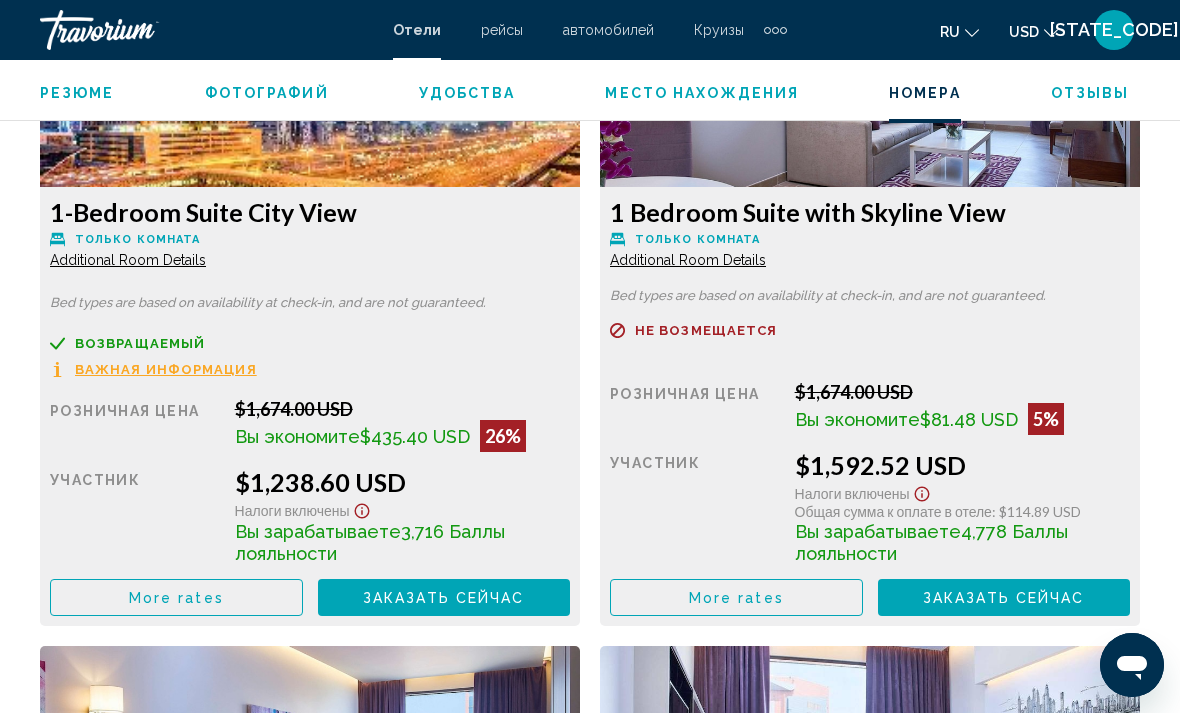 scroll, scrollTop: 3197, scrollLeft: 0, axis: vertical 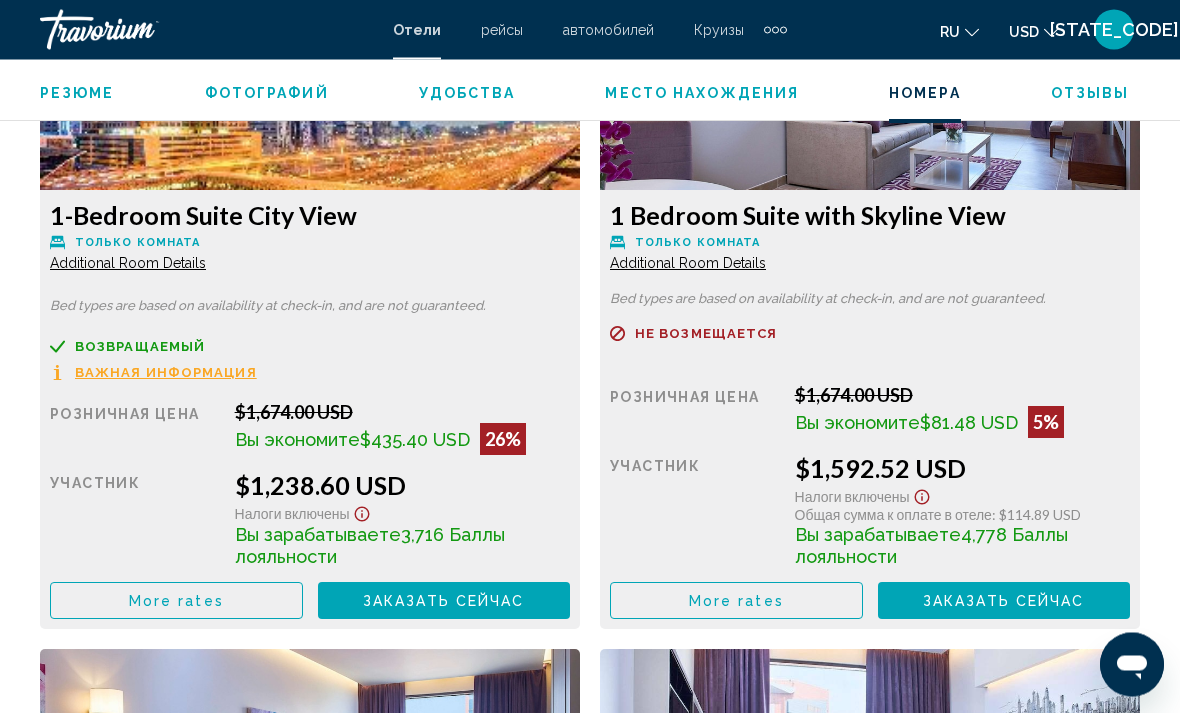 click on "More rates" at bounding box center (176, 602) 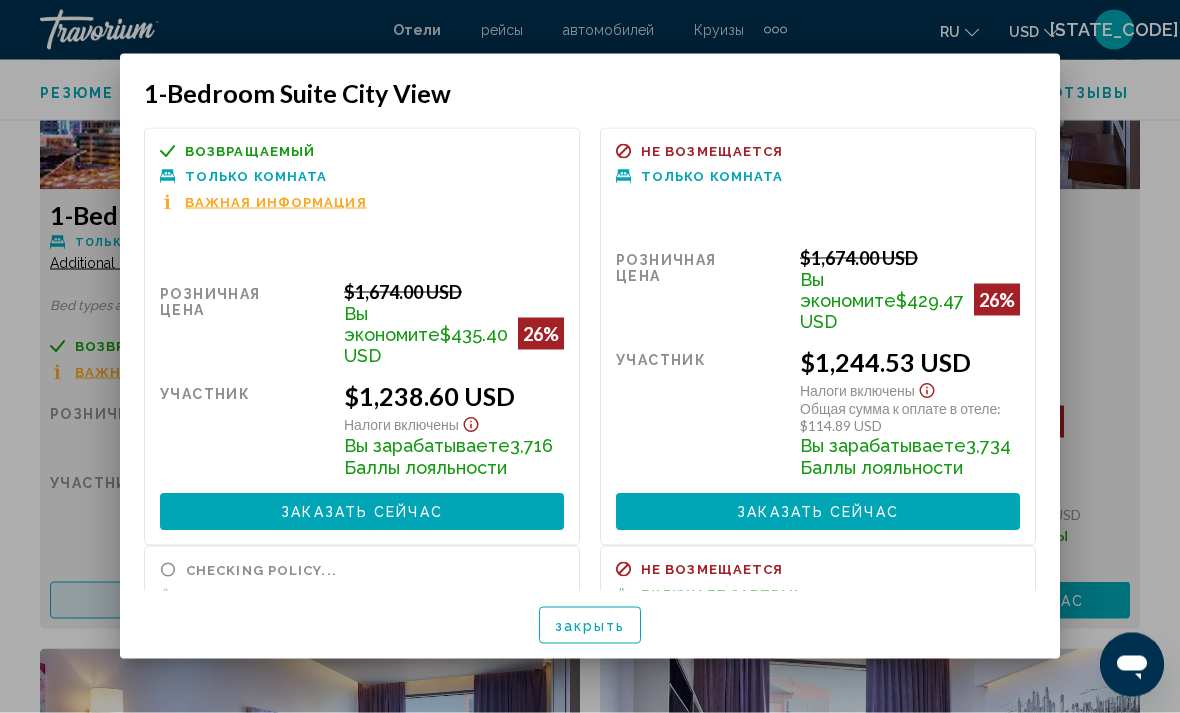 scroll, scrollTop: 0, scrollLeft: 0, axis: both 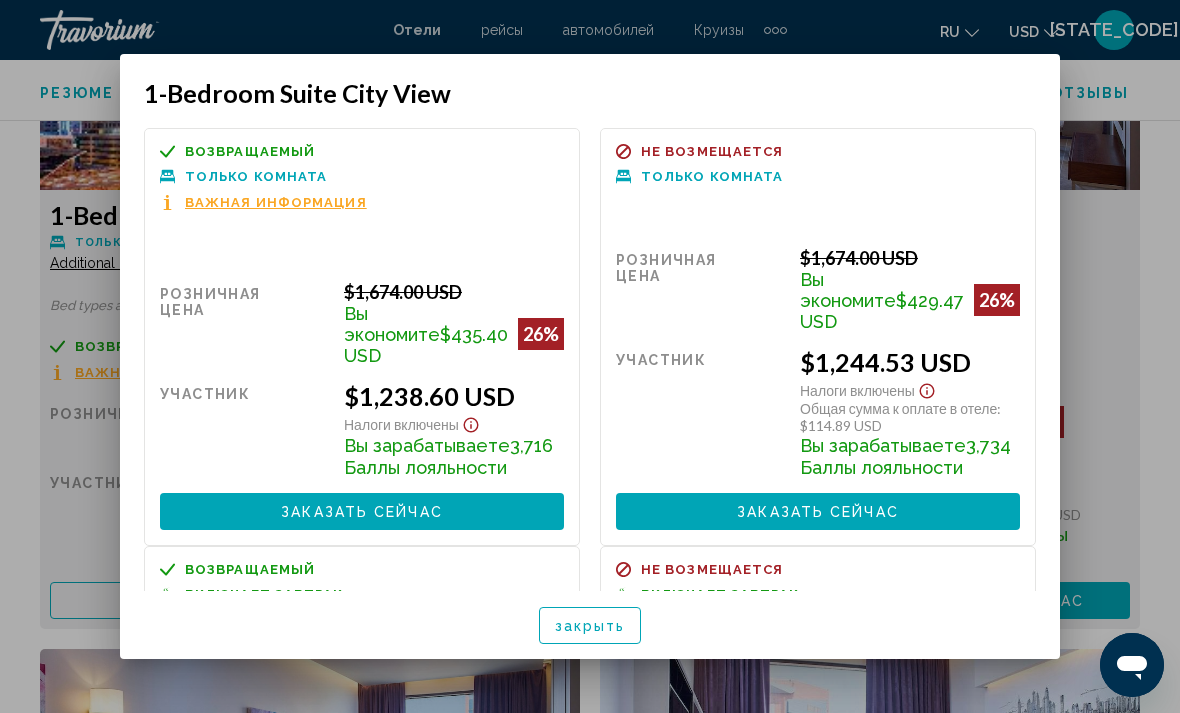 click at bounding box center (590, 356) 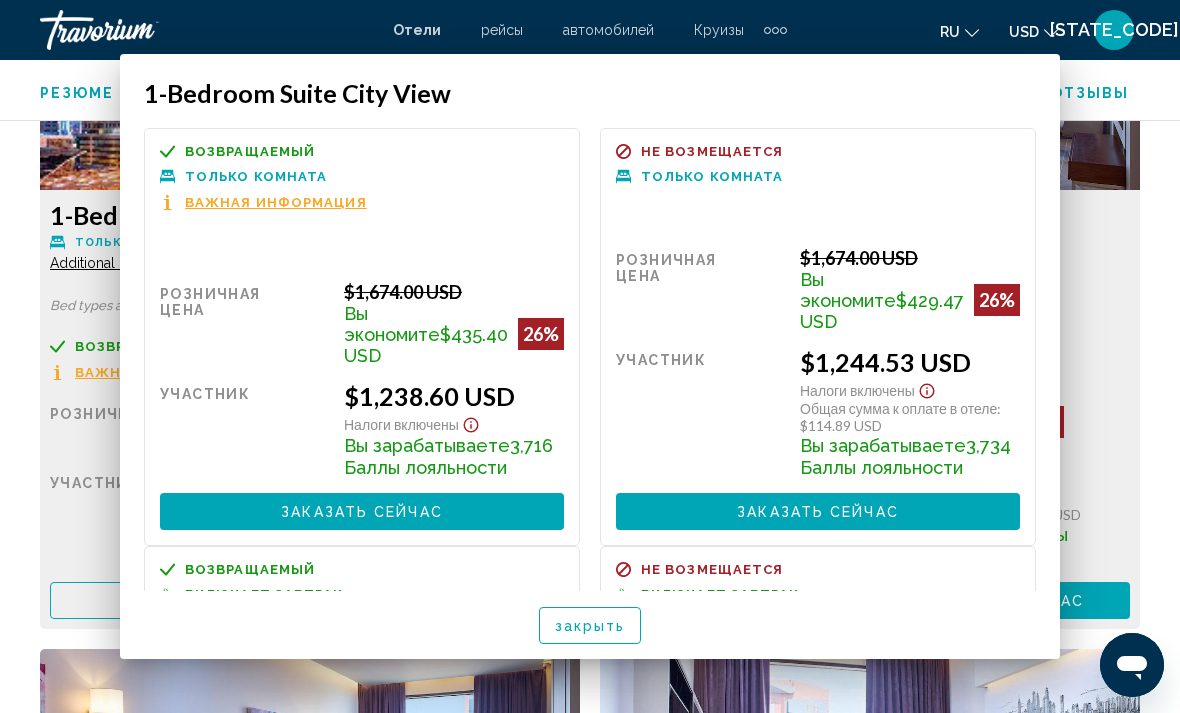 scroll, scrollTop: 3198, scrollLeft: 0, axis: vertical 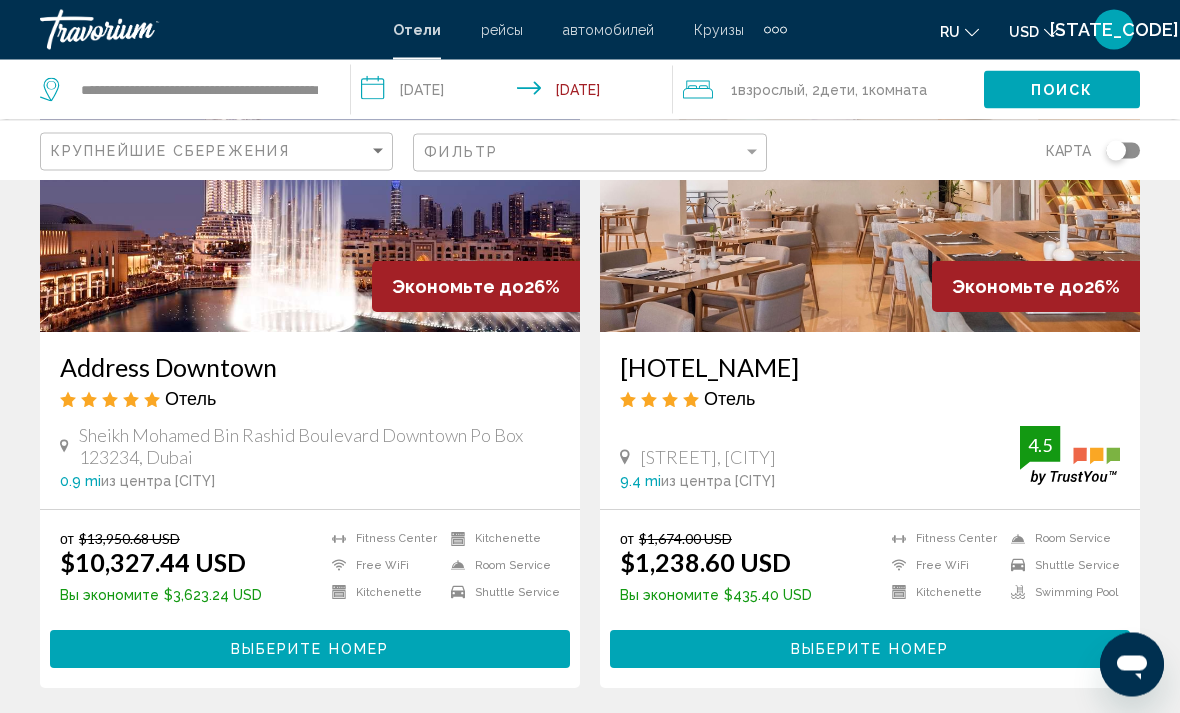 click on "11" at bounding box center (380, 749) 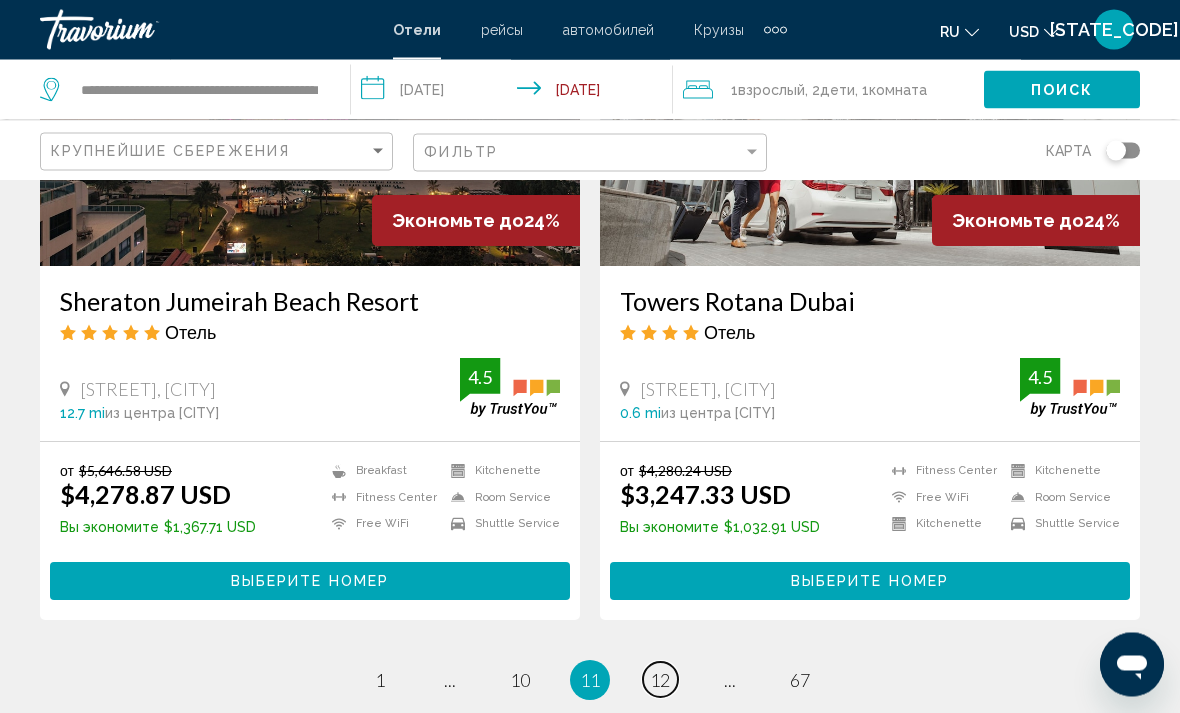 scroll, scrollTop: 3905, scrollLeft: 0, axis: vertical 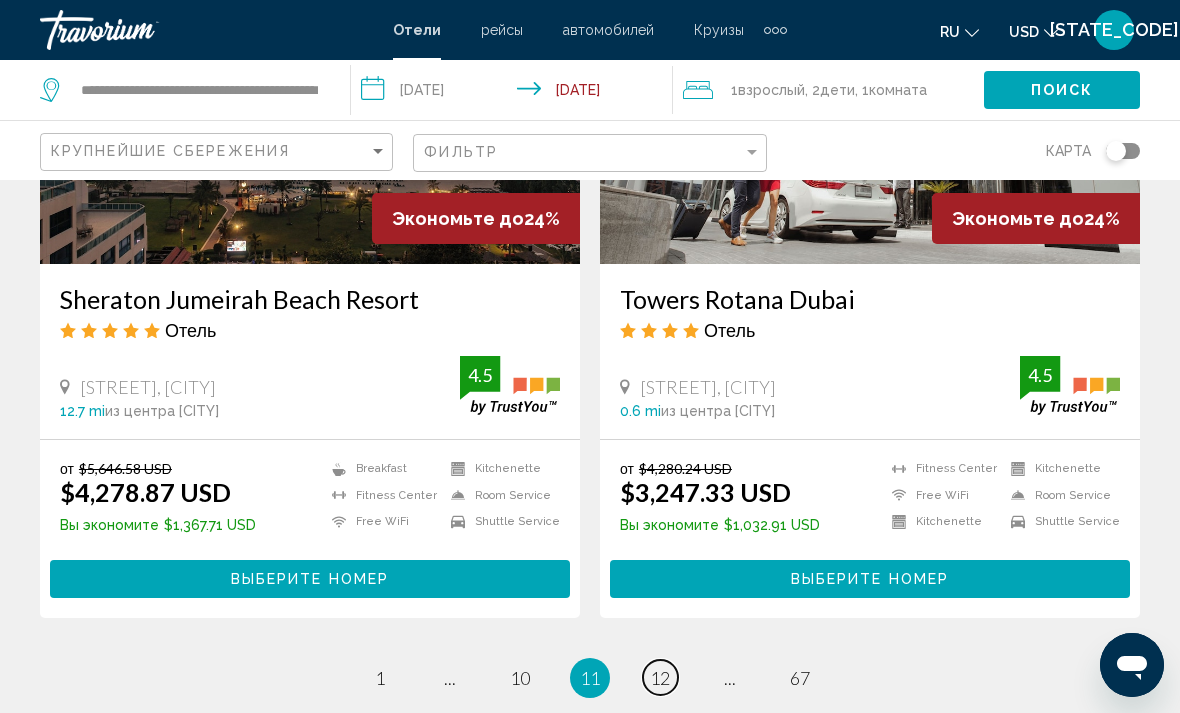 click on "12" at bounding box center (380, 678) 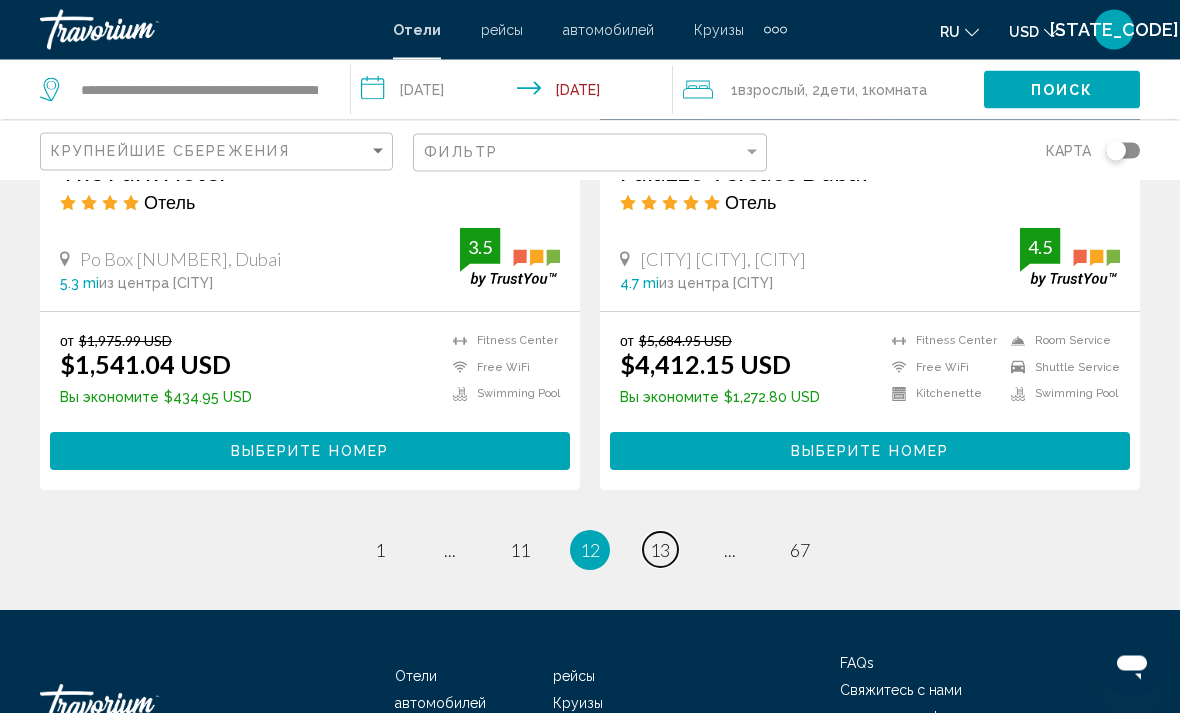 scroll, scrollTop: 4079, scrollLeft: 0, axis: vertical 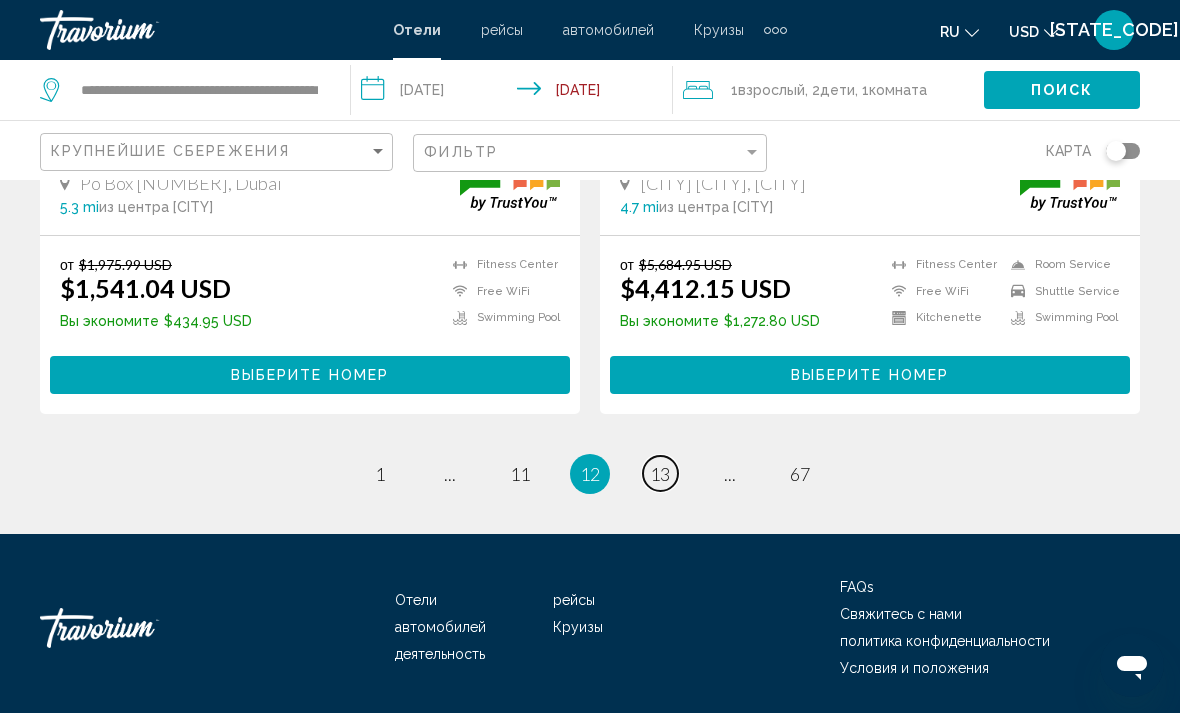 click on "13" at bounding box center [380, 474] 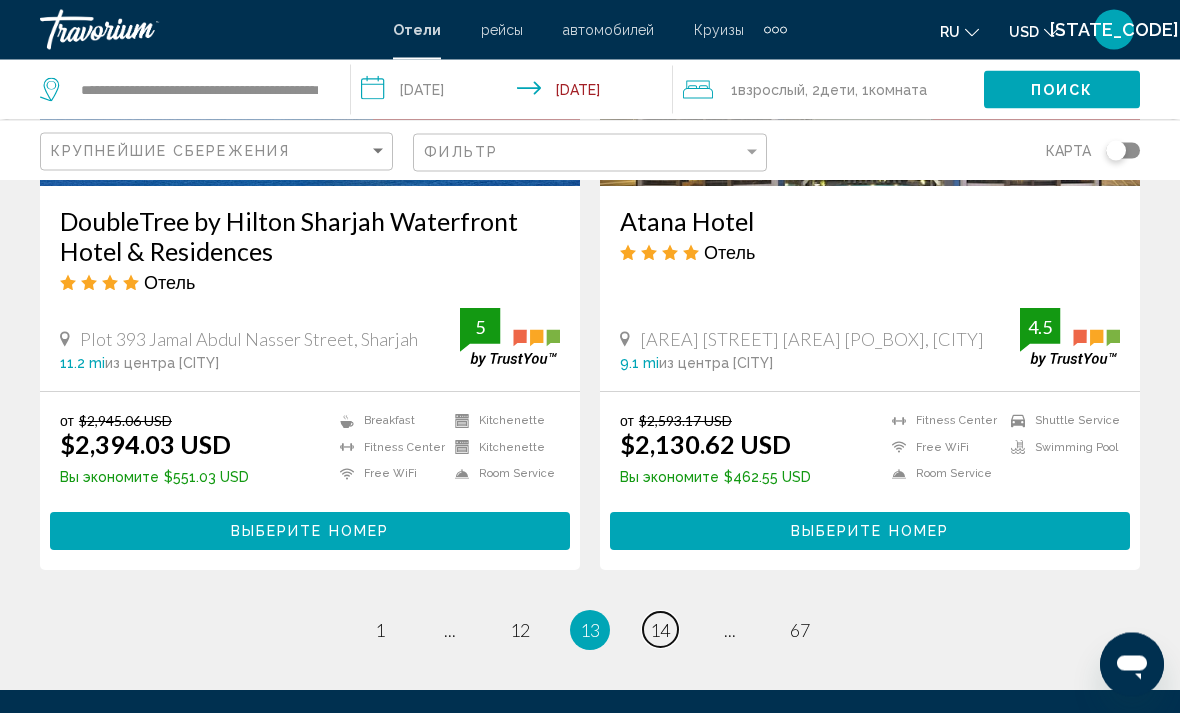 scroll, scrollTop: 3952, scrollLeft: 0, axis: vertical 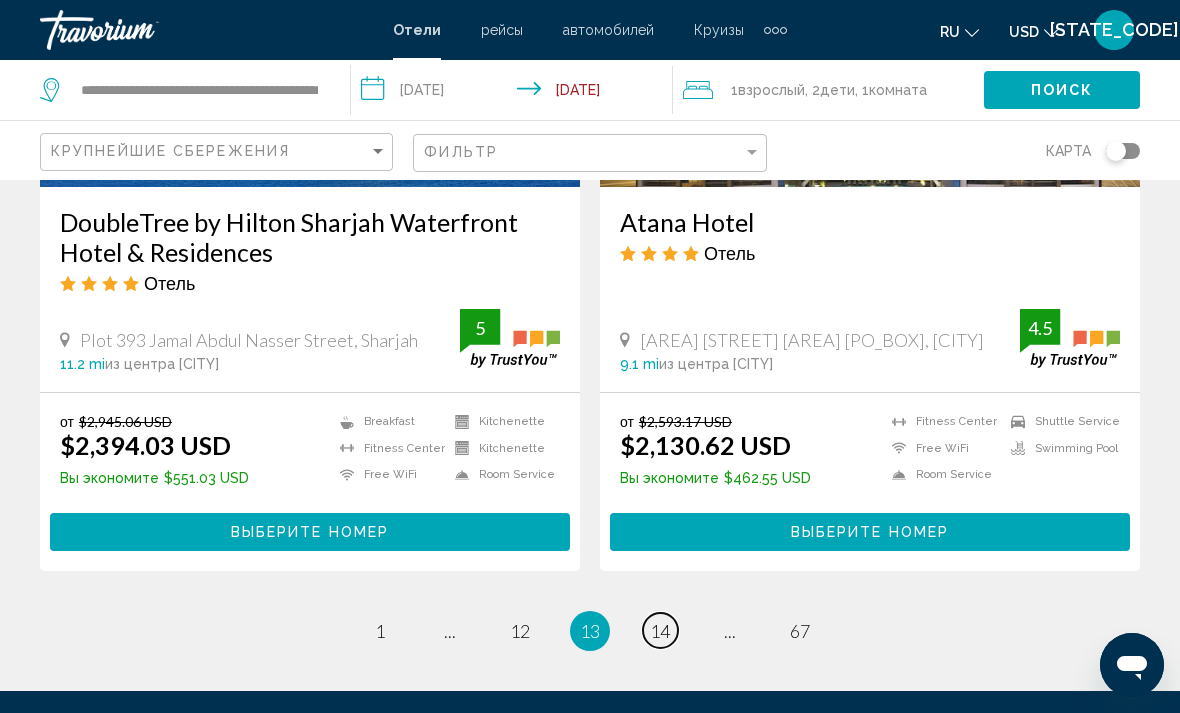click on "14" at bounding box center [380, 631] 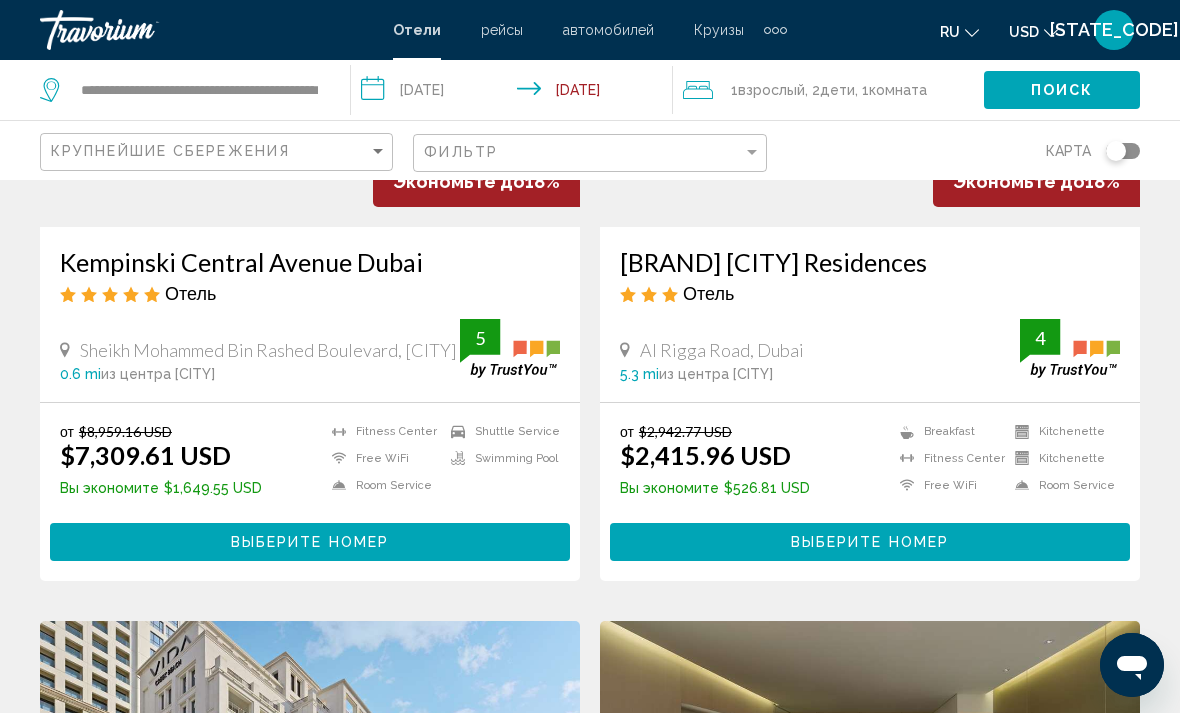 scroll, scrollTop: 0, scrollLeft: 0, axis: both 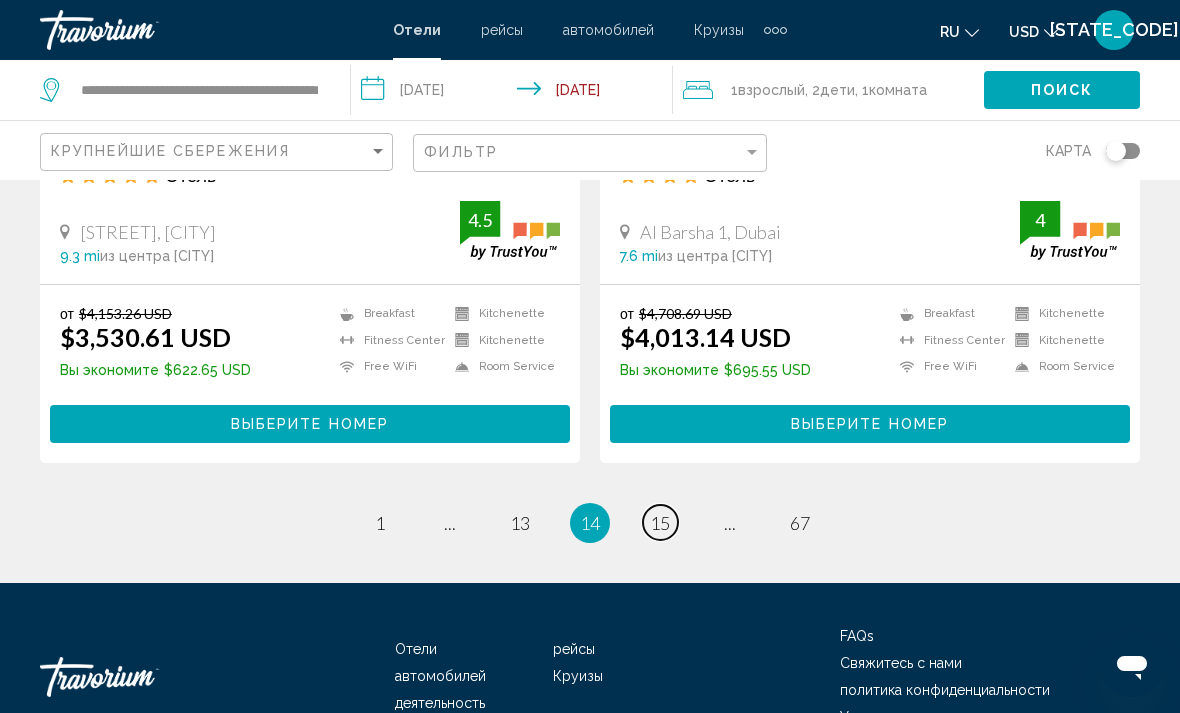 click on "15" at bounding box center [380, 523] 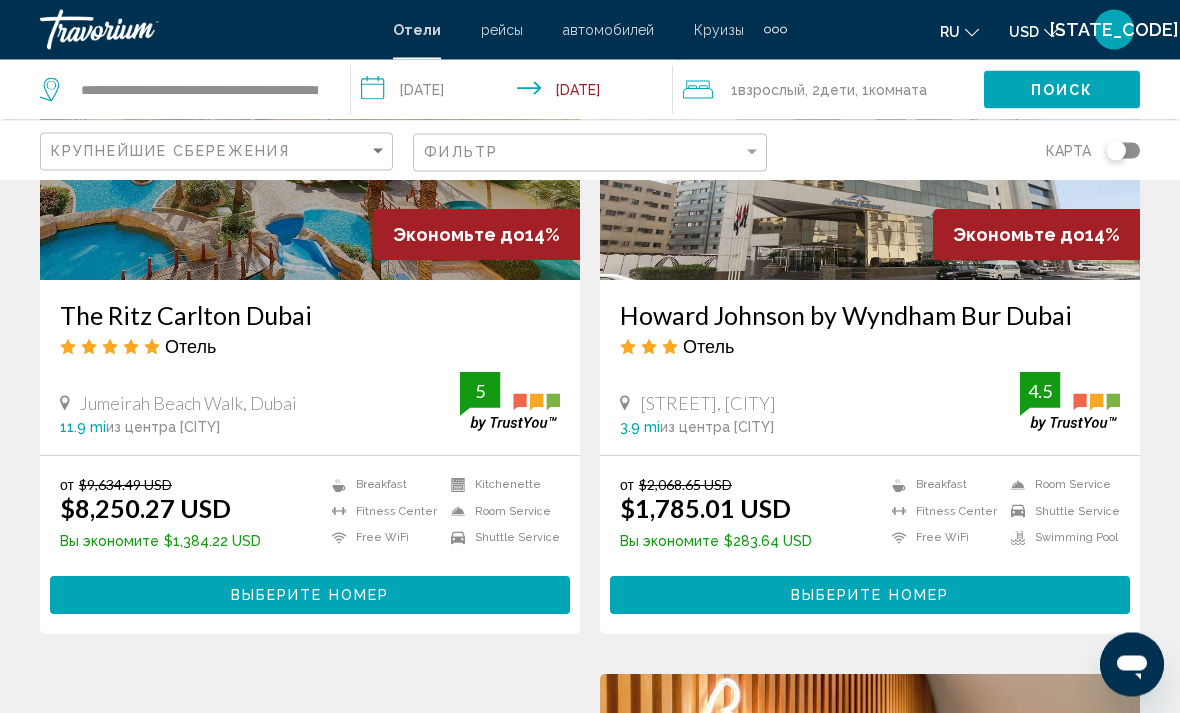 scroll, scrollTop: 0, scrollLeft: 0, axis: both 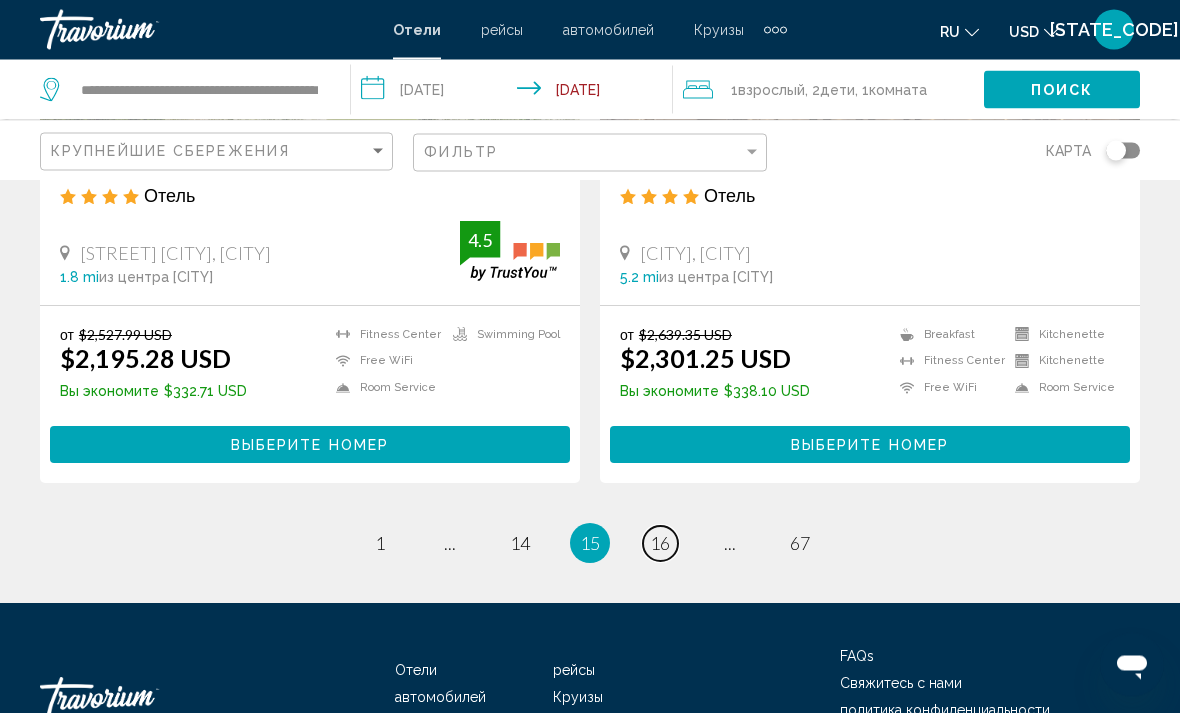 click on "16" at bounding box center (380, 544) 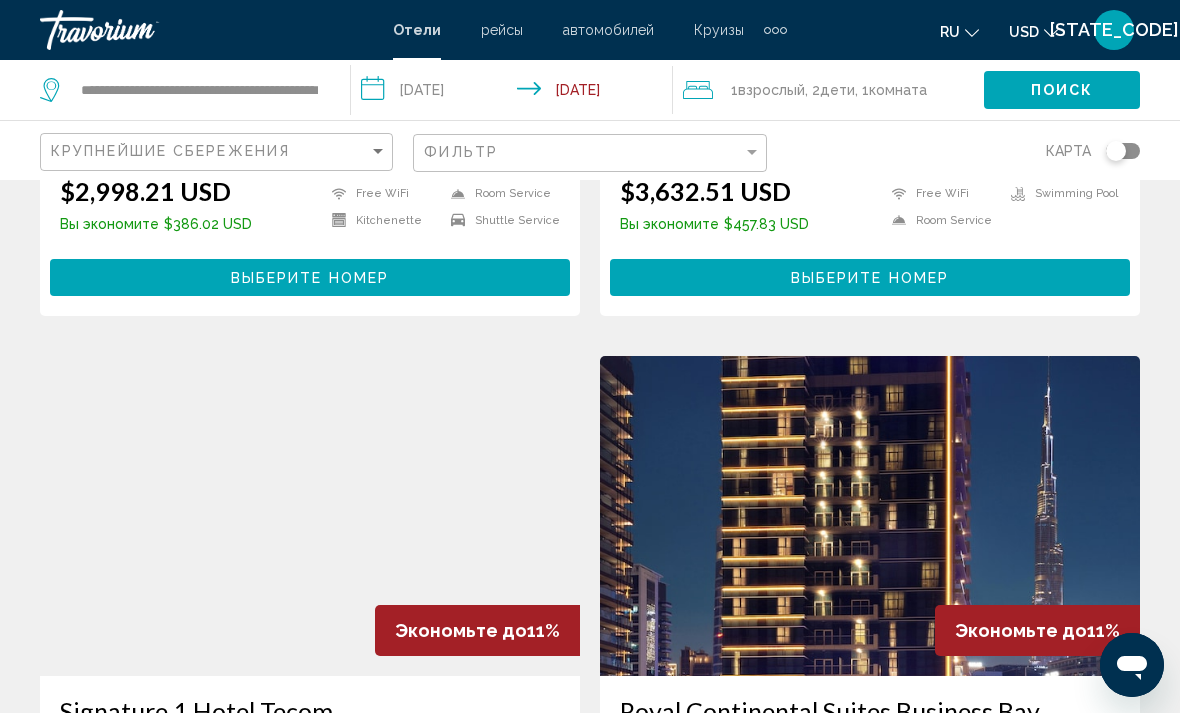 scroll, scrollTop: 3203, scrollLeft: 0, axis: vertical 